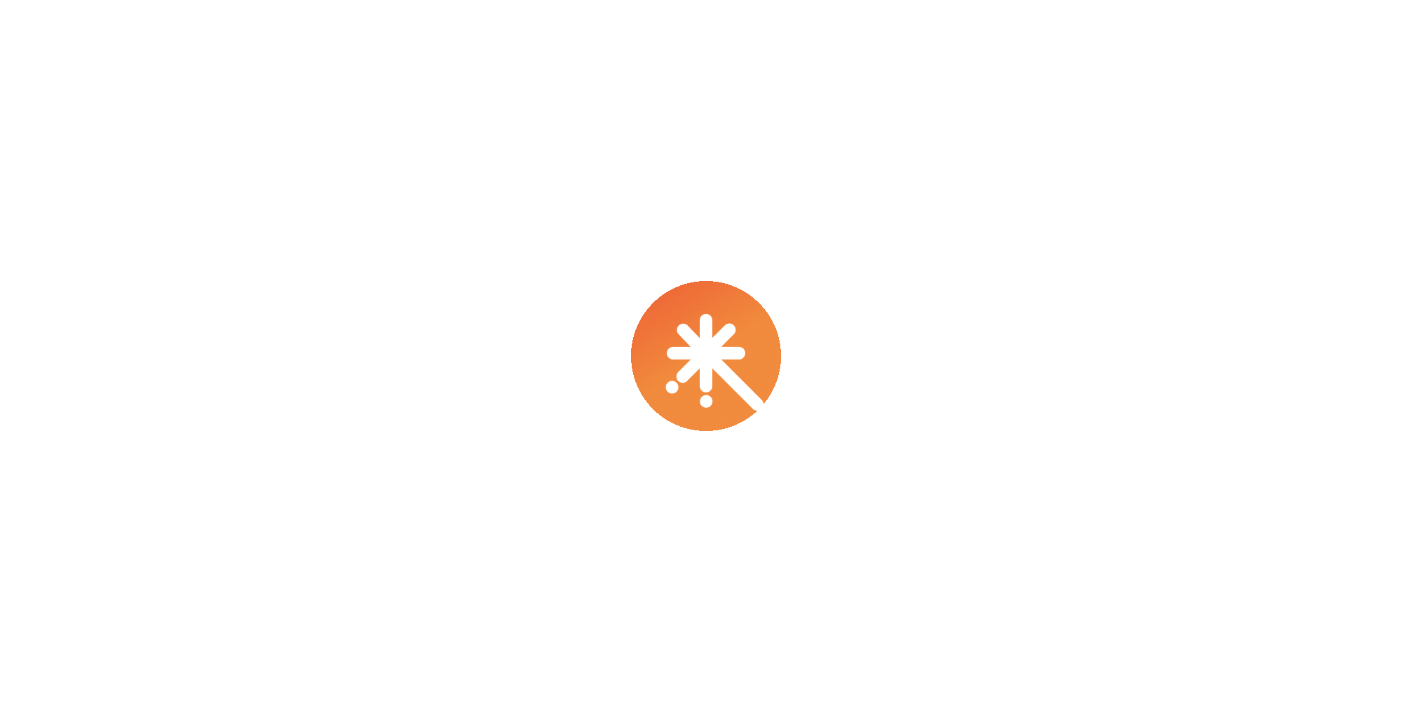 scroll, scrollTop: 0, scrollLeft: 0, axis: both 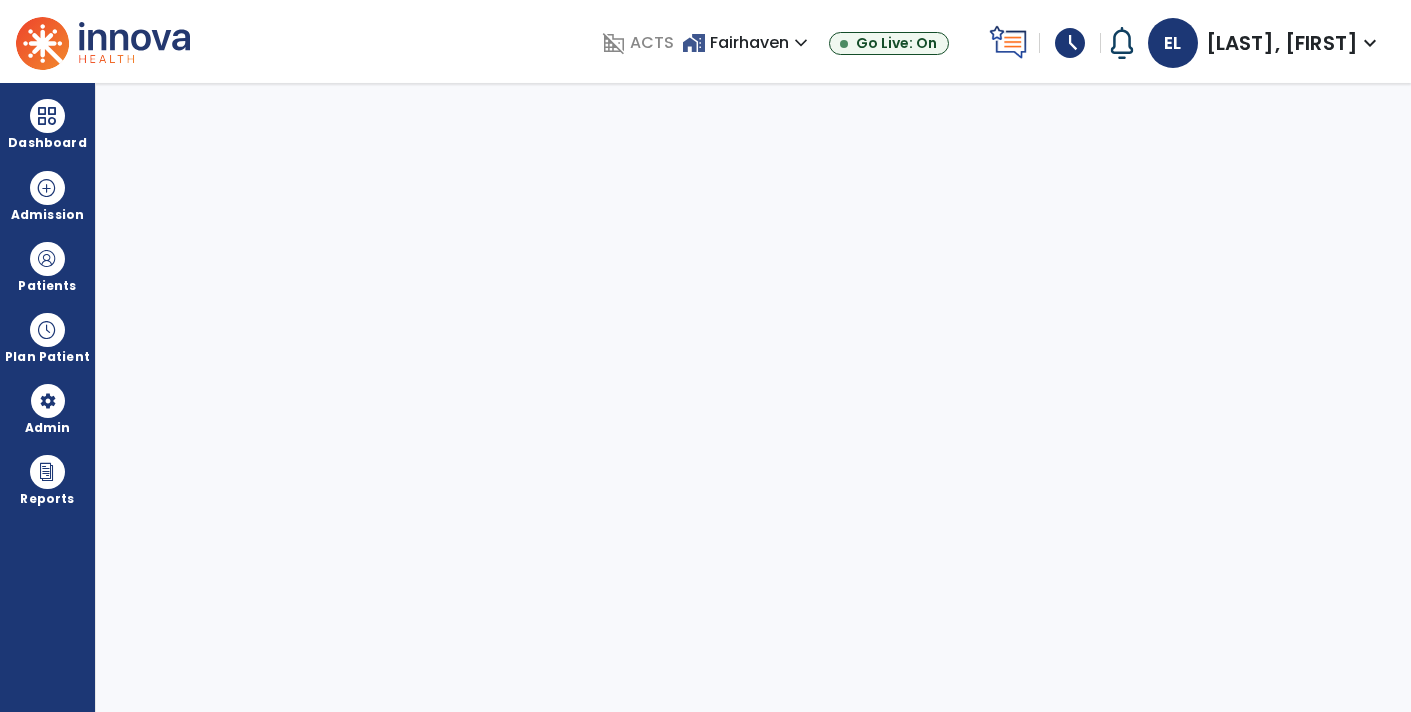 select on "****" 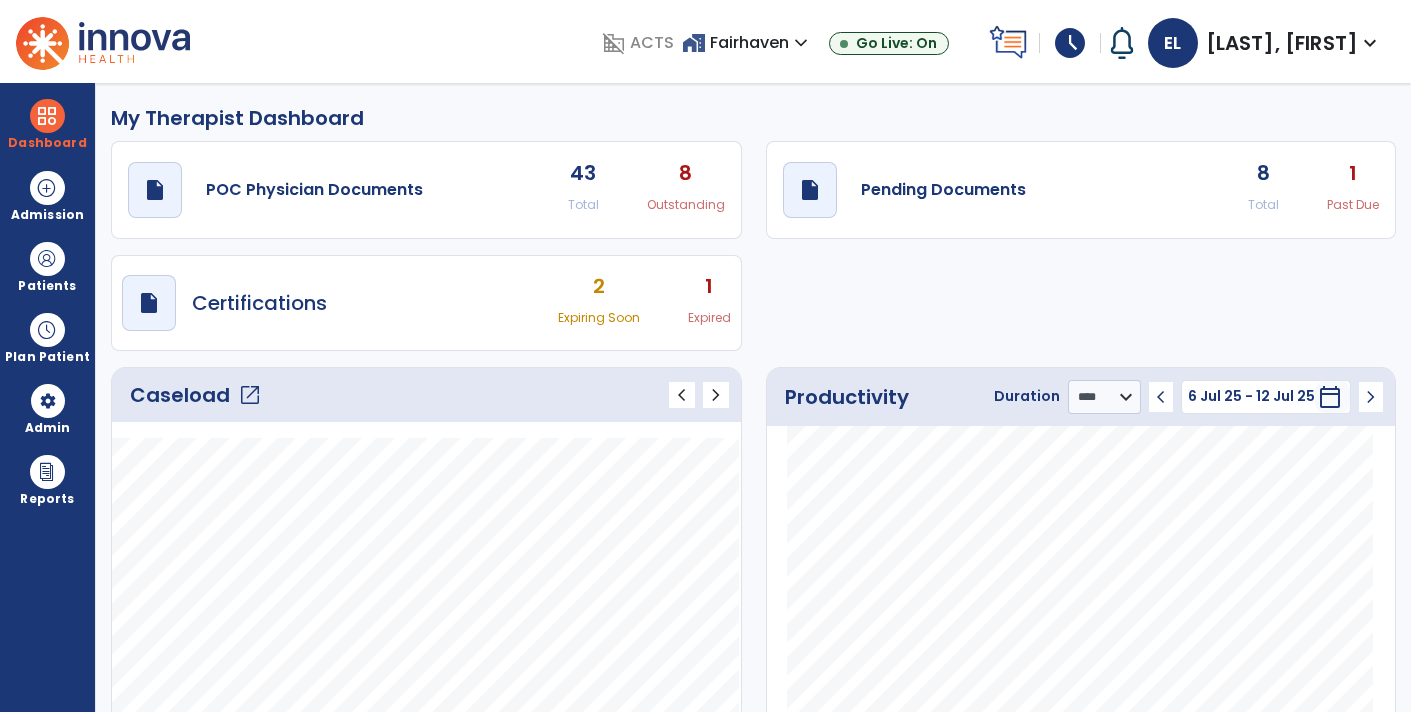 click on "schedule" at bounding box center (1070, 43) 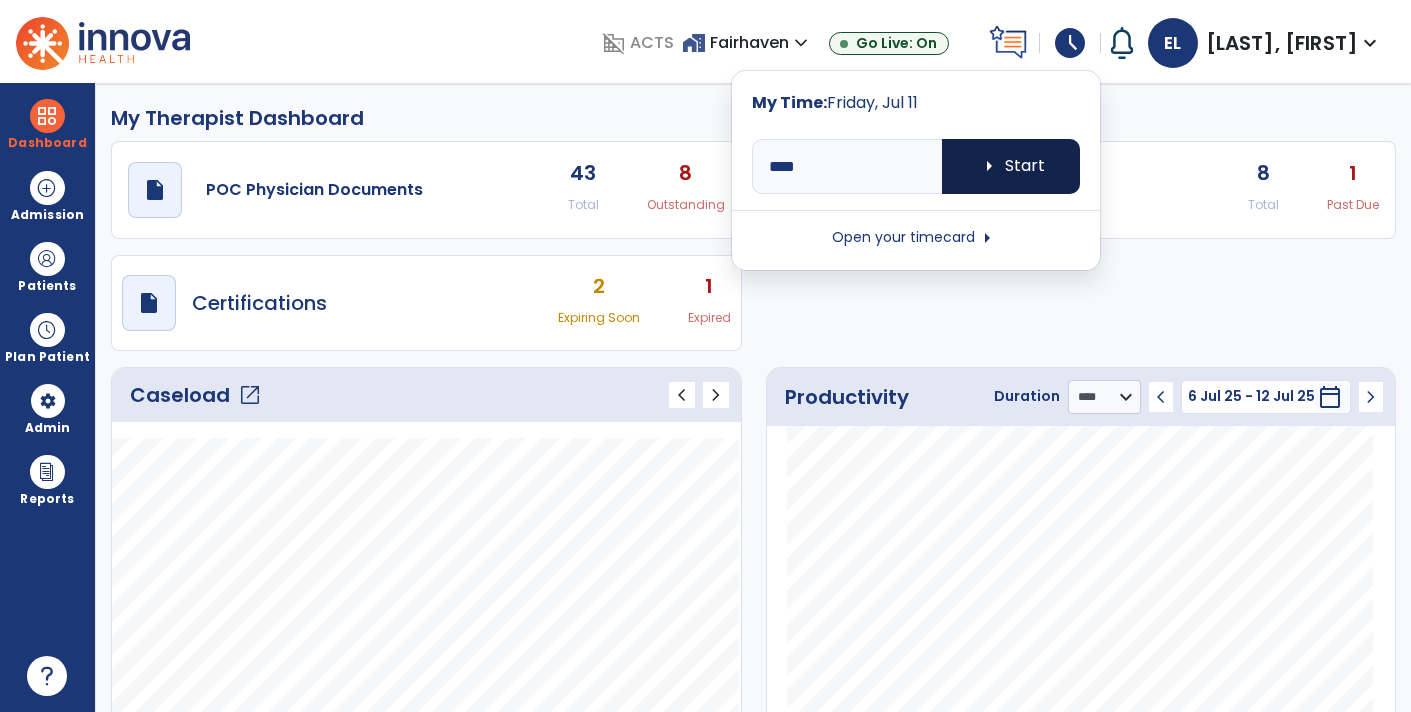 click on "arrow_right  Start" at bounding box center [1011, 166] 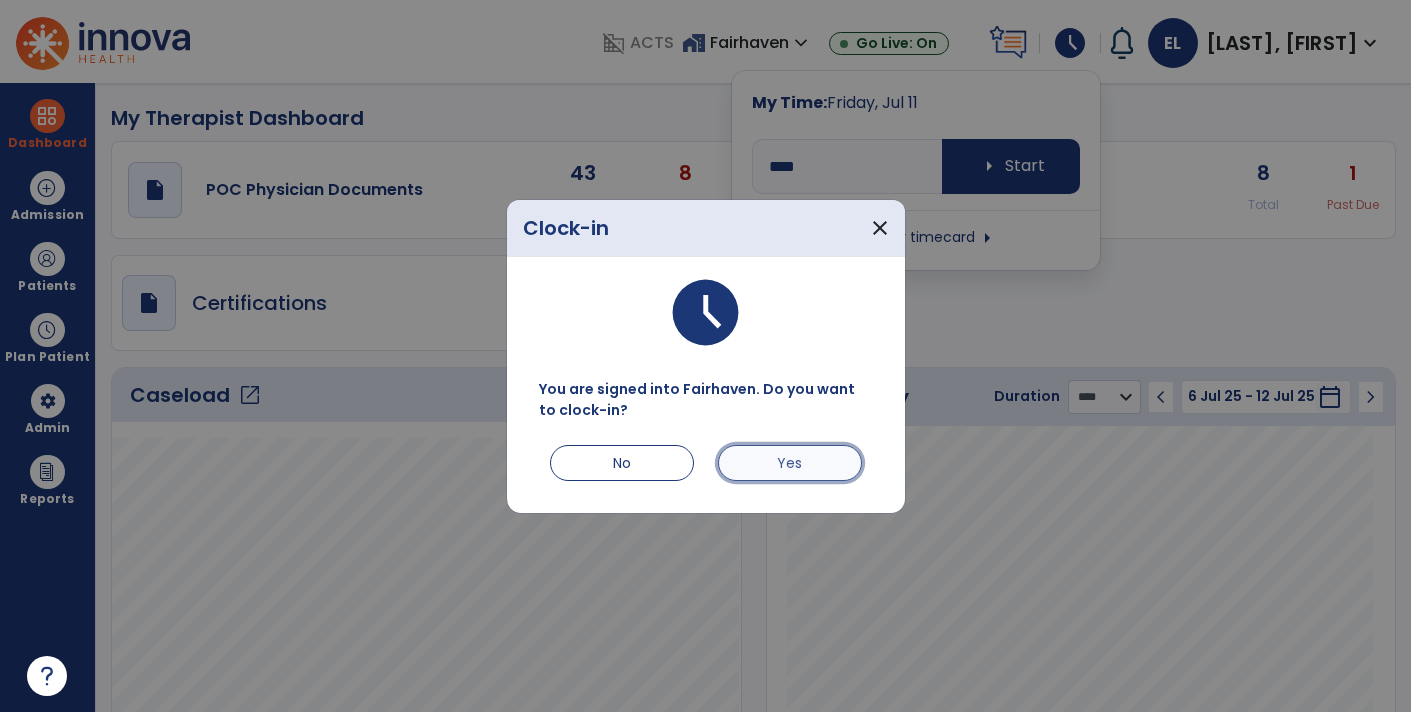 click on "Yes" at bounding box center [790, 463] 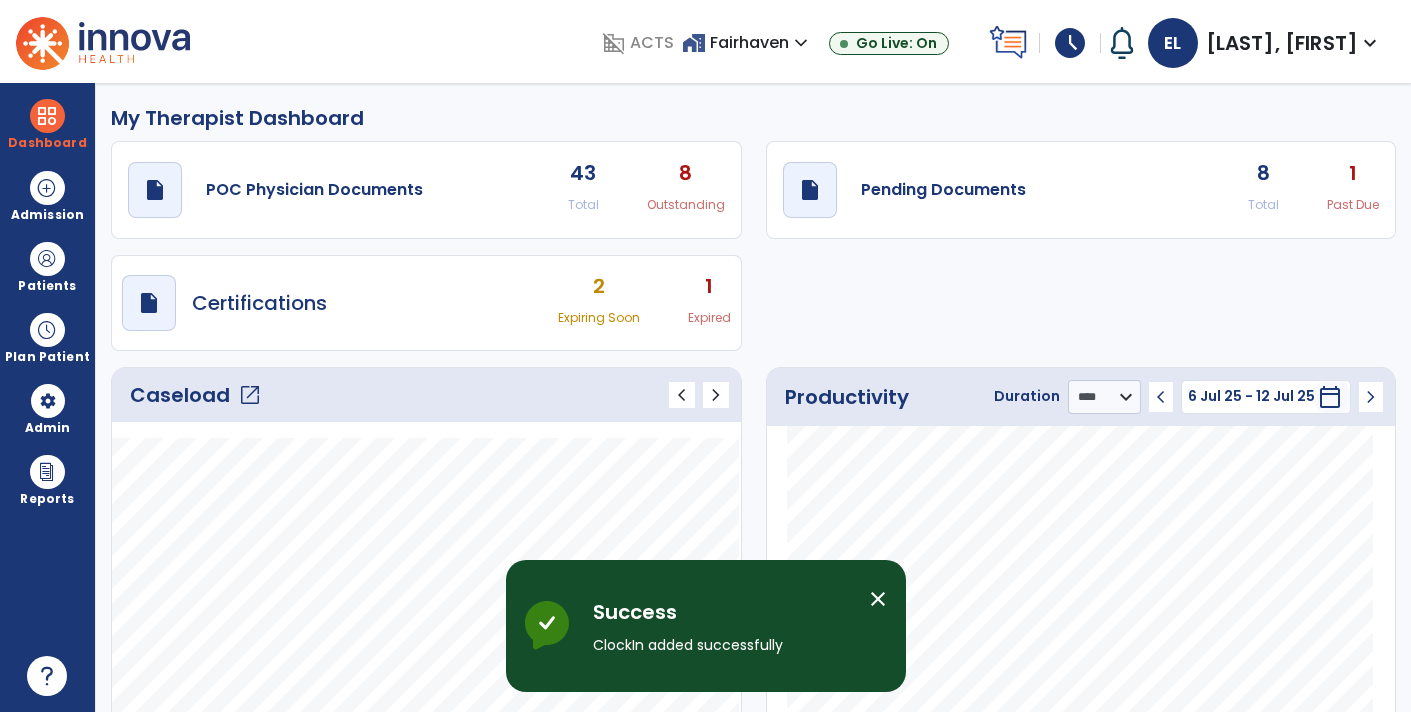 click on "draft   open_in_new  Pending Documents 8 Total 1 Past Due" 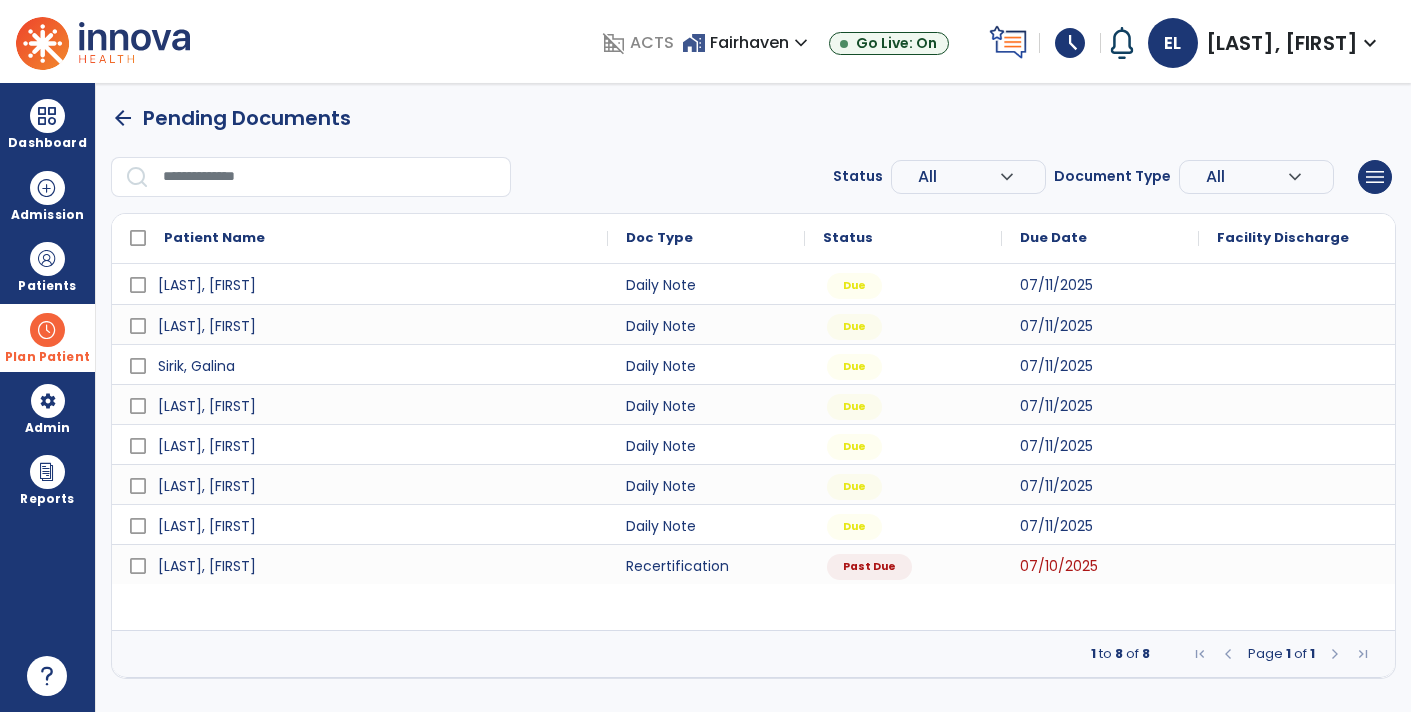 click at bounding box center (47, 330) 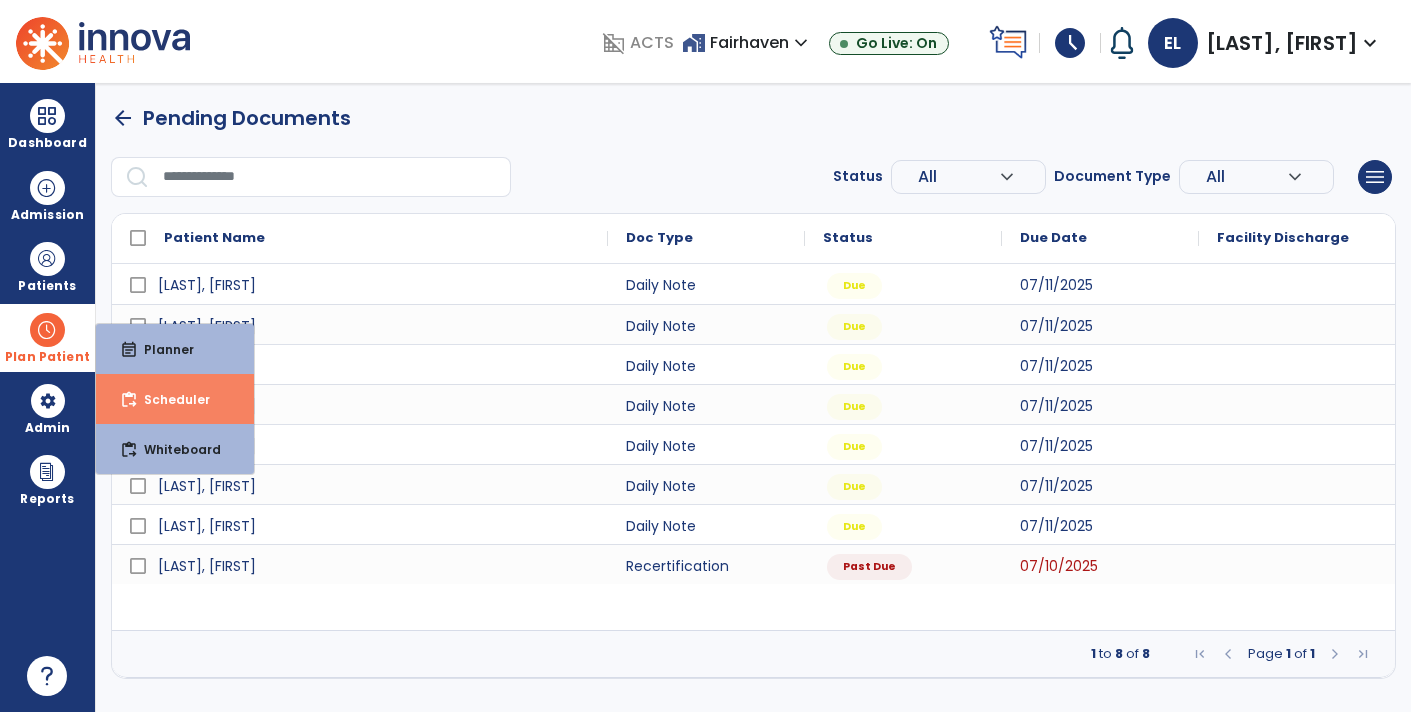 click on "Scheduler" at bounding box center (169, 399) 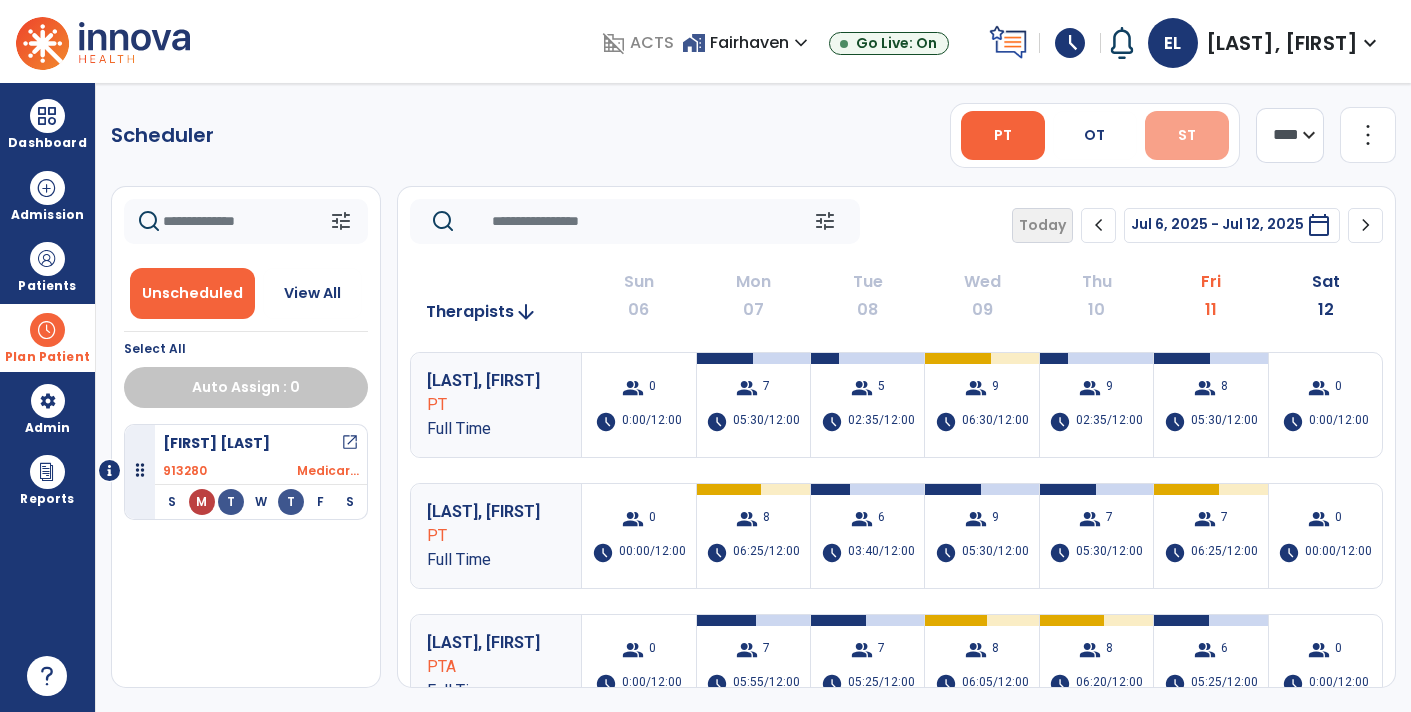 click on "ST" at bounding box center [1187, 135] 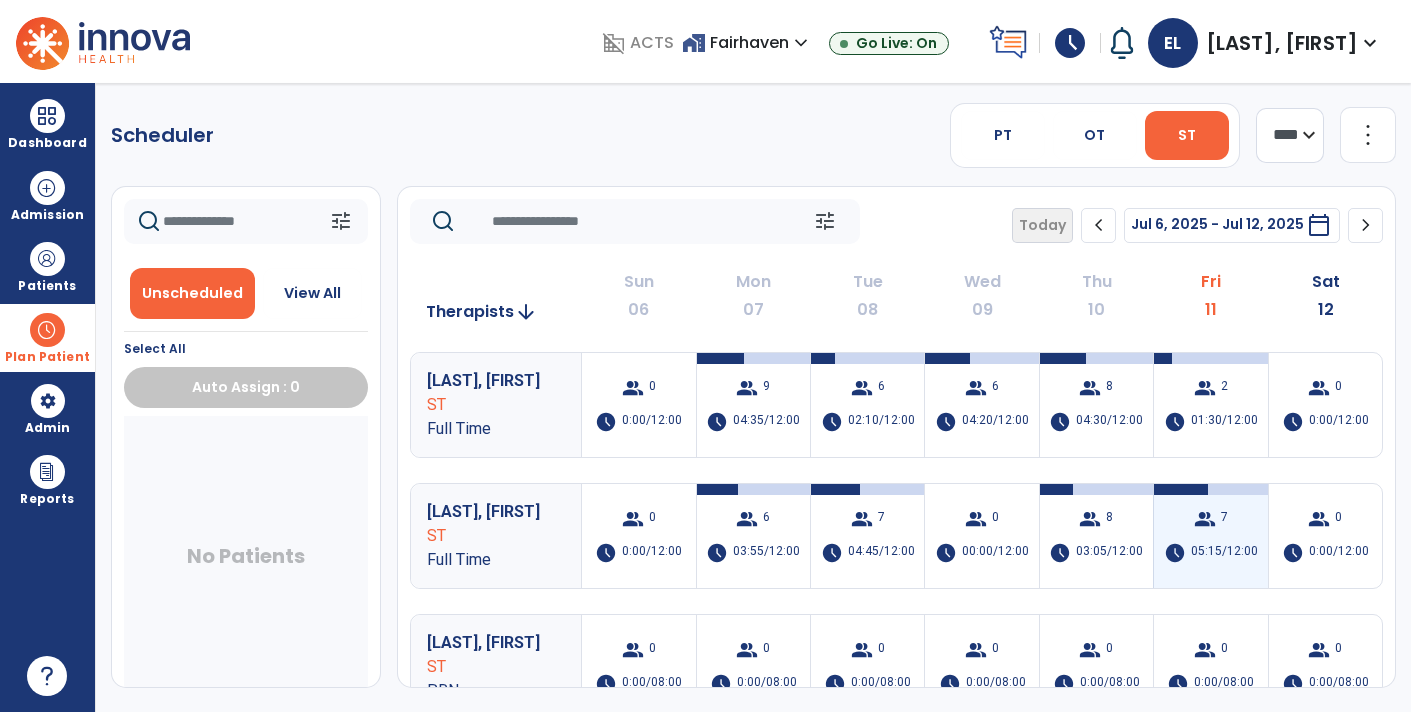click on "schedule  05:15/12:00" at bounding box center (1211, 553) 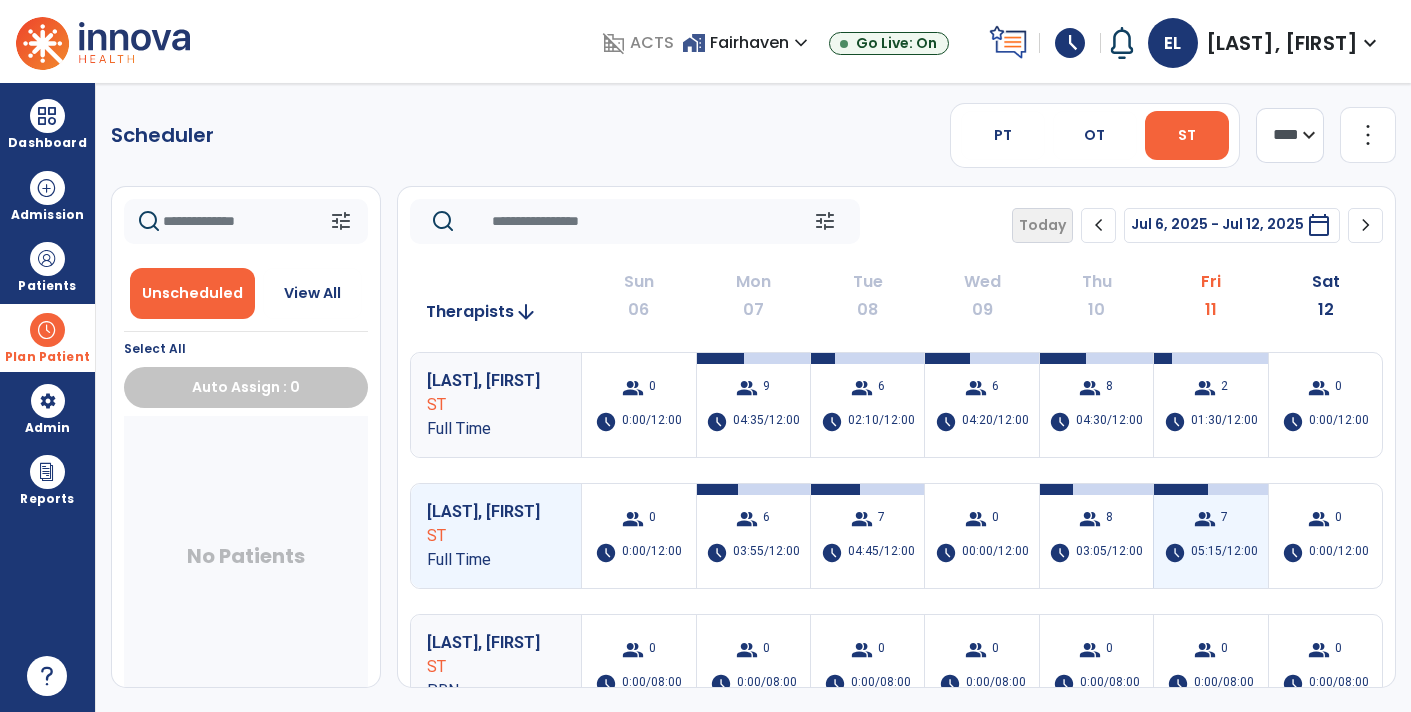 click on "schedule  05:15/12:00" at bounding box center [1211, 553] 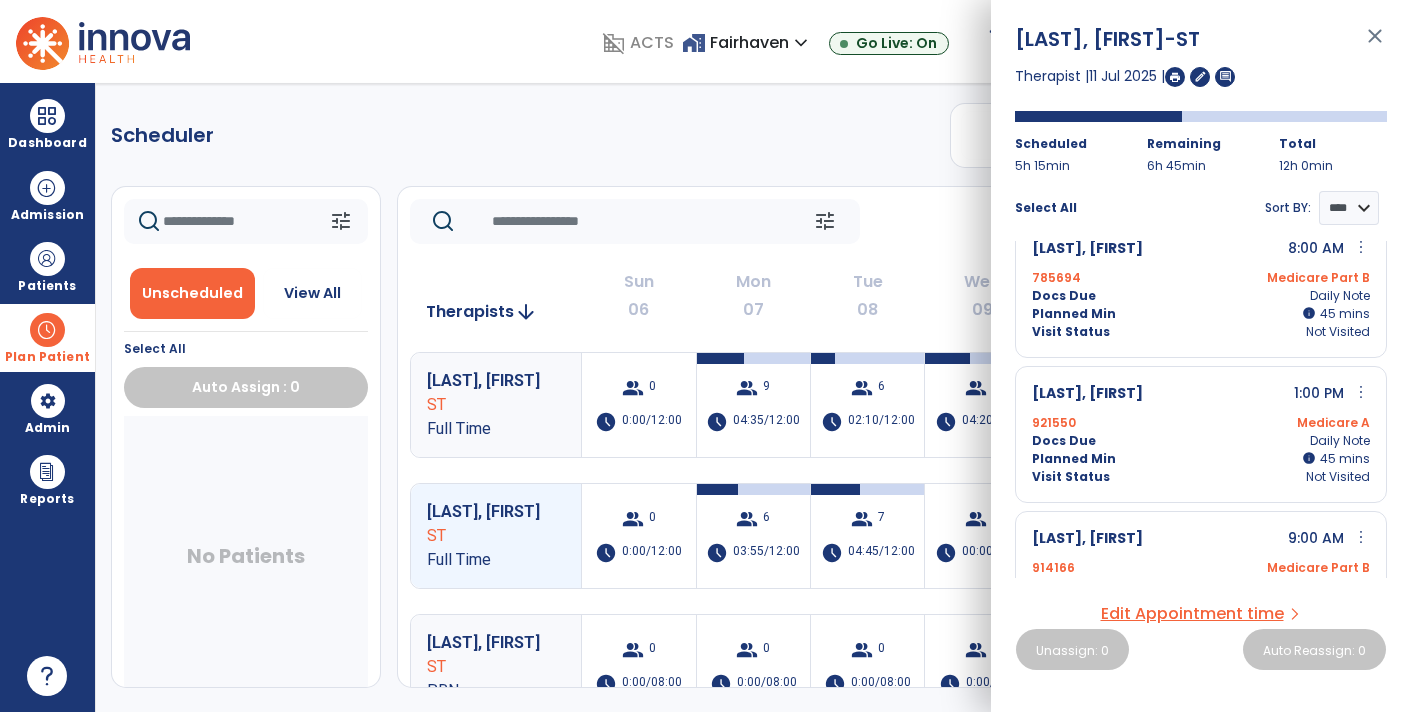scroll, scrollTop: 176, scrollLeft: 0, axis: vertical 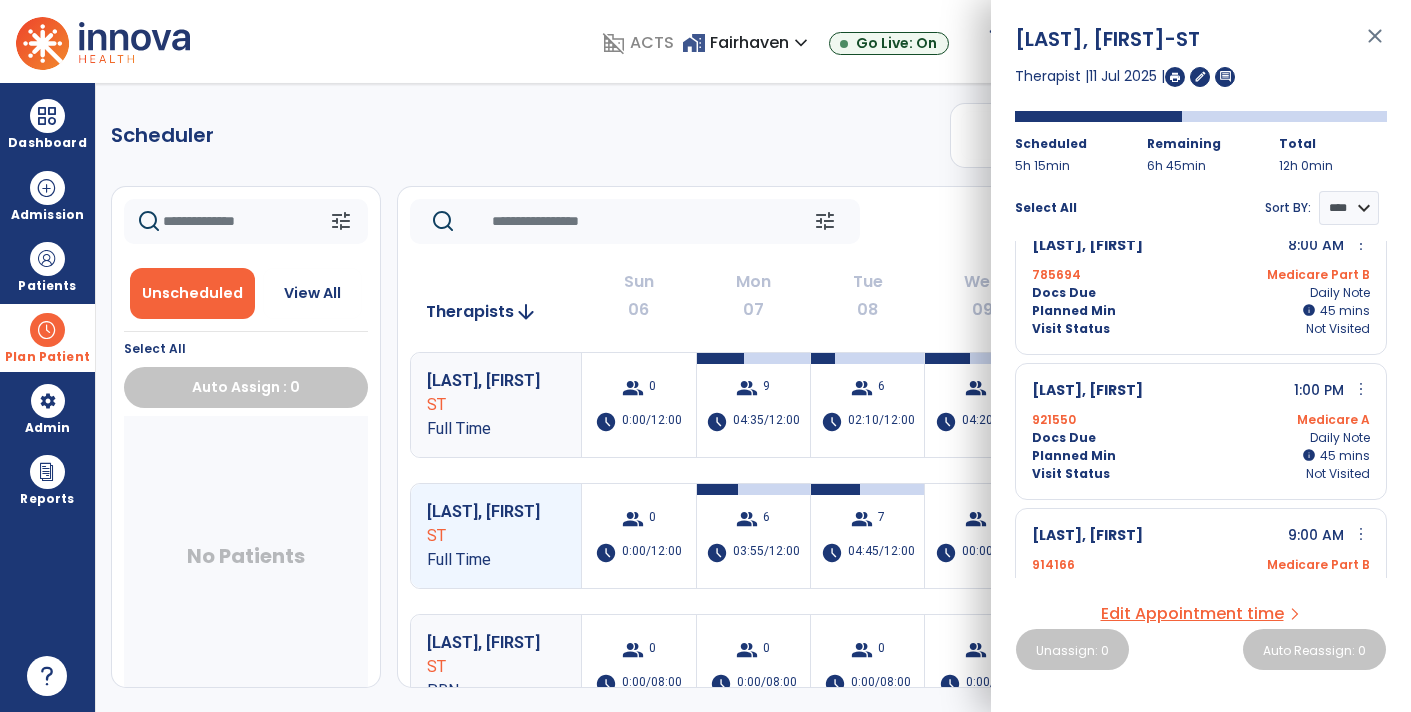 click on "[NUMBER] Medicare A" at bounding box center [1201, 420] 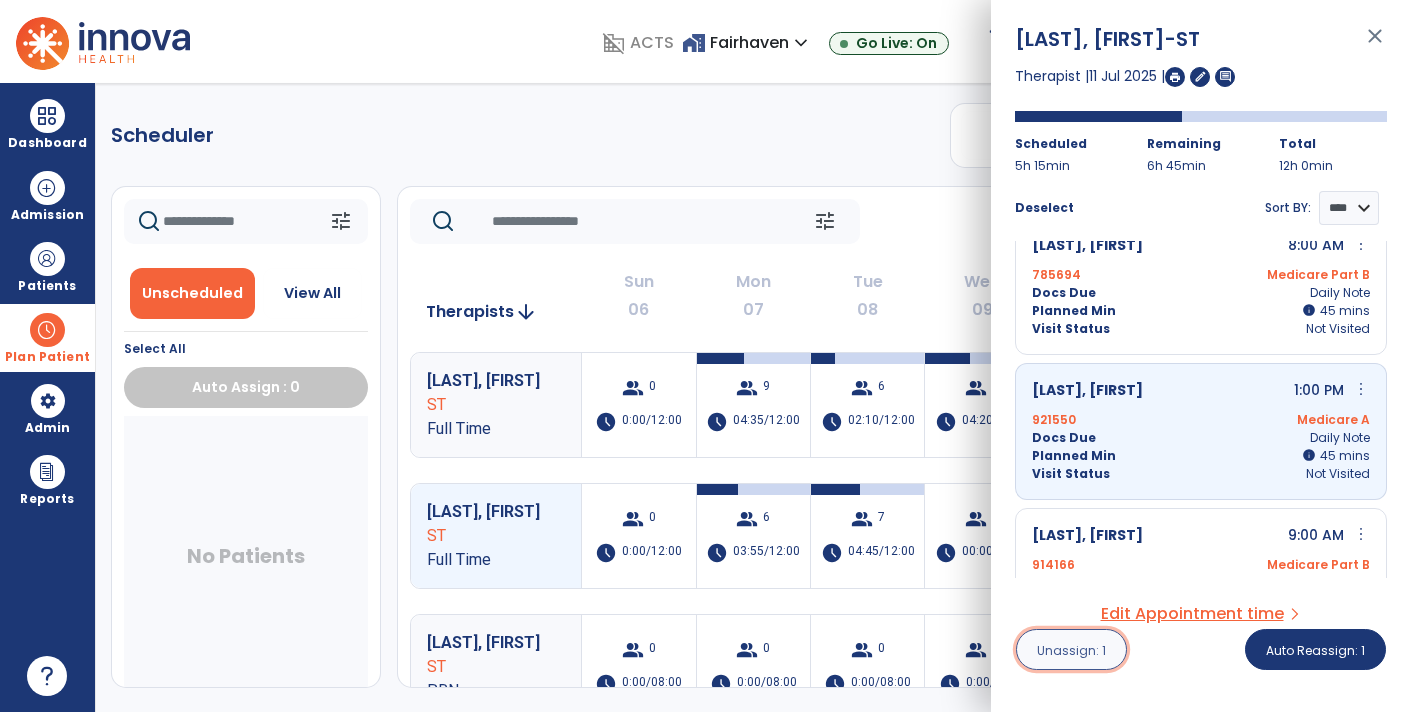 click on "Unassign: 1" at bounding box center (1071, 650) 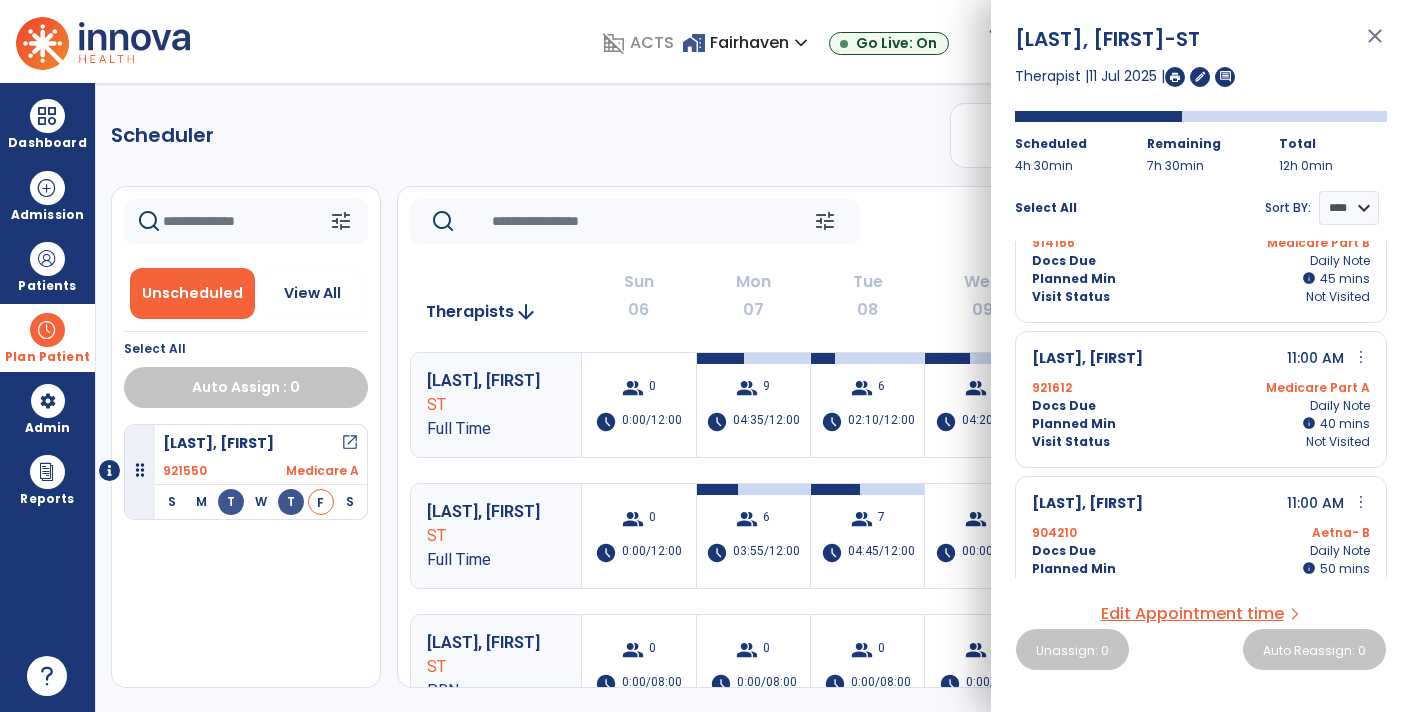 scroll, scrollTop: 365, scrollLeft: 0, axis: vertical 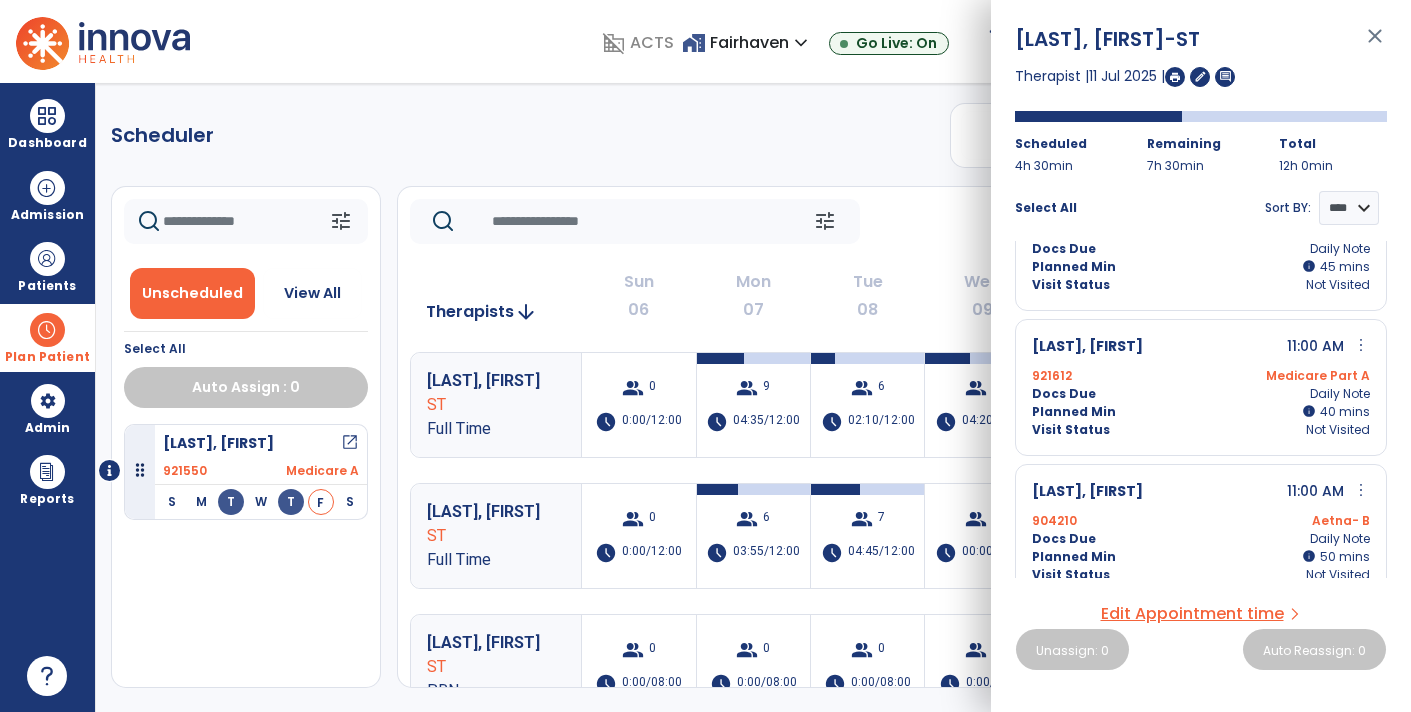 click on "Planned Min  info   40 I 40 mins" at bounding box center (1201, 412) 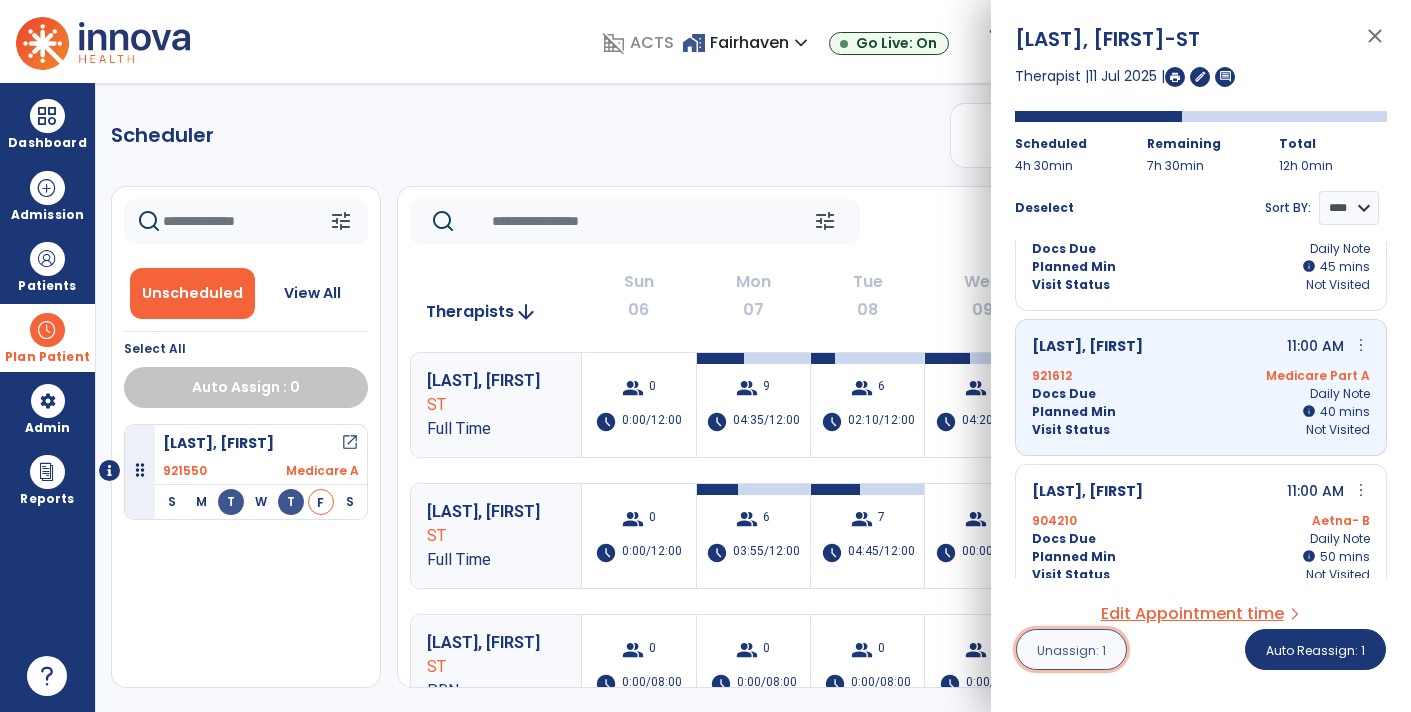 click on "Unassign: 1" at bounding box center [1071, 650] 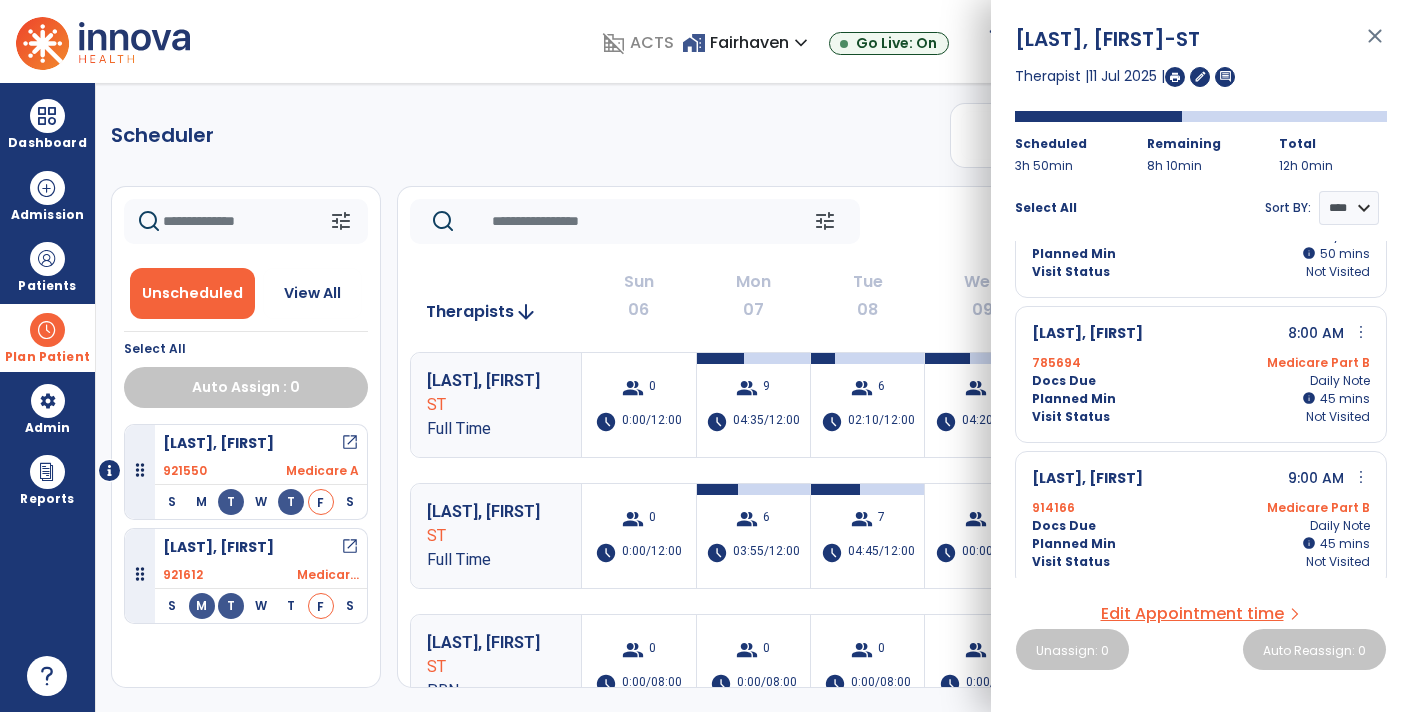 scroll, scrollTop: 0, scrollLeft: 0, axis: both 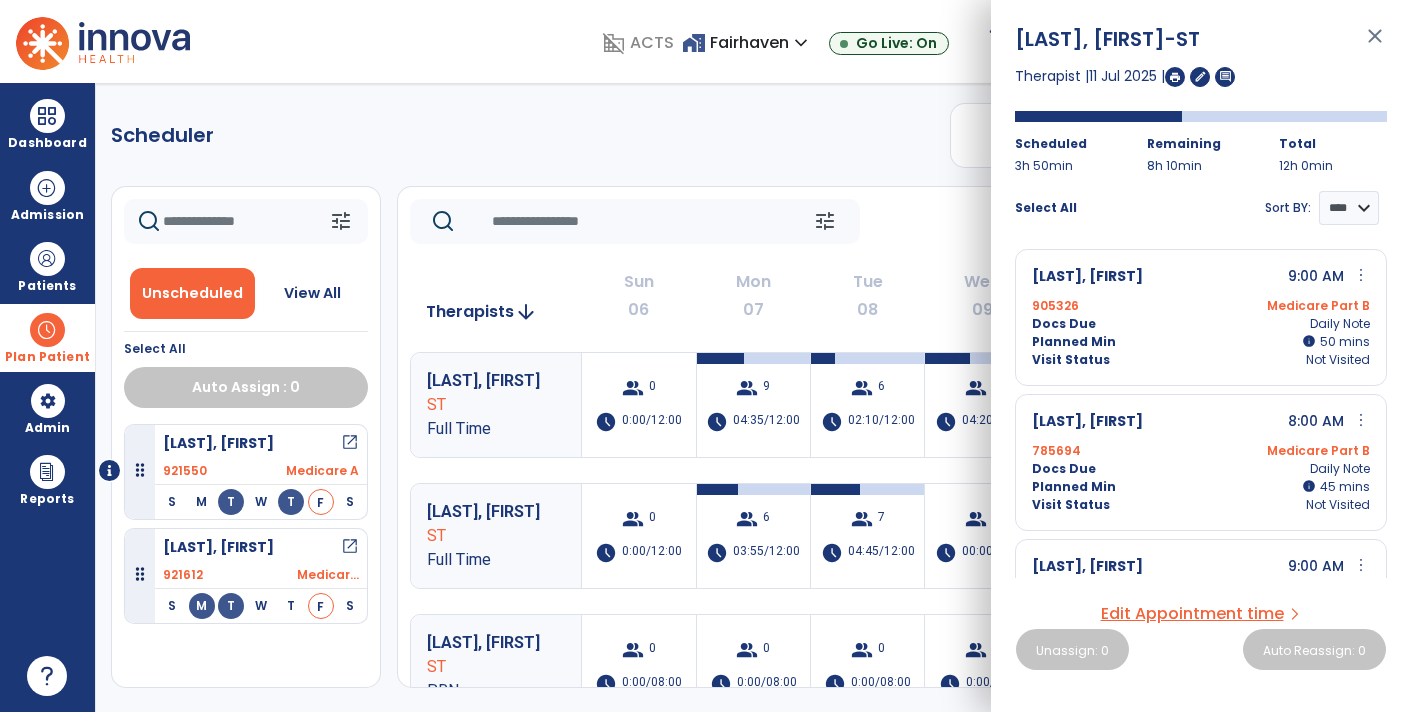click on "close" at bounding box center (1375, 45) 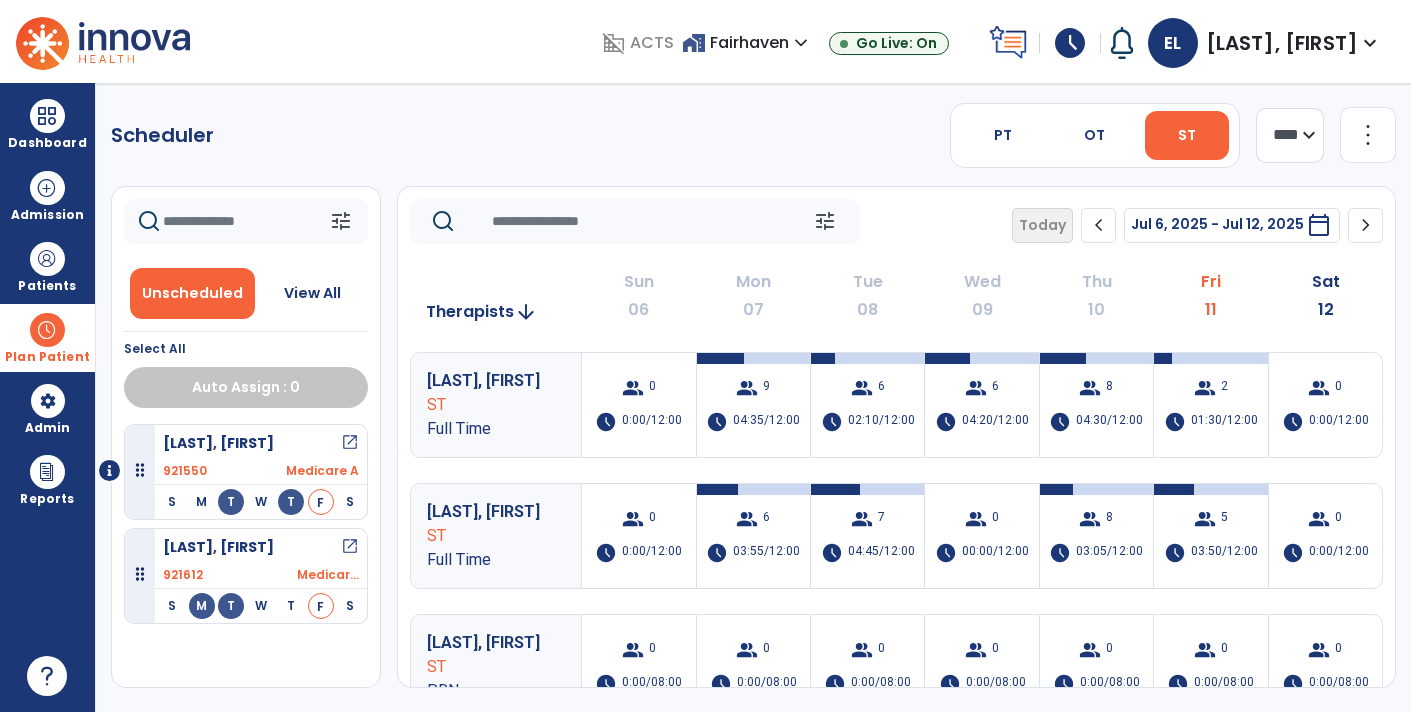 click on "[LAST], [FIRST]   open_in_new" at bounding box center [261, 443] 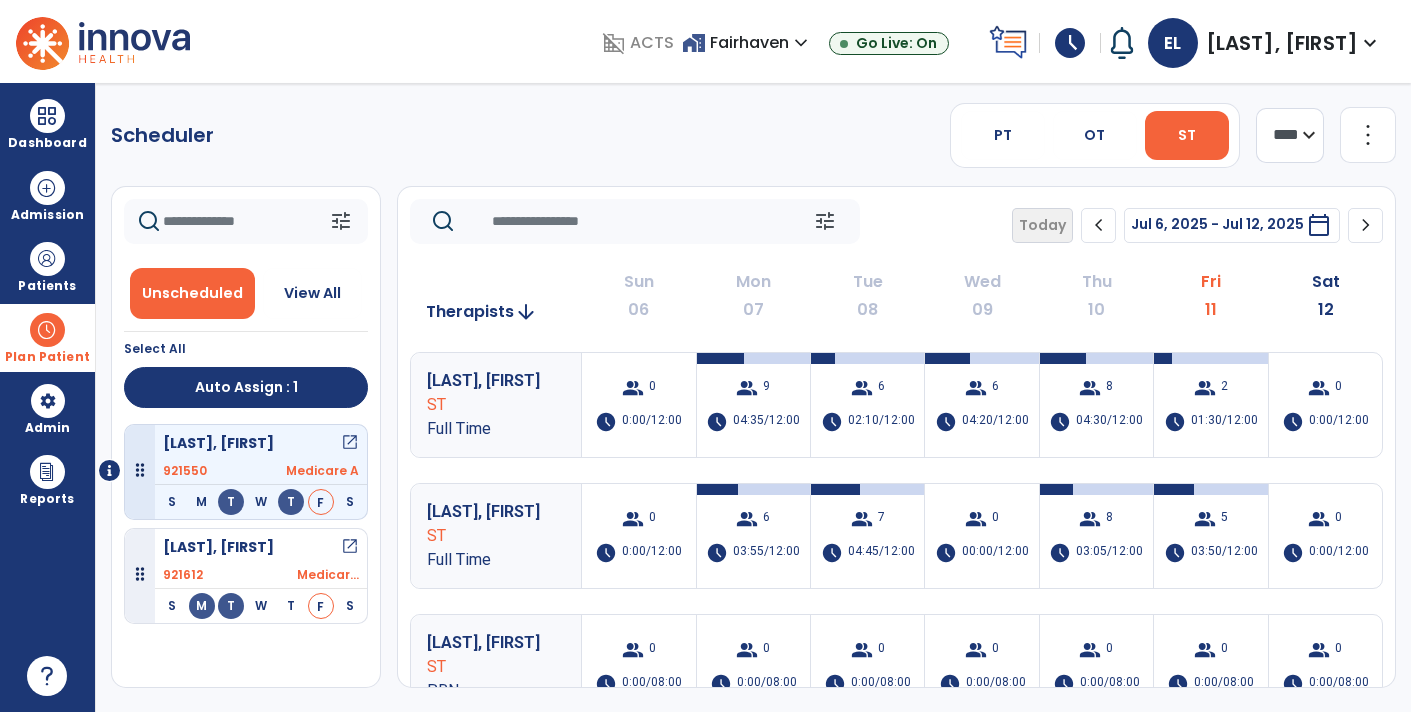 click on "open_in_new" at bounding box center [350, 443] 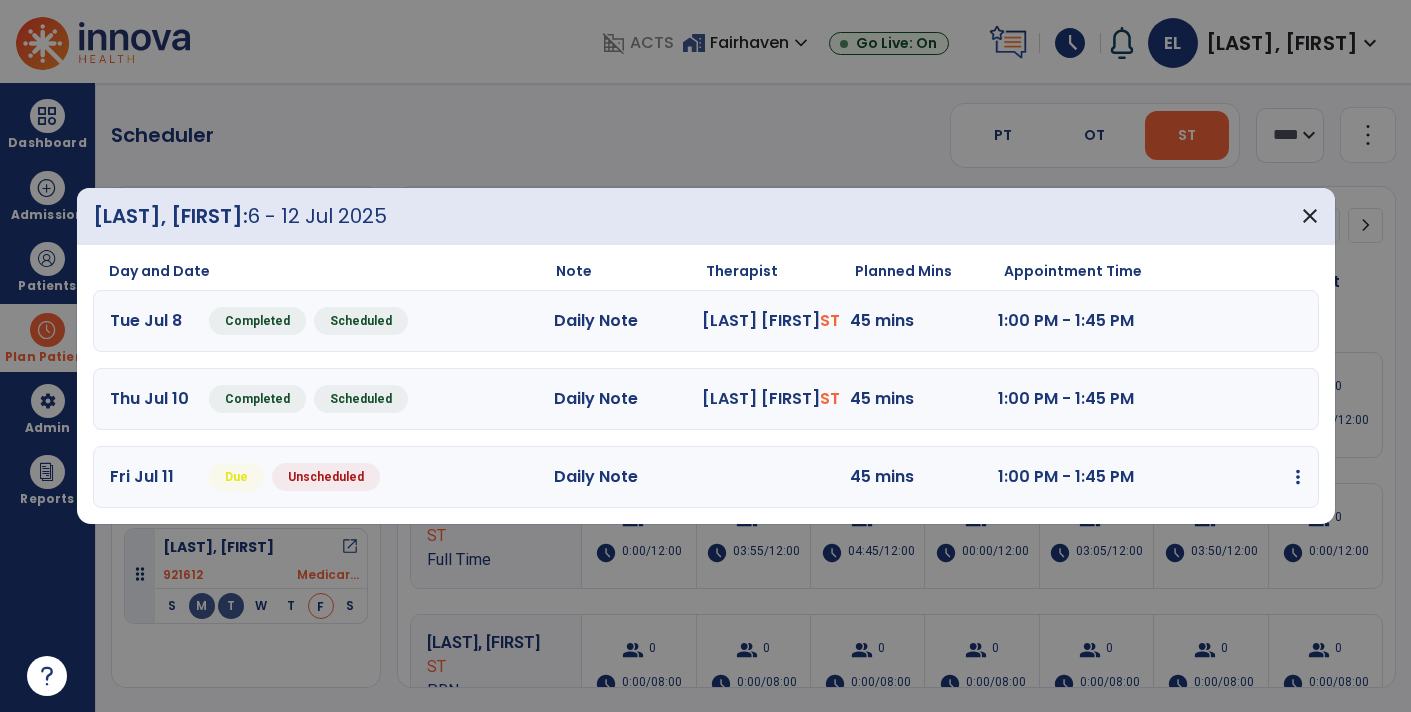 click on "Fri Jul 11 Due Unscheduled Daily Note     45 mins   1:00 PM - 1:45 PM   edit   Edit Session   alt_route   Split Minutes  add_comment  Add Note" at bounding box center [706, 477] 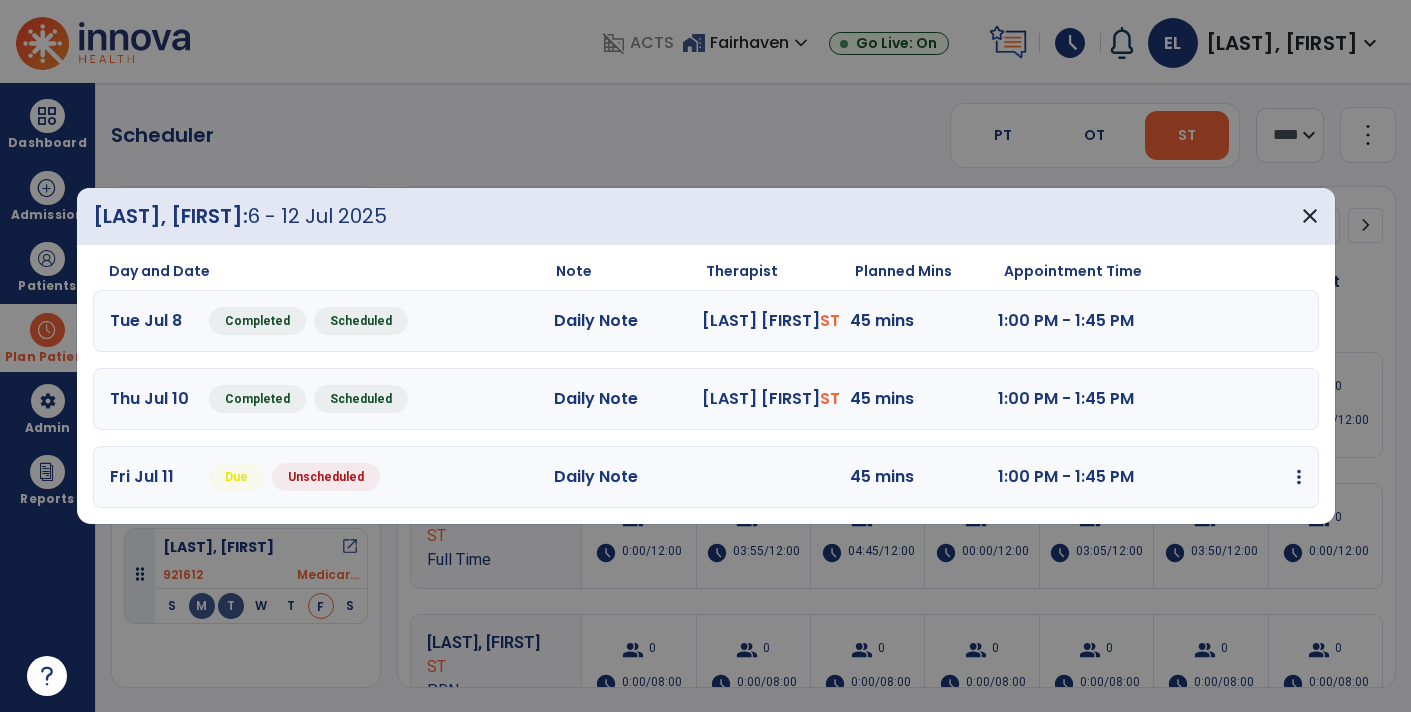 click at bounding box center (1299, 477) 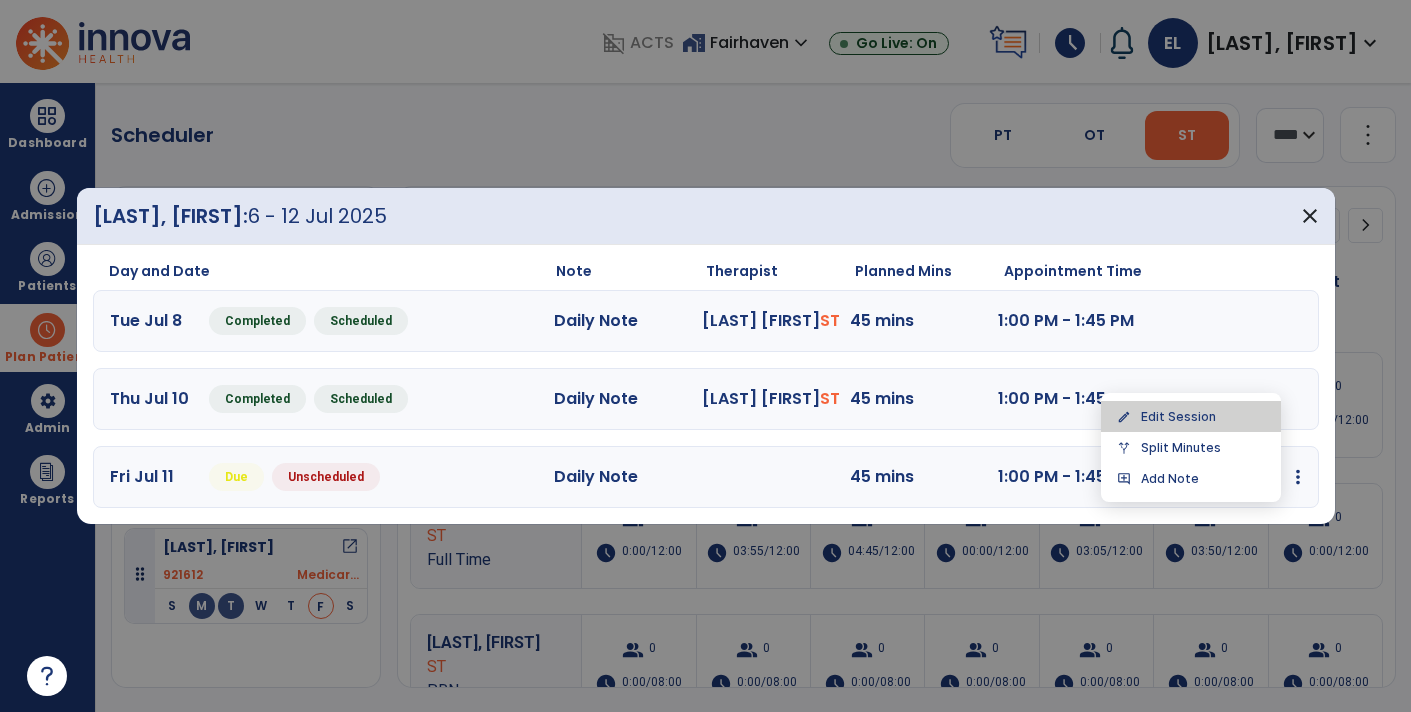click on "edit" at bounding box center (1124, 417) 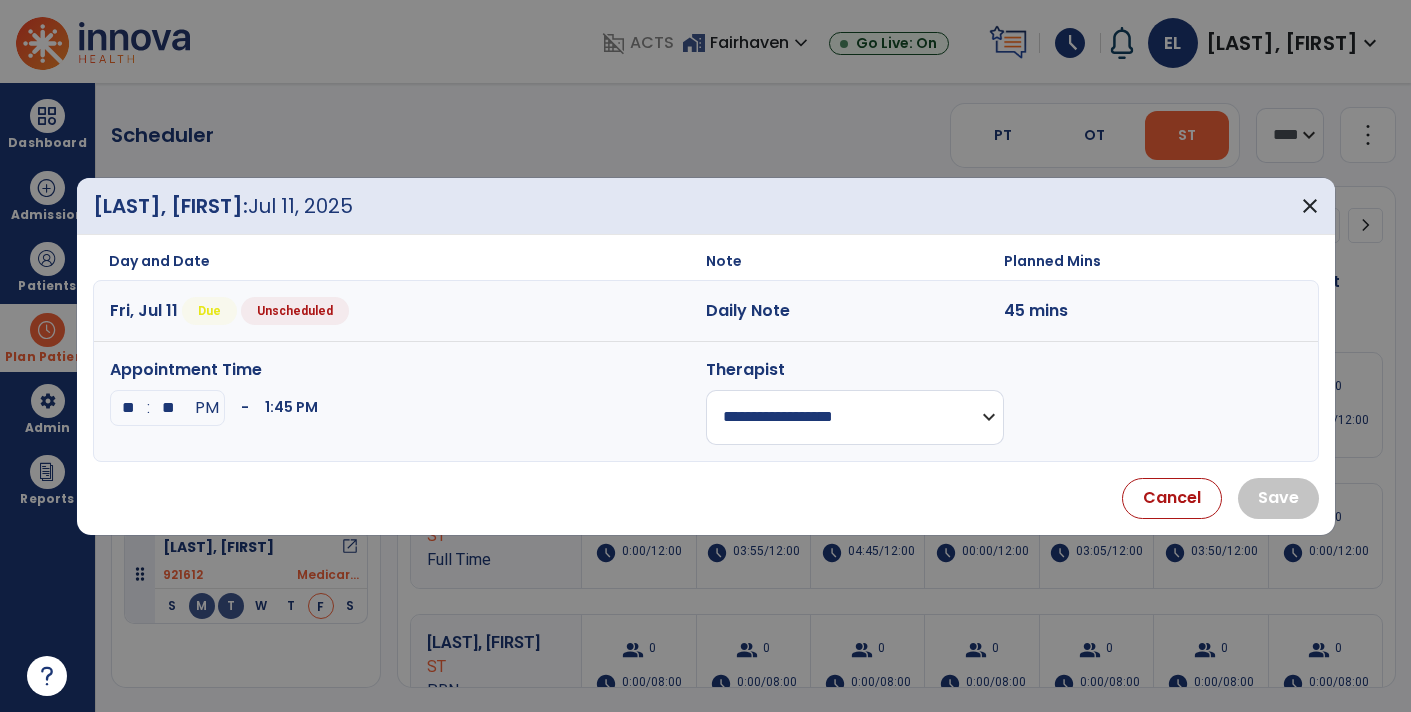 click on "**********" at bounding box center (855, 417) 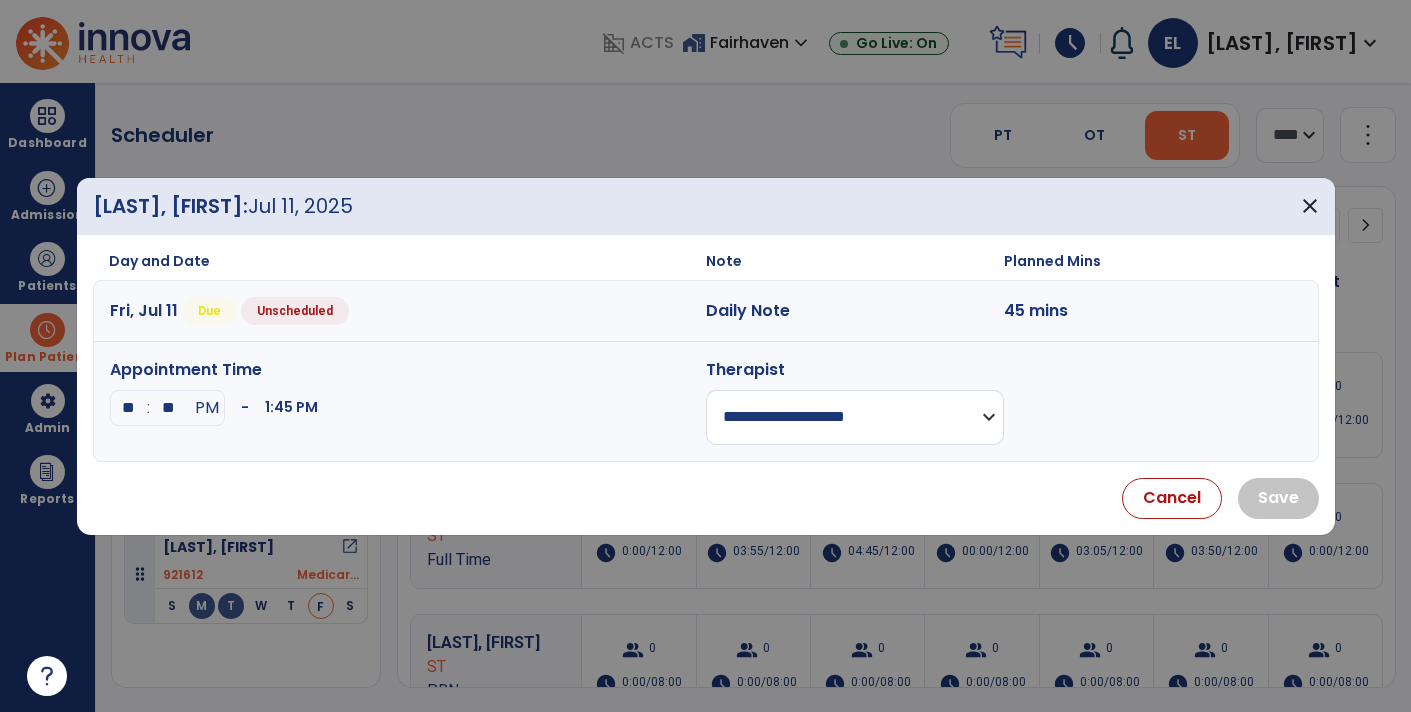 click on "**********" at bounding box center (855, 417) 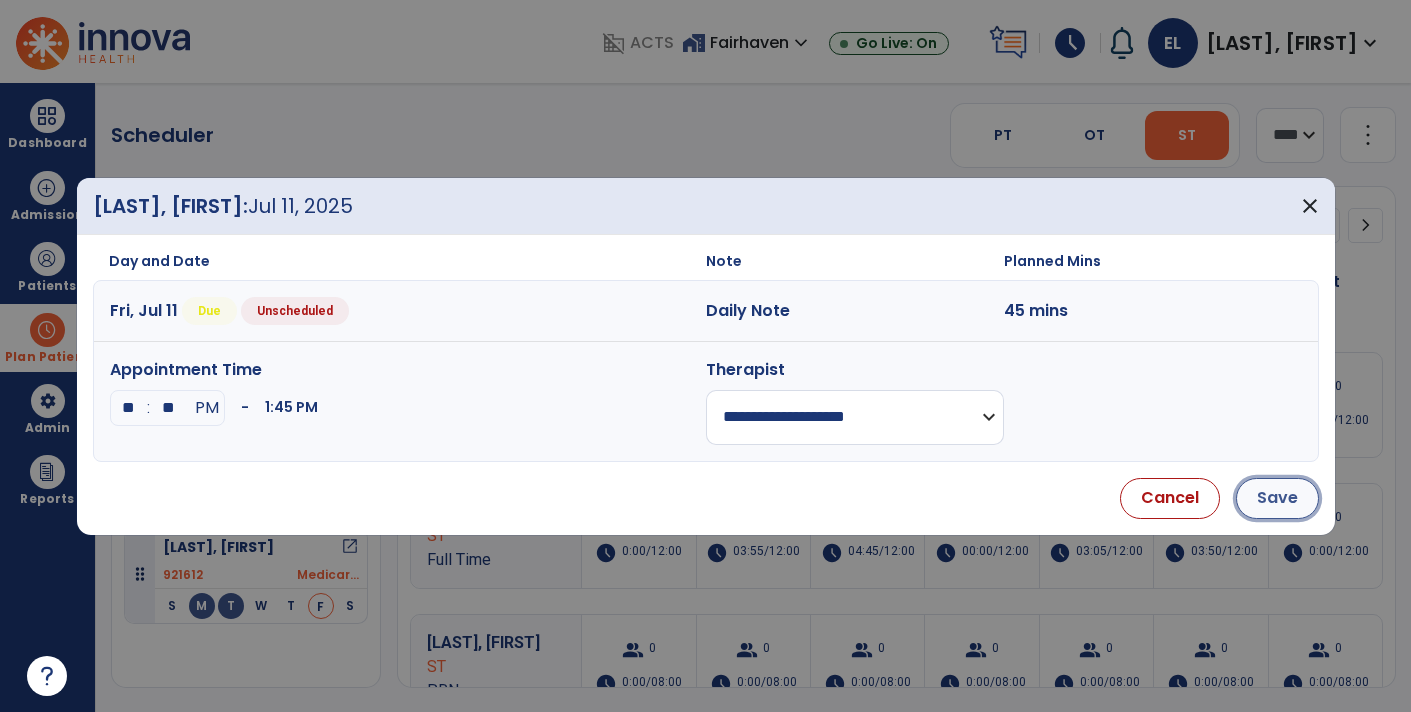 click on "Save" at bounding box center (1277, 498) 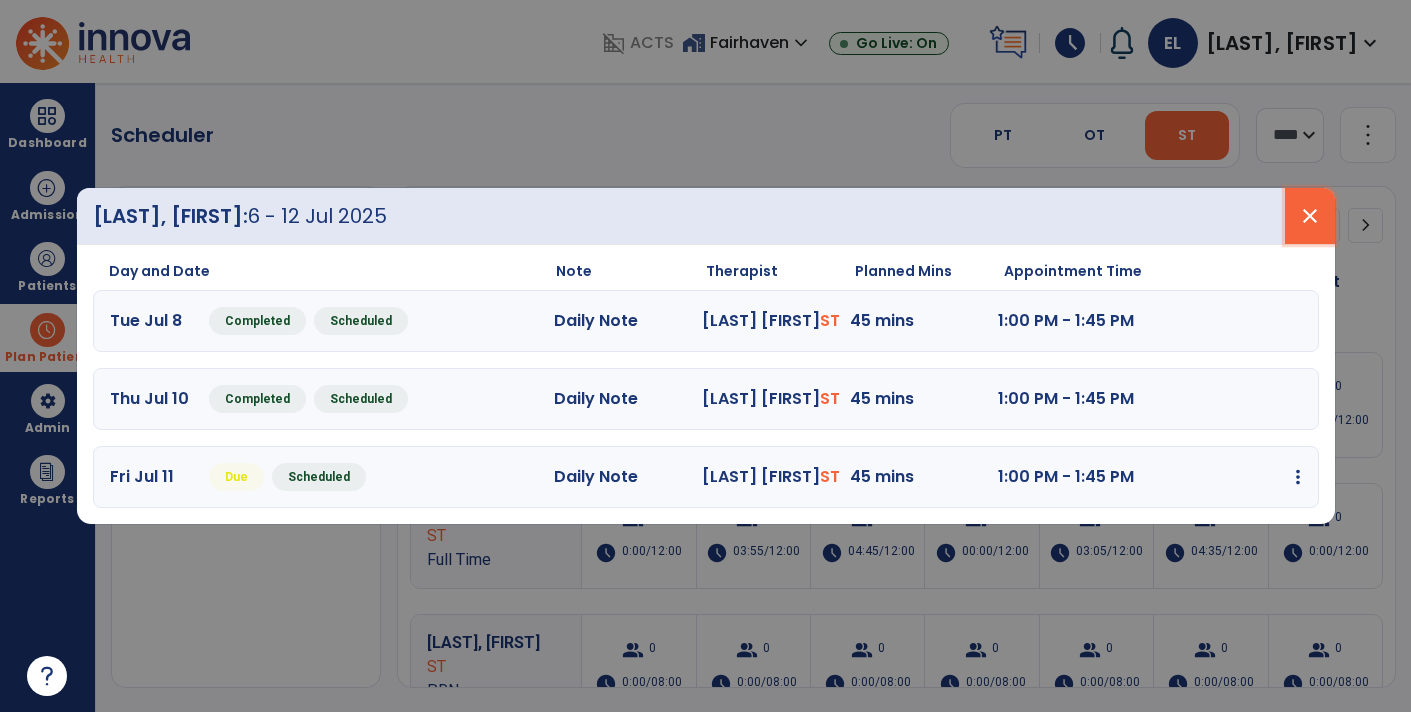click on "close" at bounding box center [1310, 216] 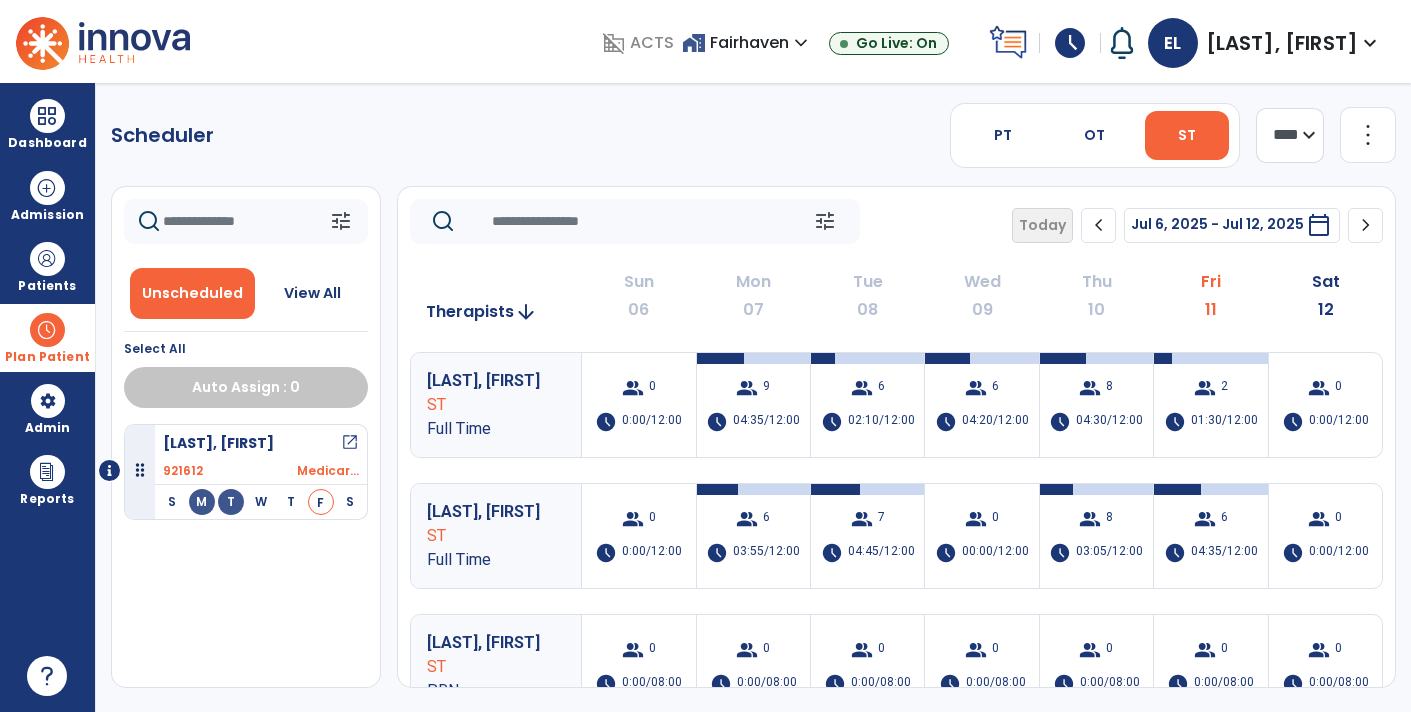click on "open_in_new" at bounding box center [350, 443] 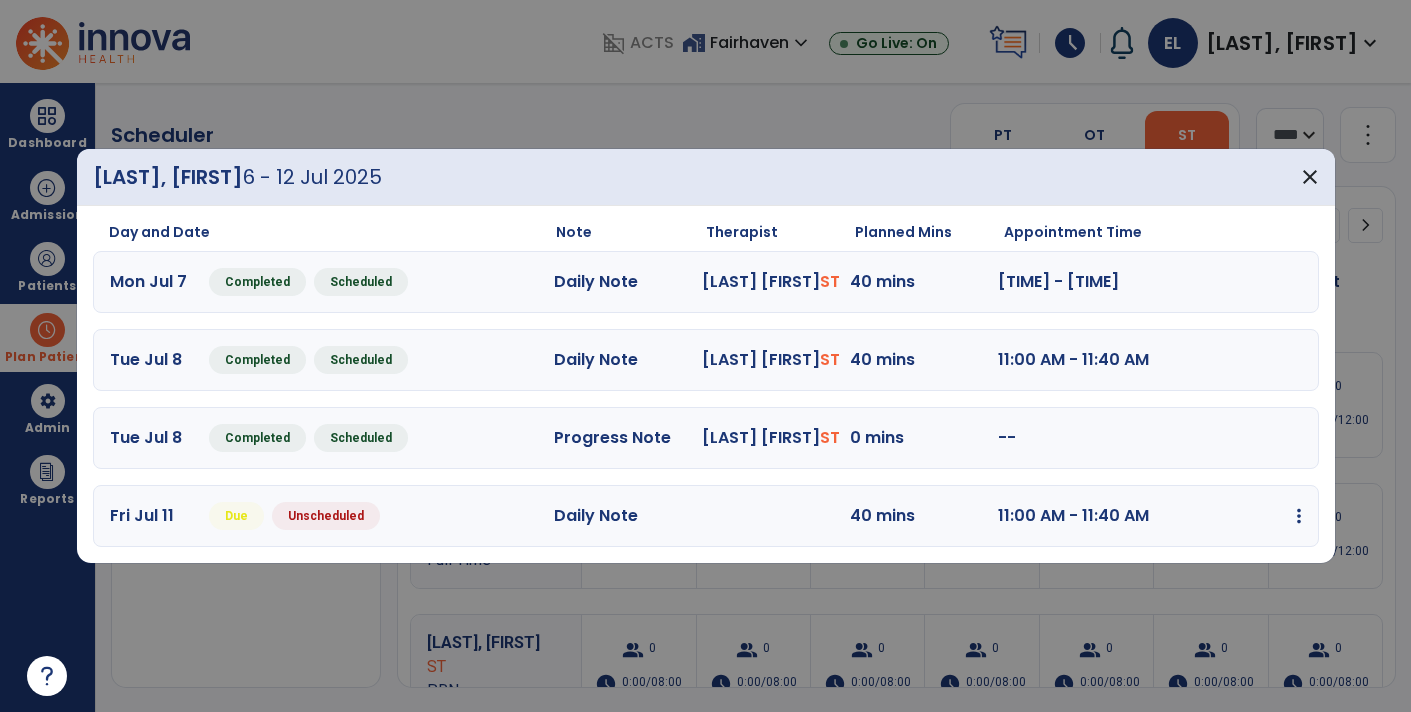 click at bounding box center (1299, 516) 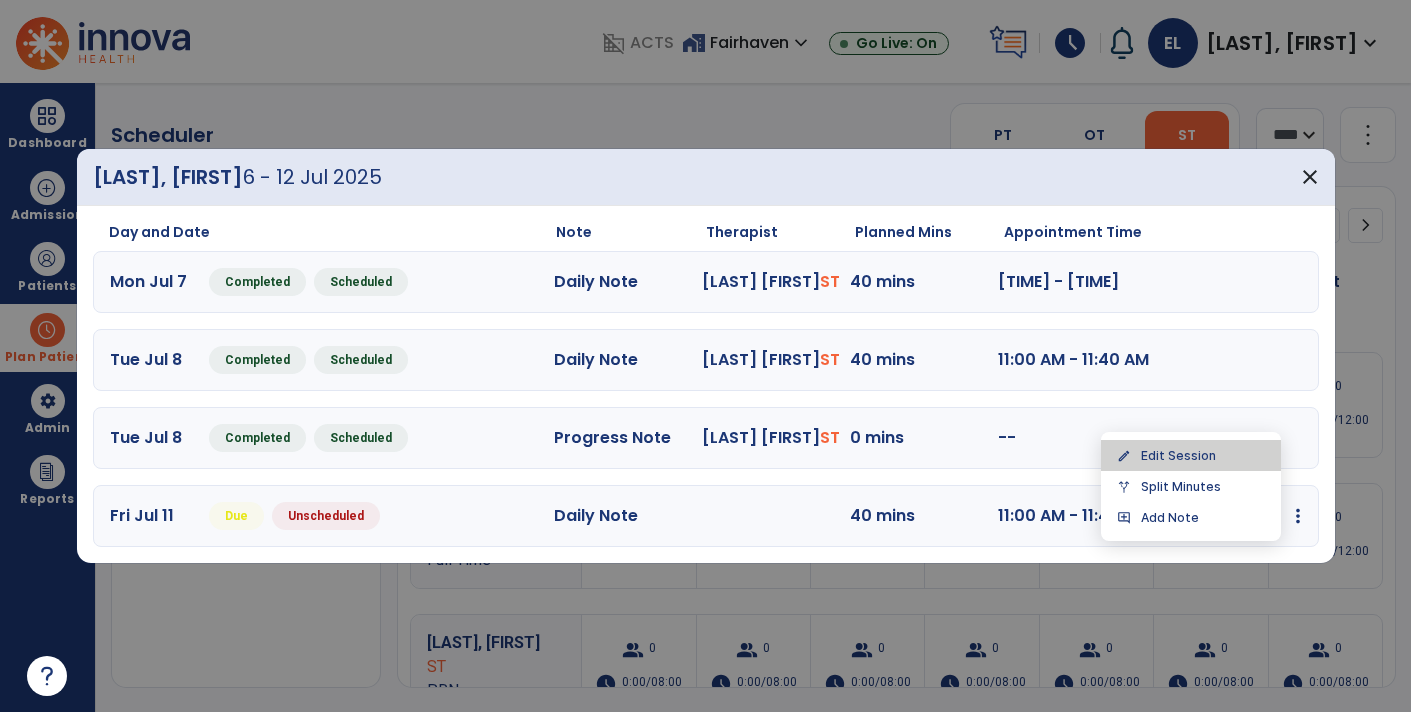 click on "edit   Edit Session" at bounding box center (1191, 455) 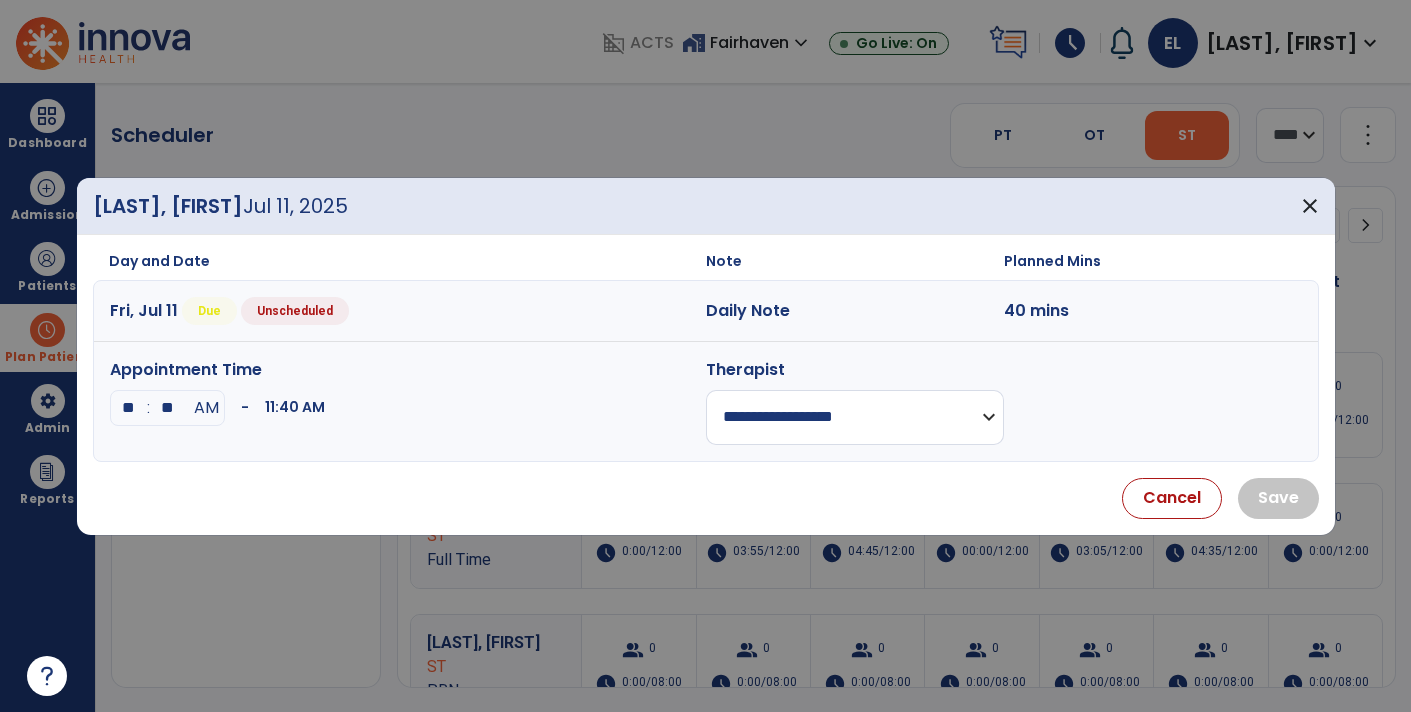 click on "**********" at bounding box center (855, 417) 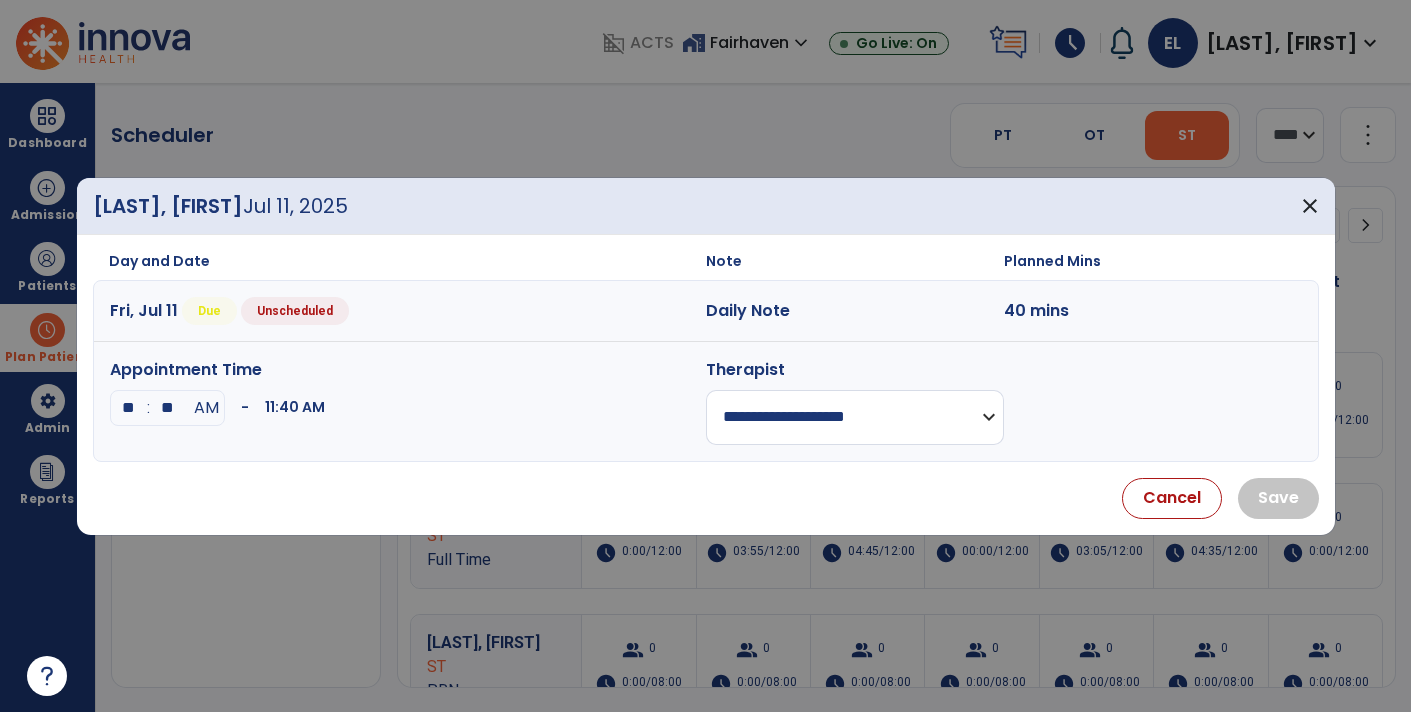 click on "**********" at bounding box center (855, 417) 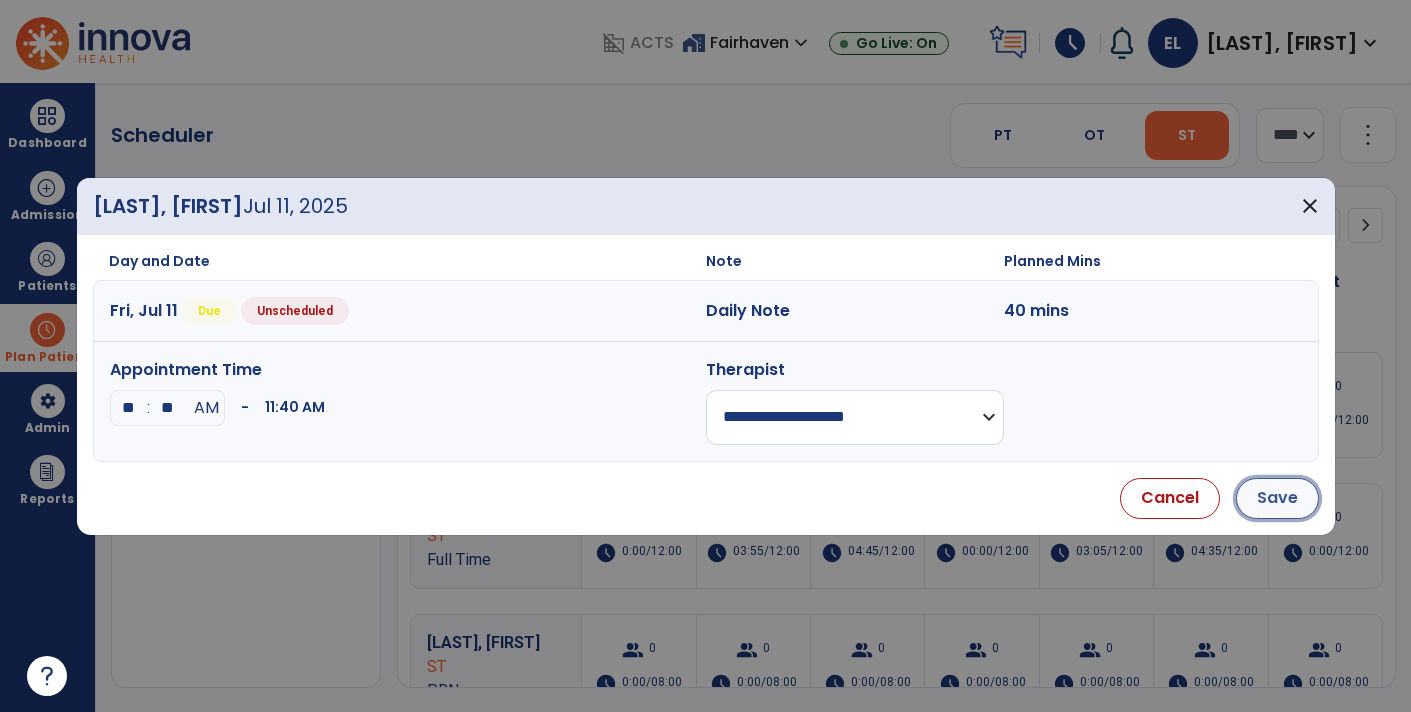 click on "Save" at bounding box center [1277, 498] 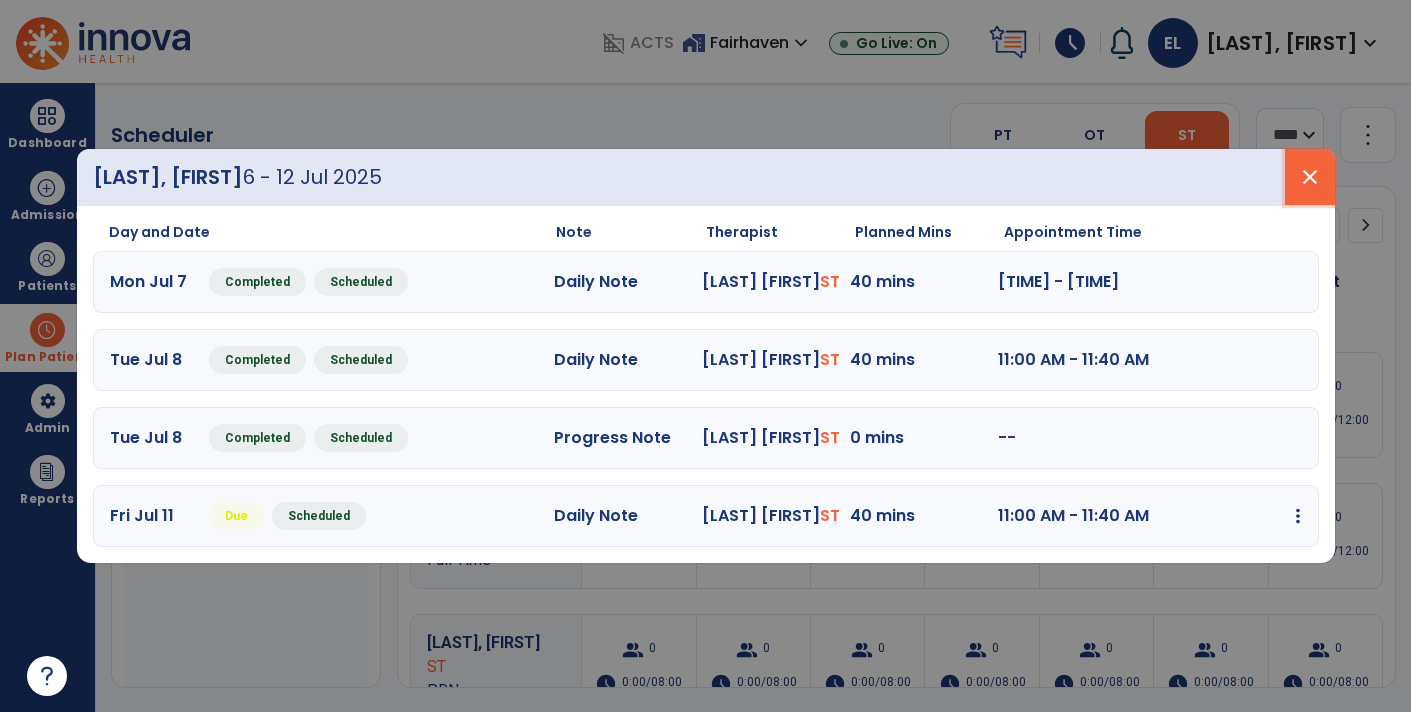 click on "close" at bounding box center [1310, 177] 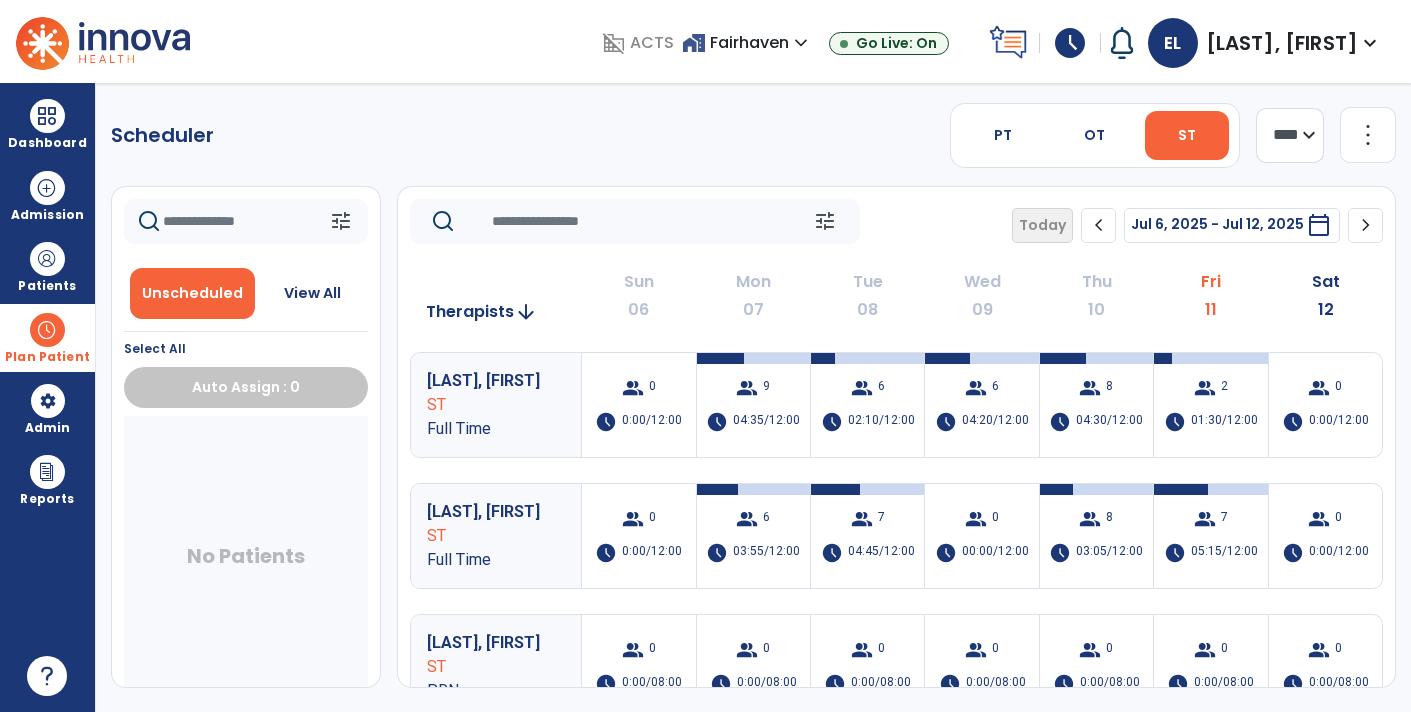 click on "Plan Patient" at bounding box center (47, 337) 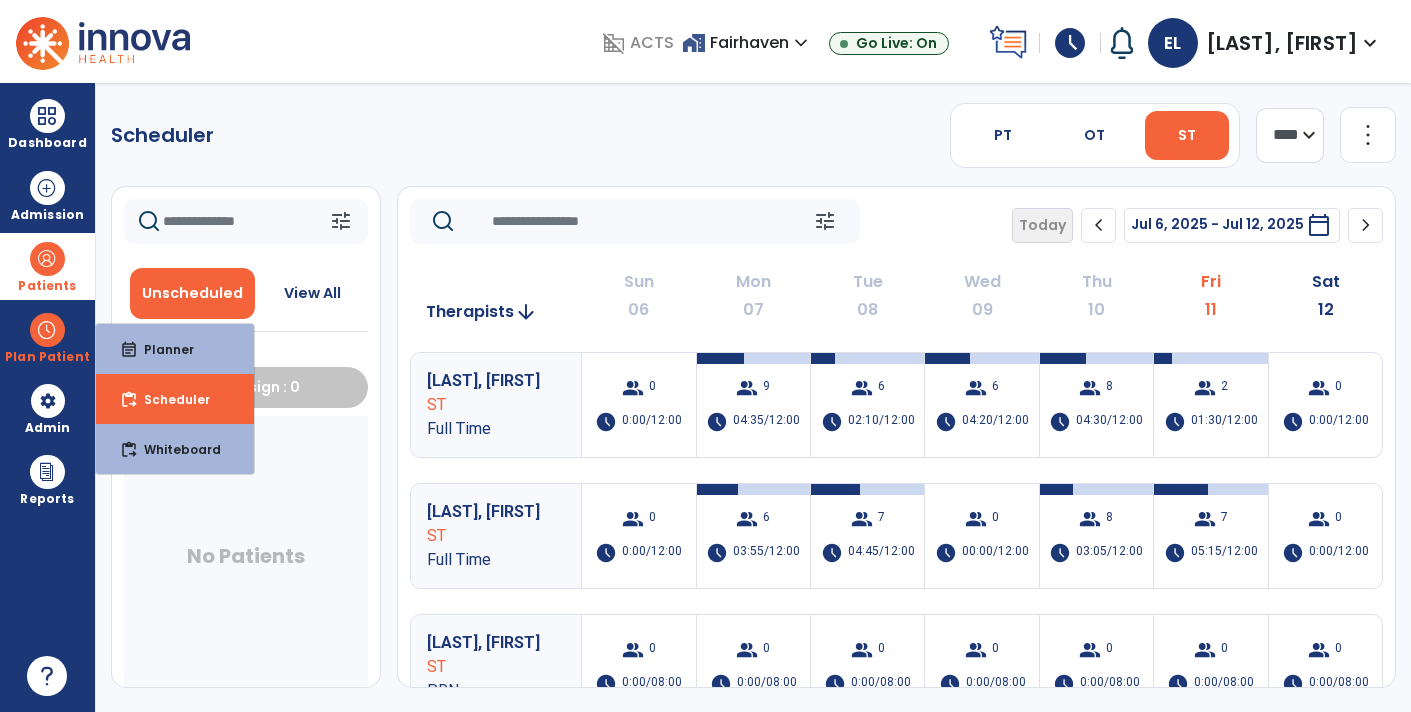 click at bounding box center (47, 259) 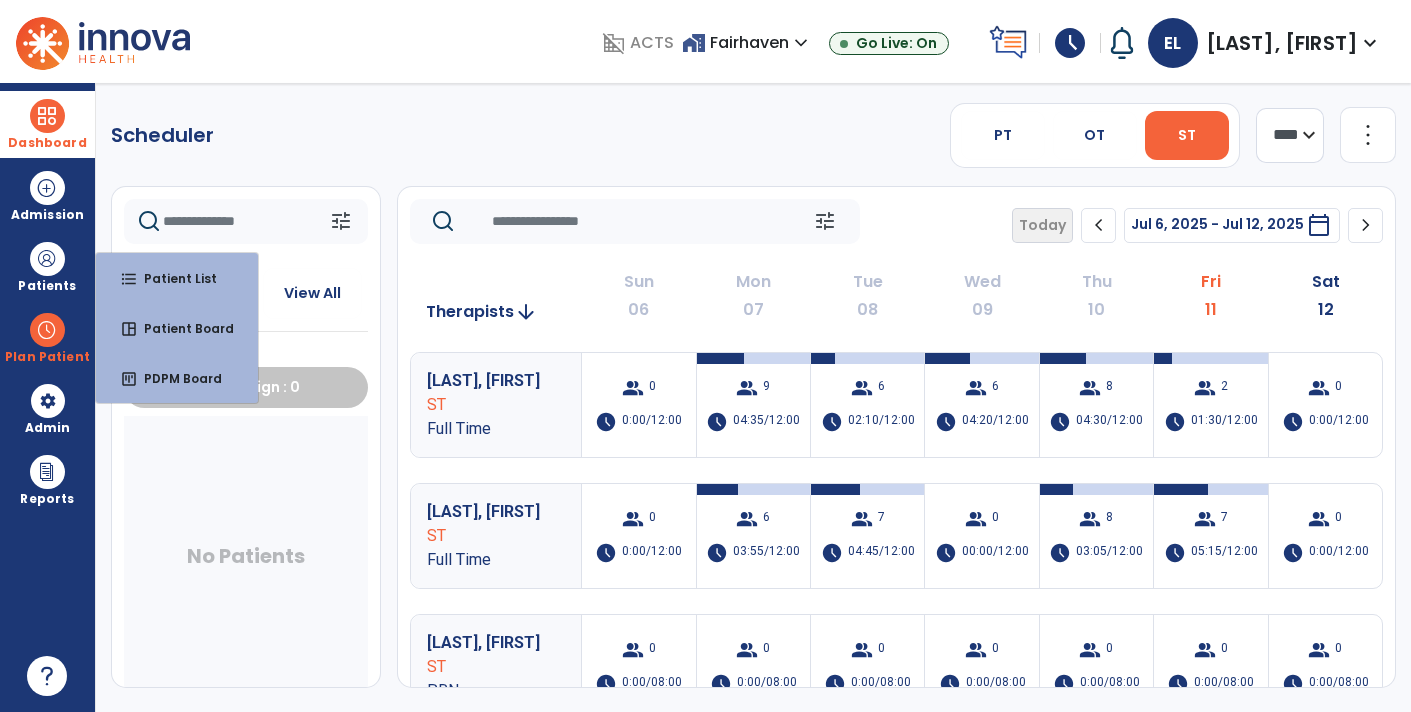 click at bounding box center [47, 116] 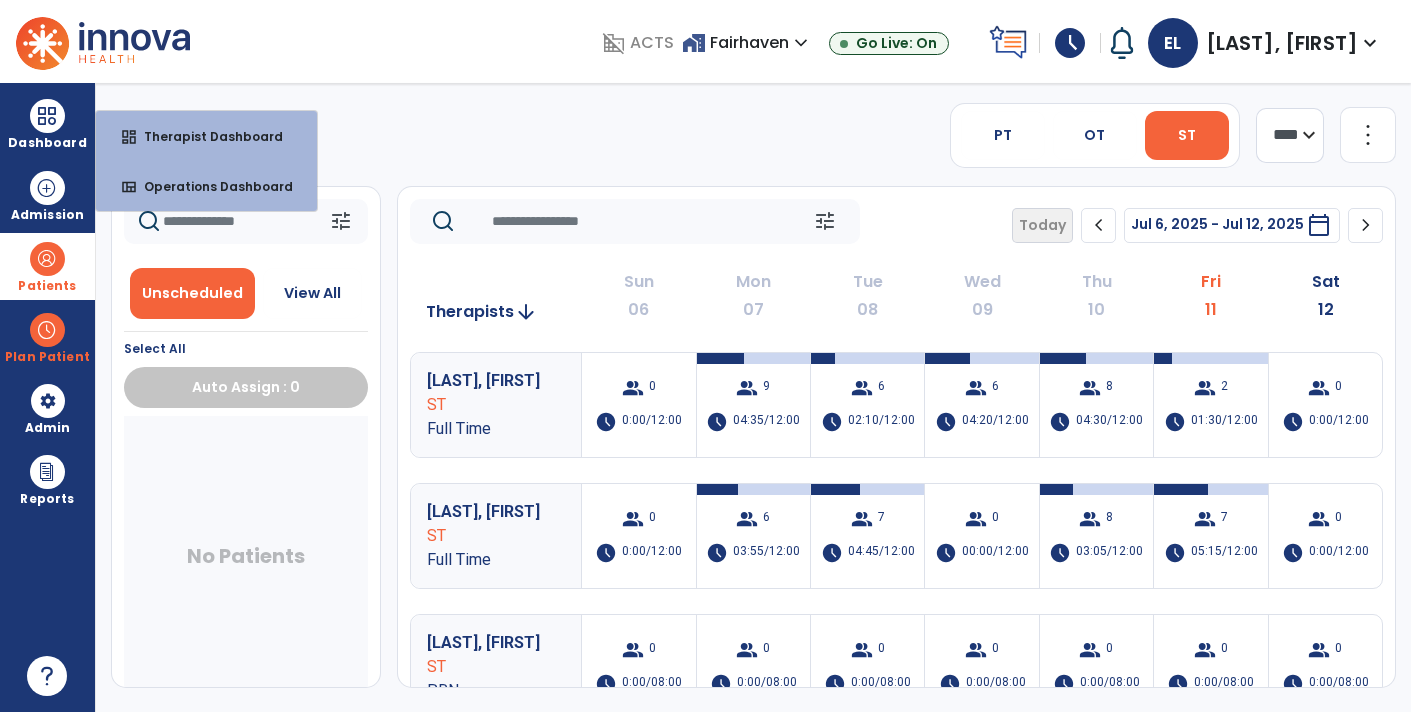 click on "Patients" at bounding box center (47, 266) 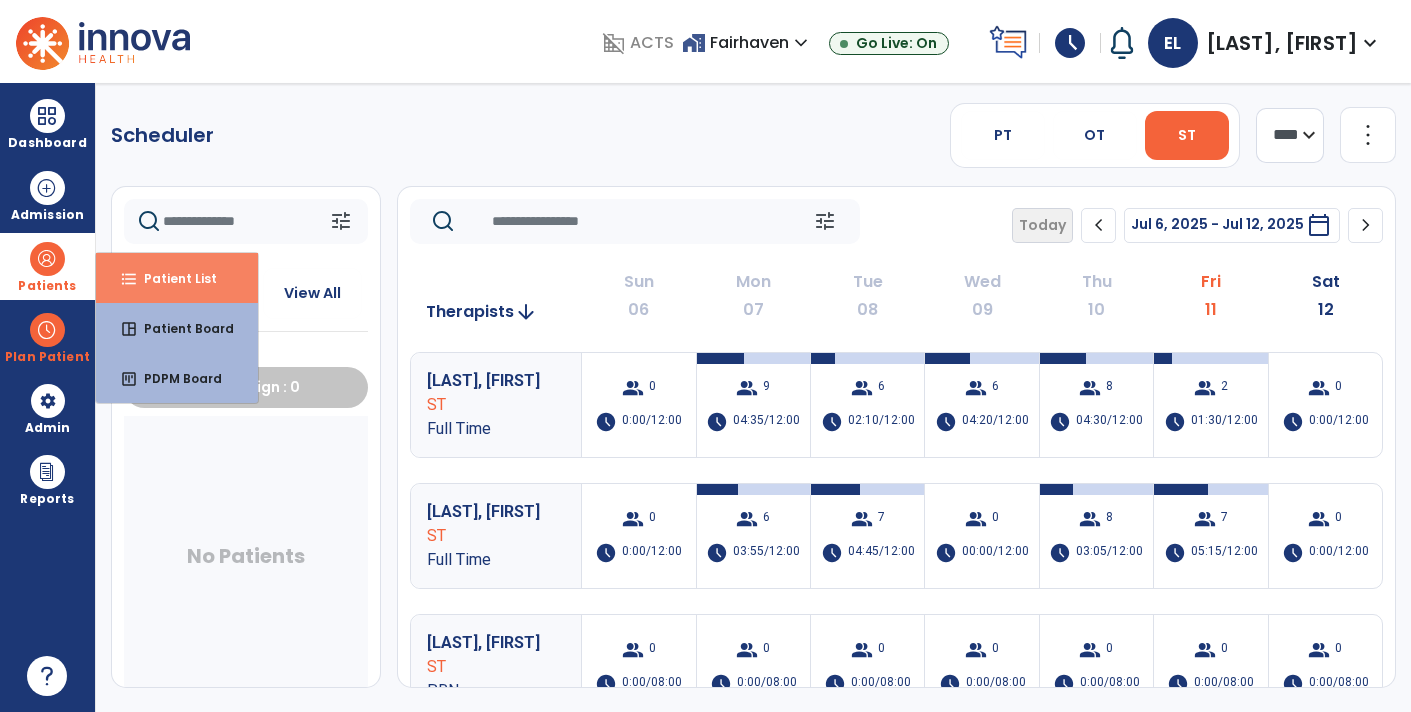 click on "Patient List" at bounding box center (172, 278) 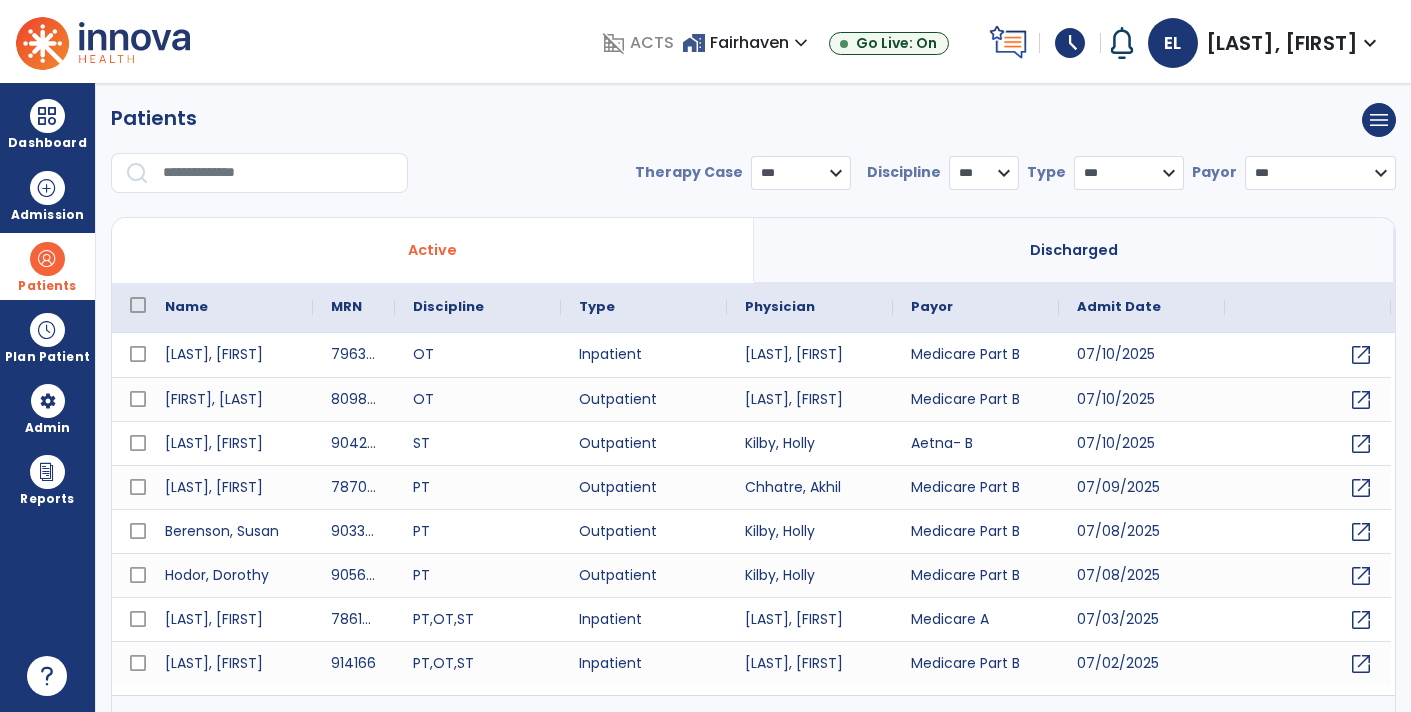 click at bounding box center (278, 173) 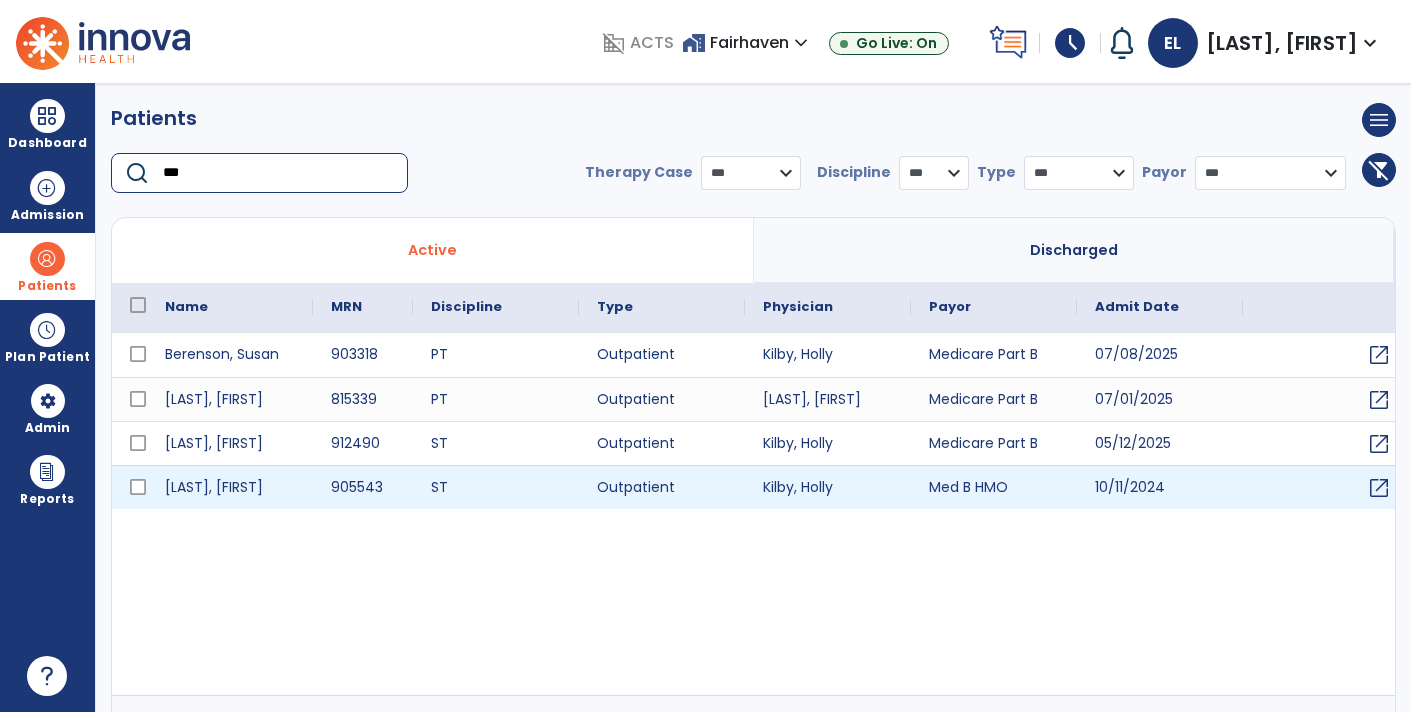 type on "***" 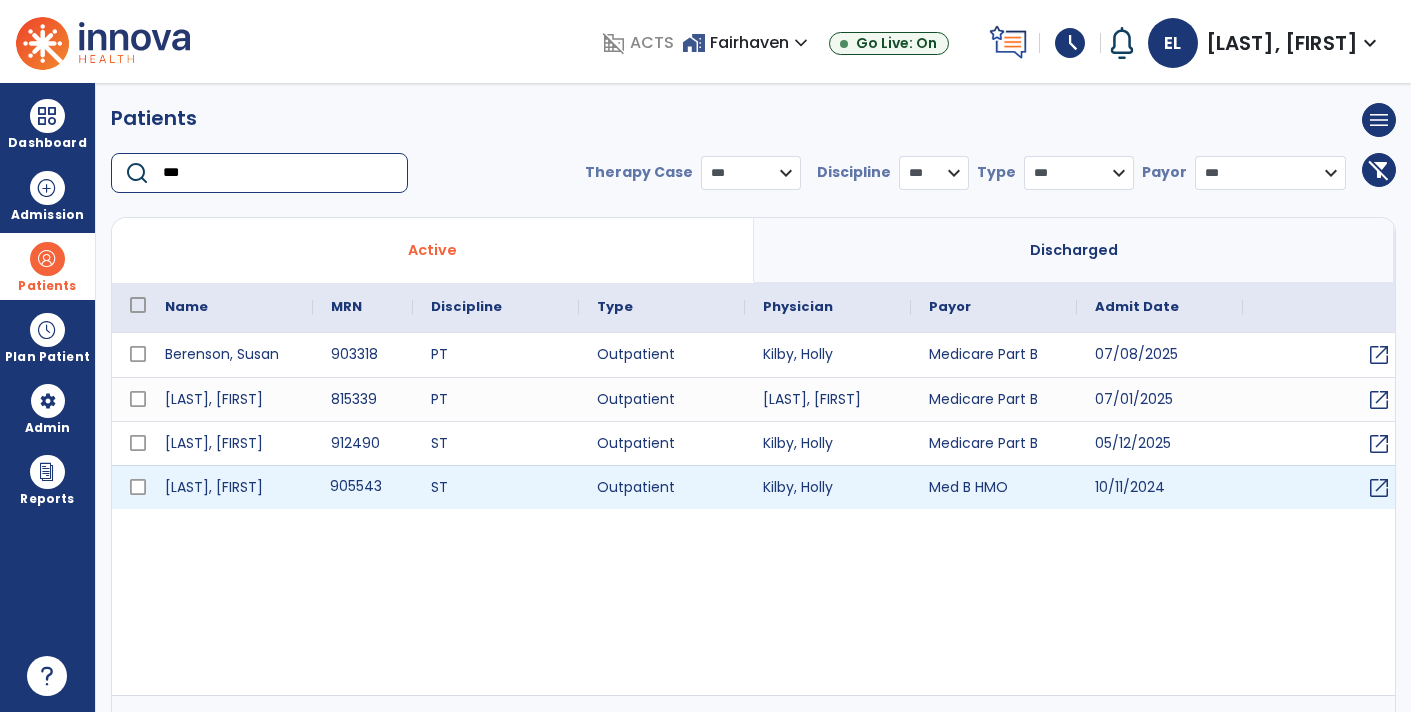 click on "905543" at bounding box center (363, 487) 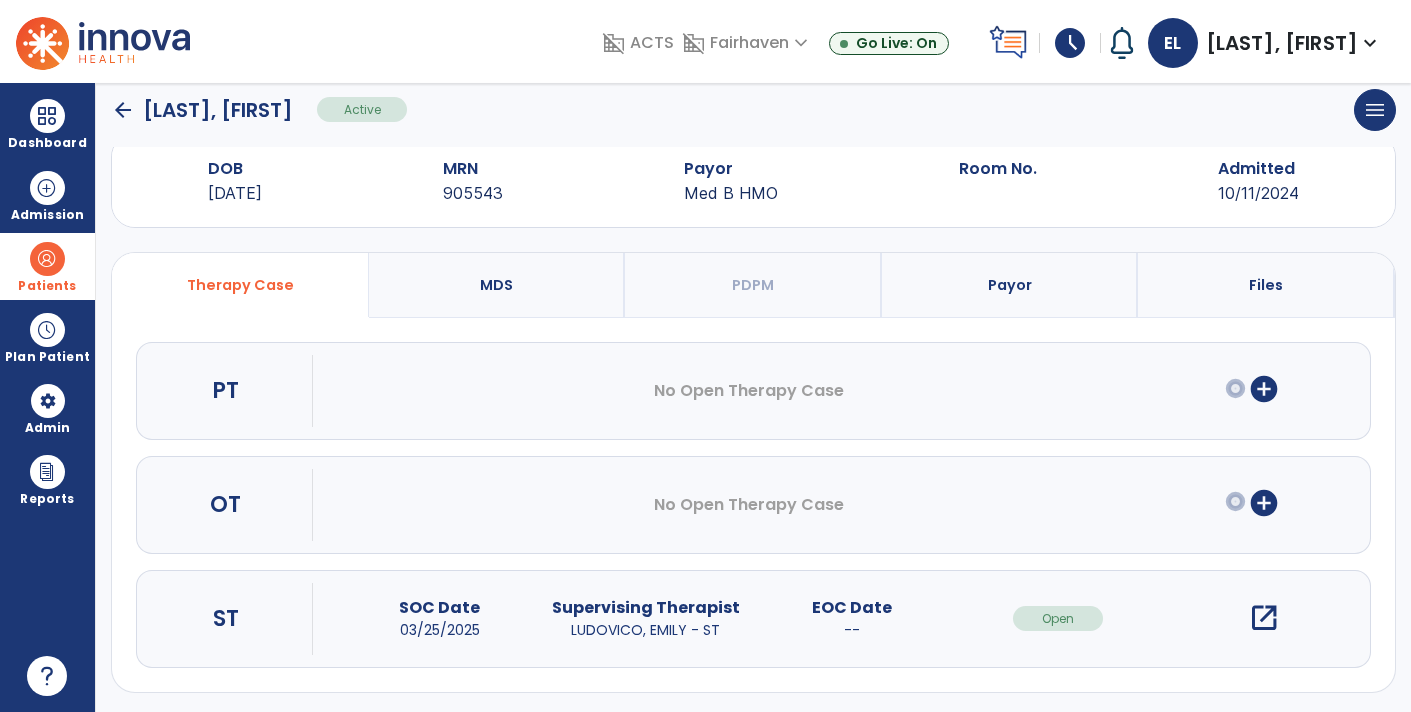 scroll, scrollTop: 36, scrollLeft: 0, axis: vertical 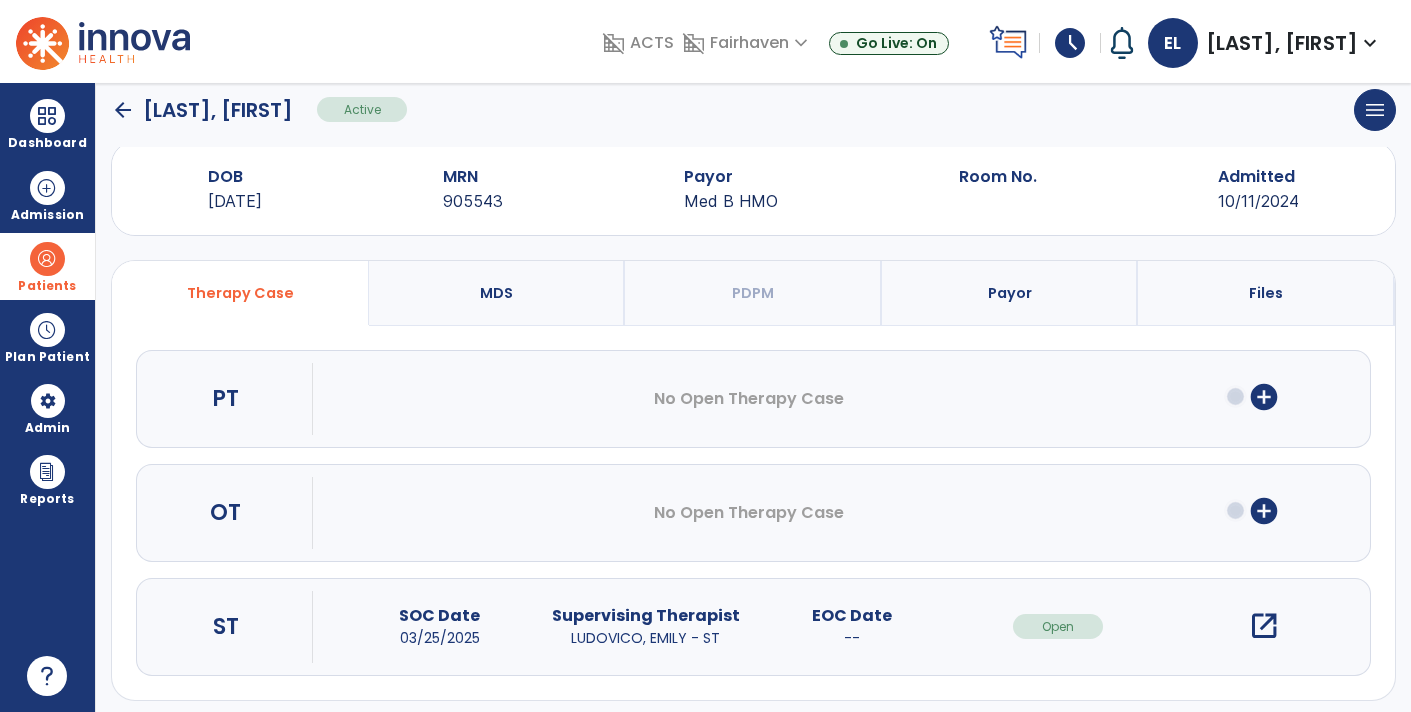 click on "open_in_new" at bounding box center [1264, 626] 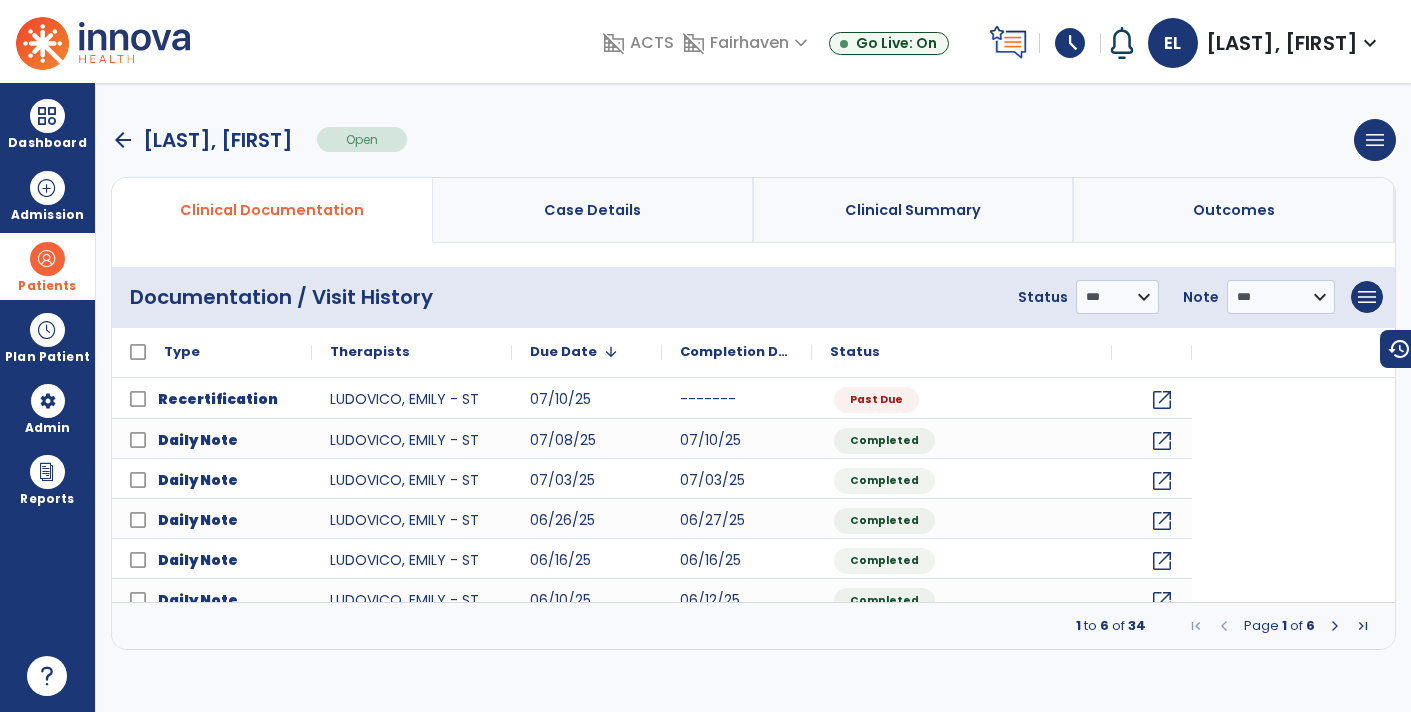 scroll, scrollTop: 0, scrollLeft: 0, axis: both 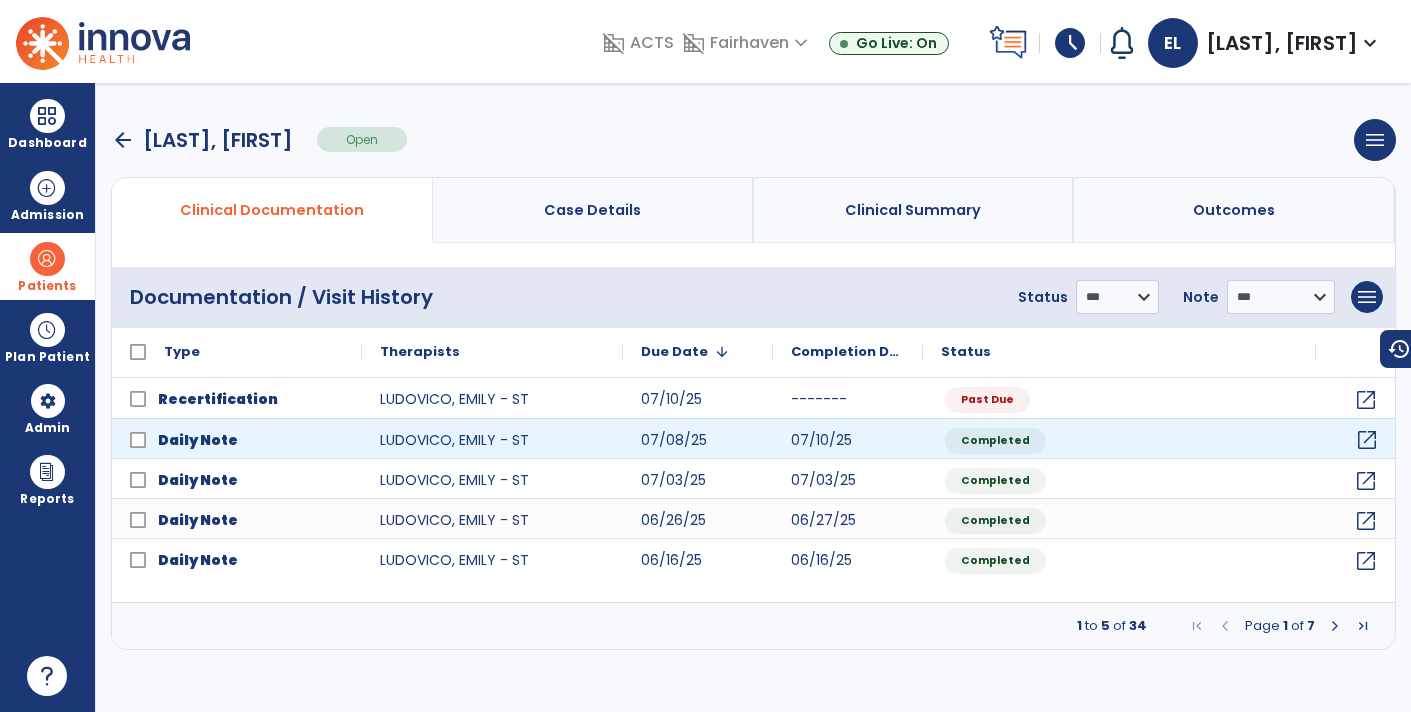 click on "open_in_new" 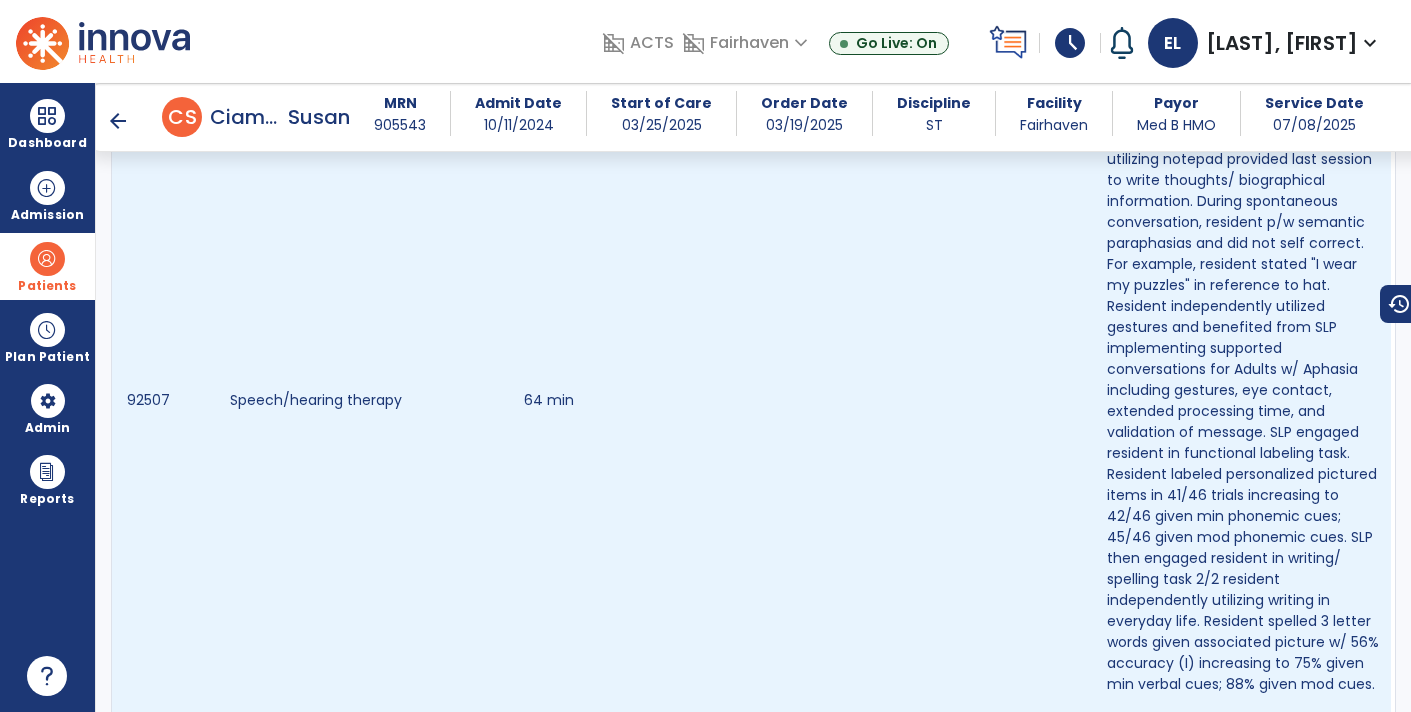 scroll, scrollTop: 1274, scrollLeft: 0, axis: vertical 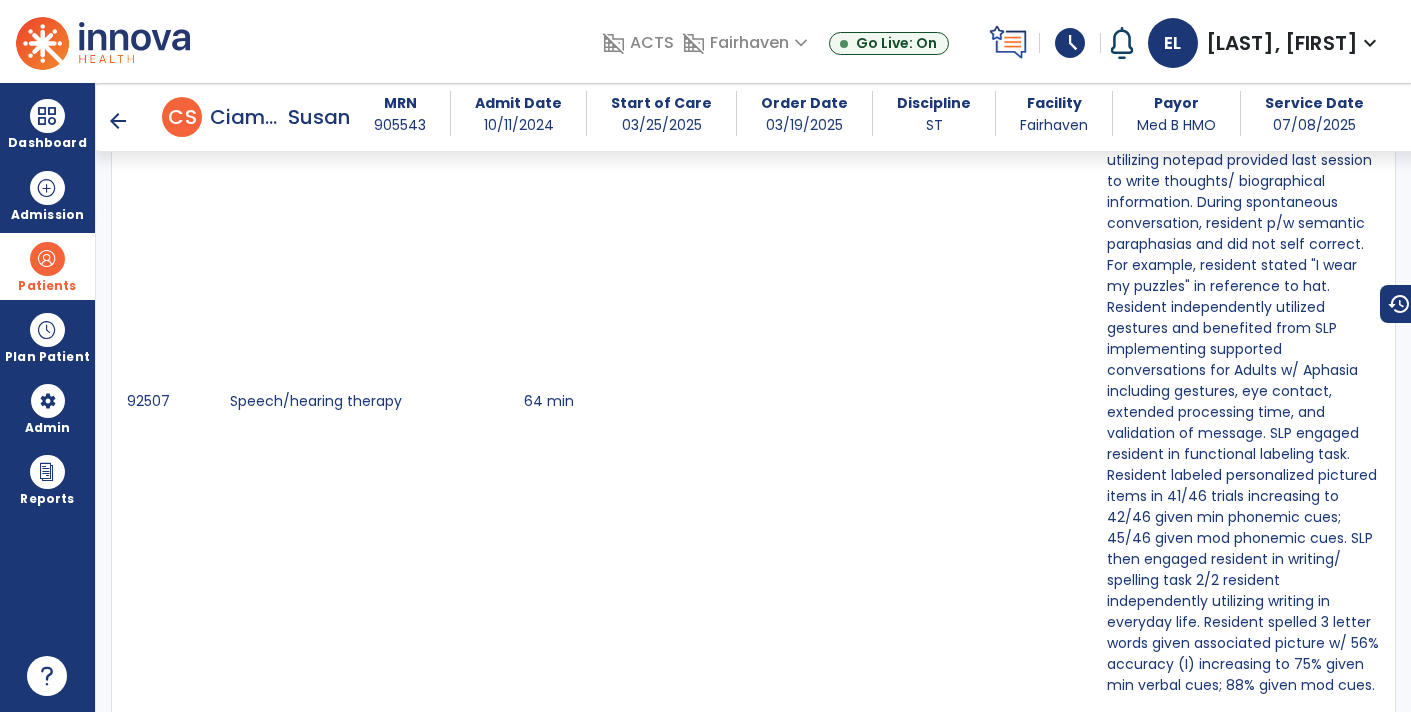 click on "arrow_back" at bounding box center [118, 121] 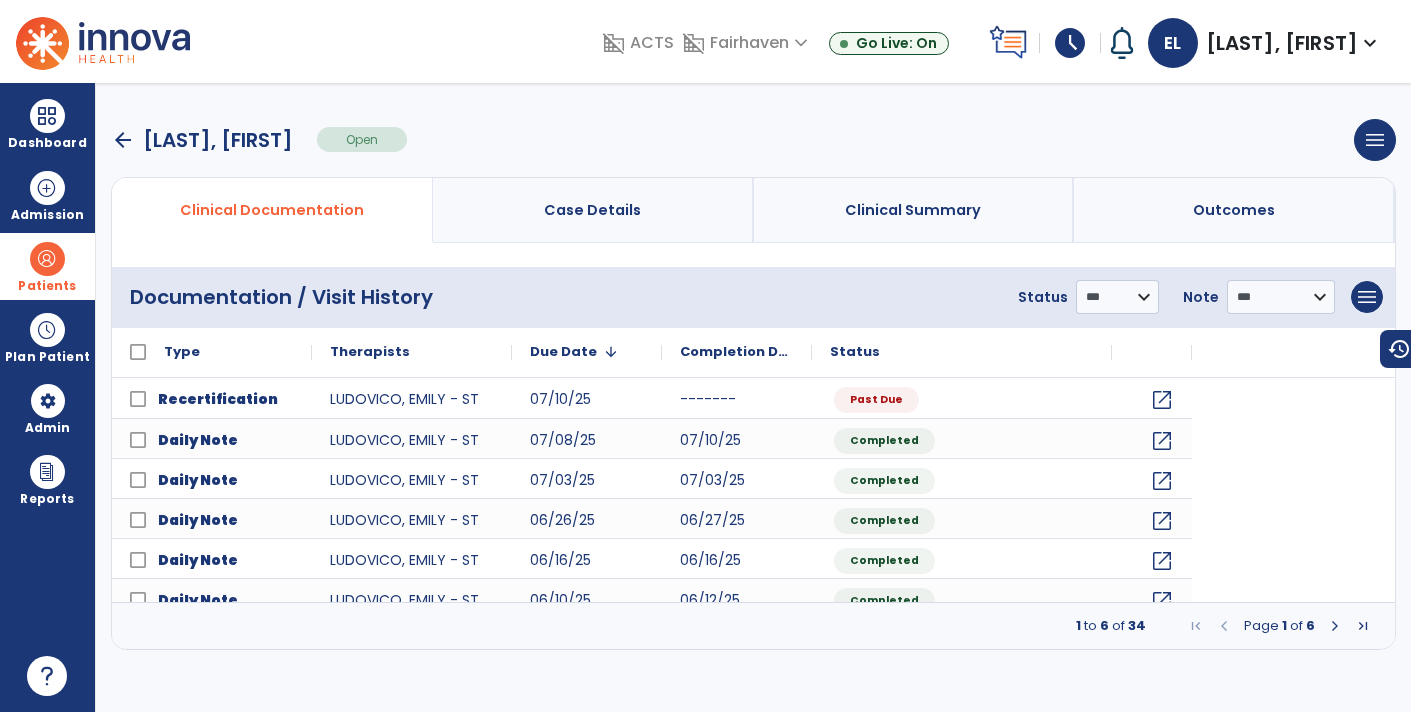 scroll, scrollTop: 0, scrollLeft: 0, axis: both 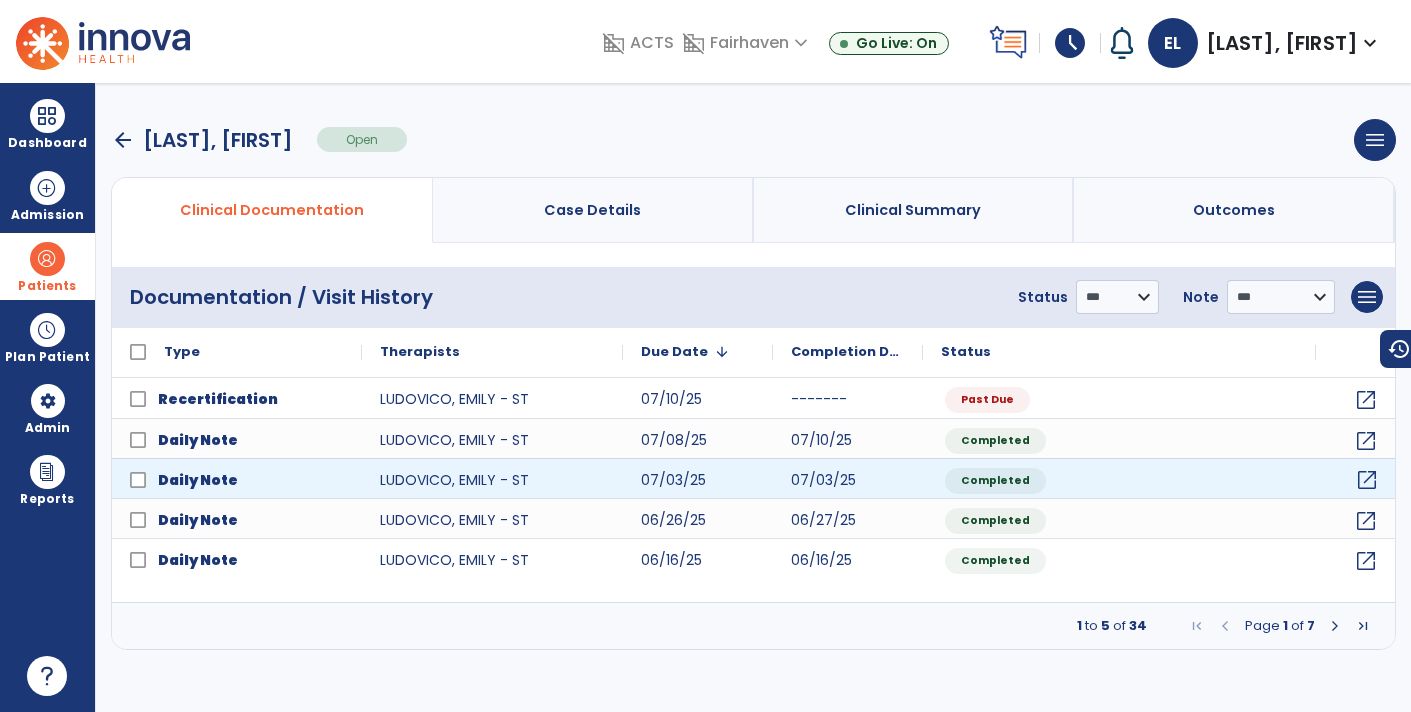 click on "open_in_new" 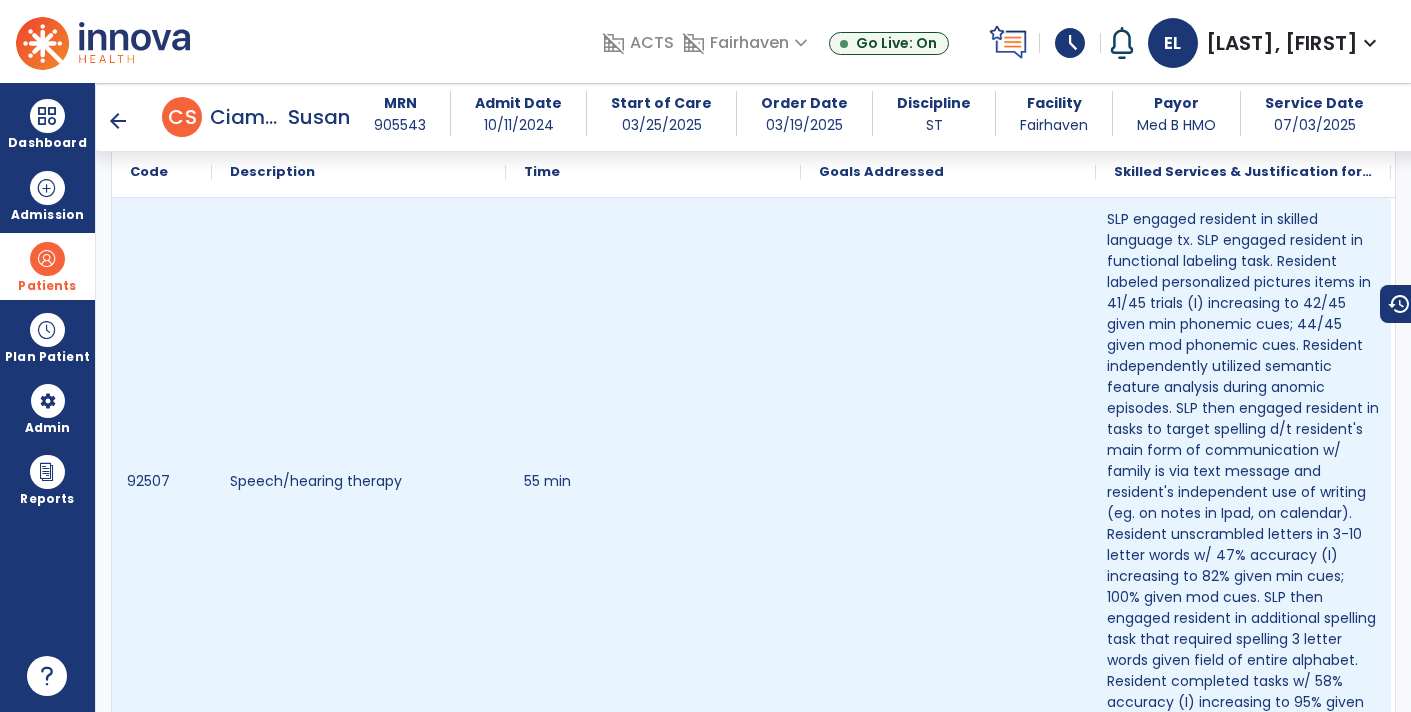 scroll, scrollTop: 1349, scrollLeft: 0, axis: vertical 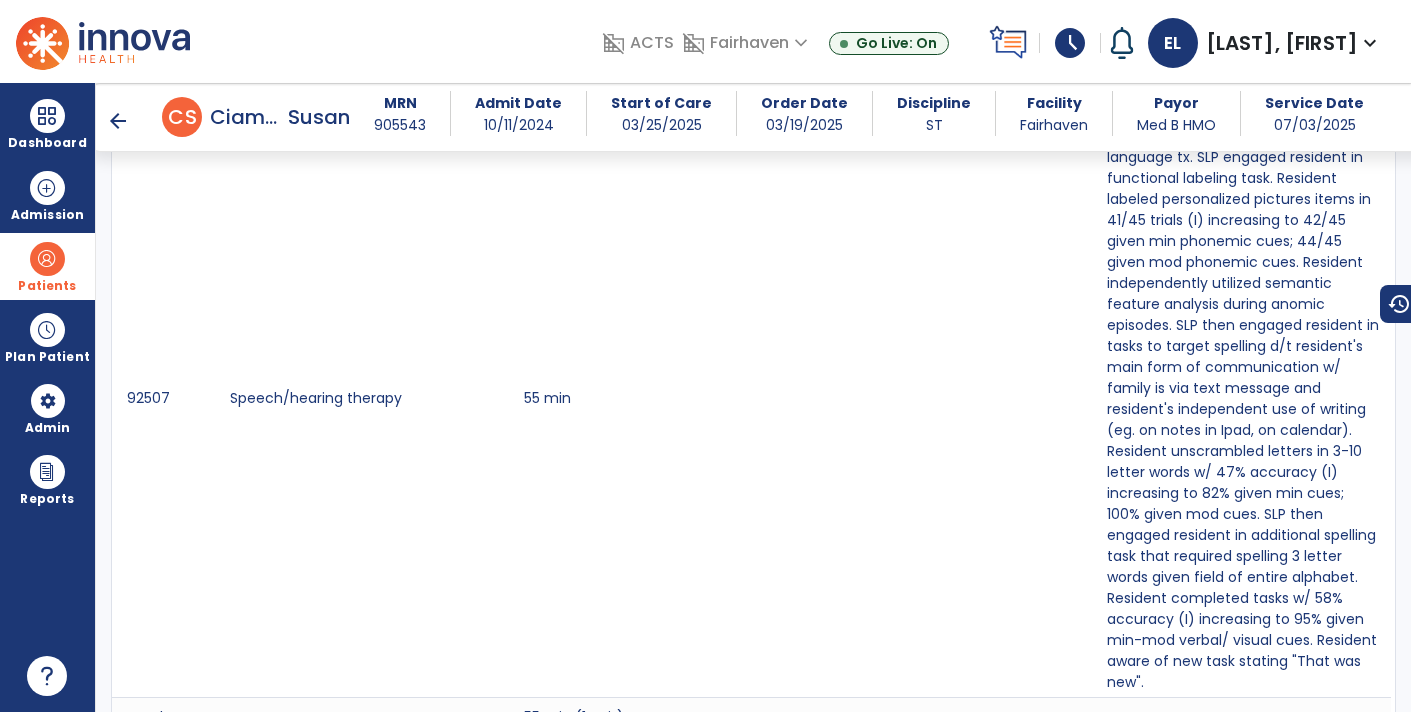click on "arrow_back" at bounding box center [118, 121] 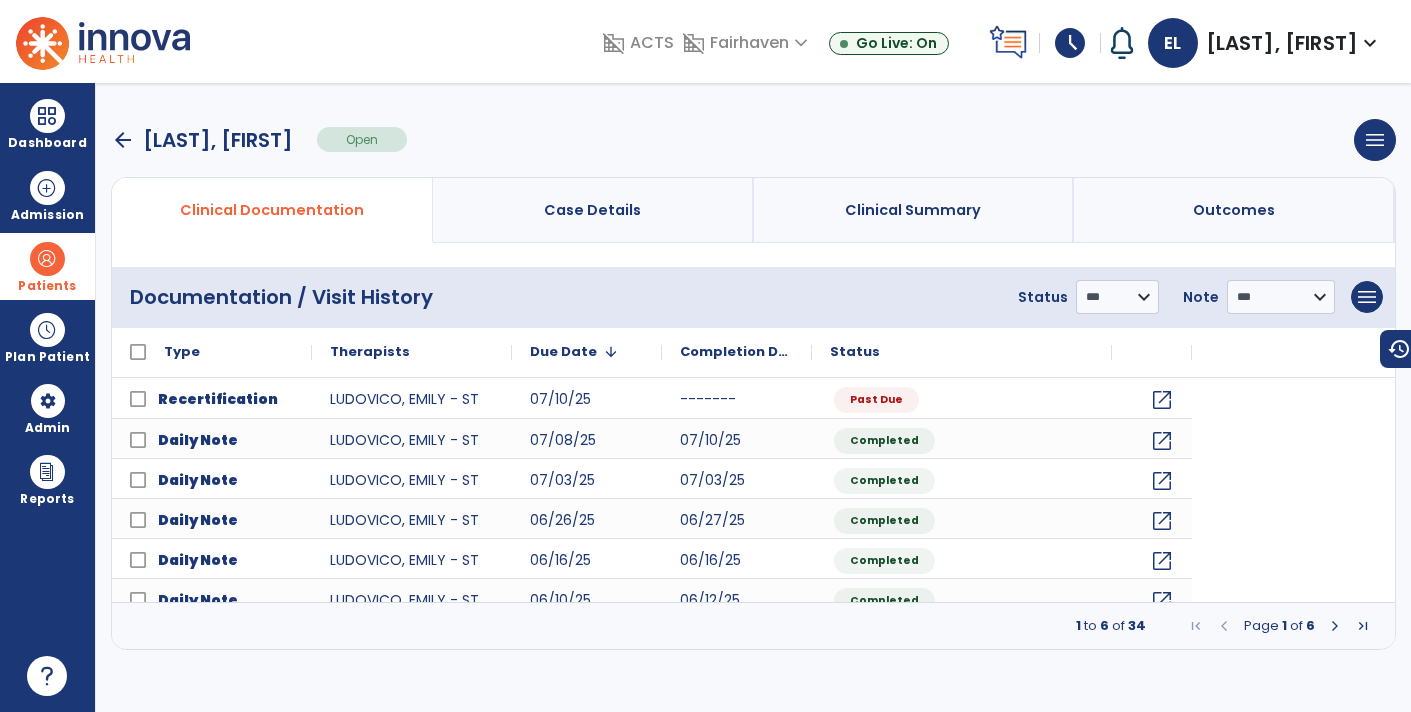 scroll, scrollTop: 0, scrollLeft: 0, axis: both 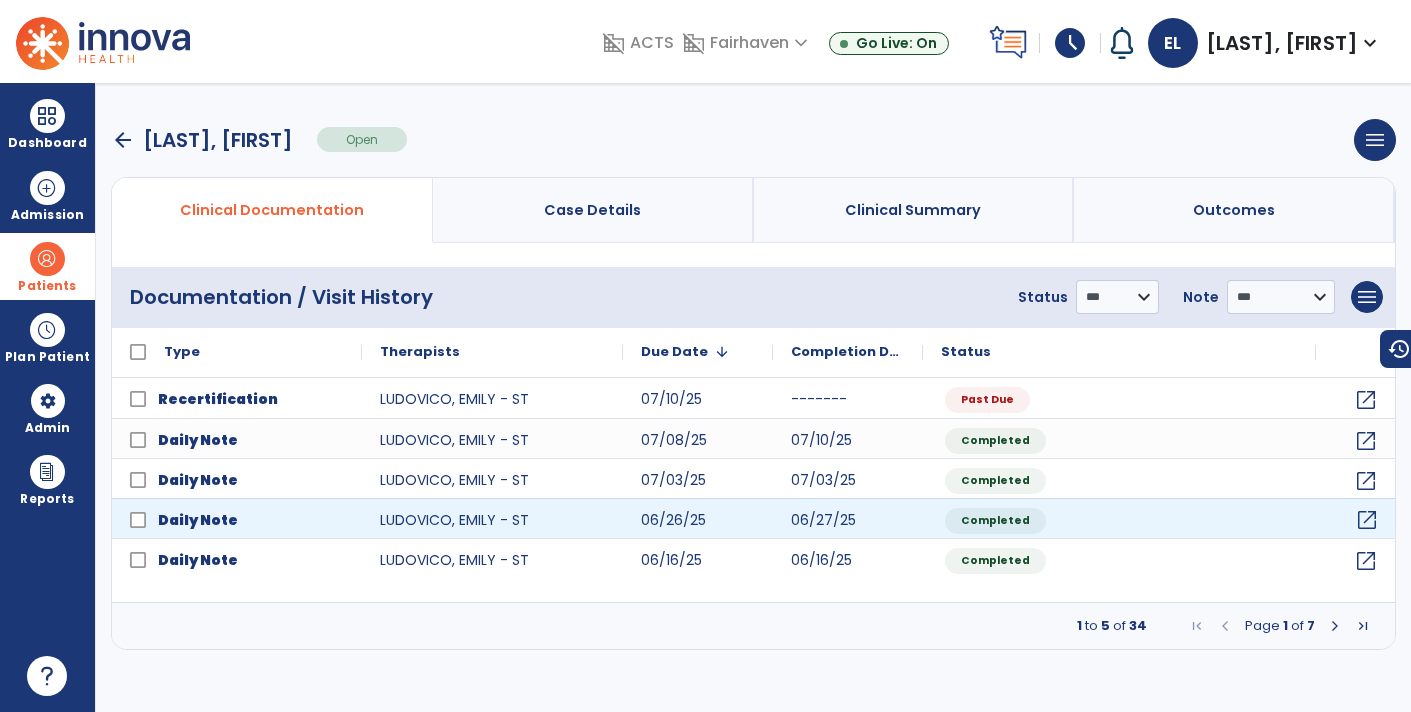 click on "open_in_new" 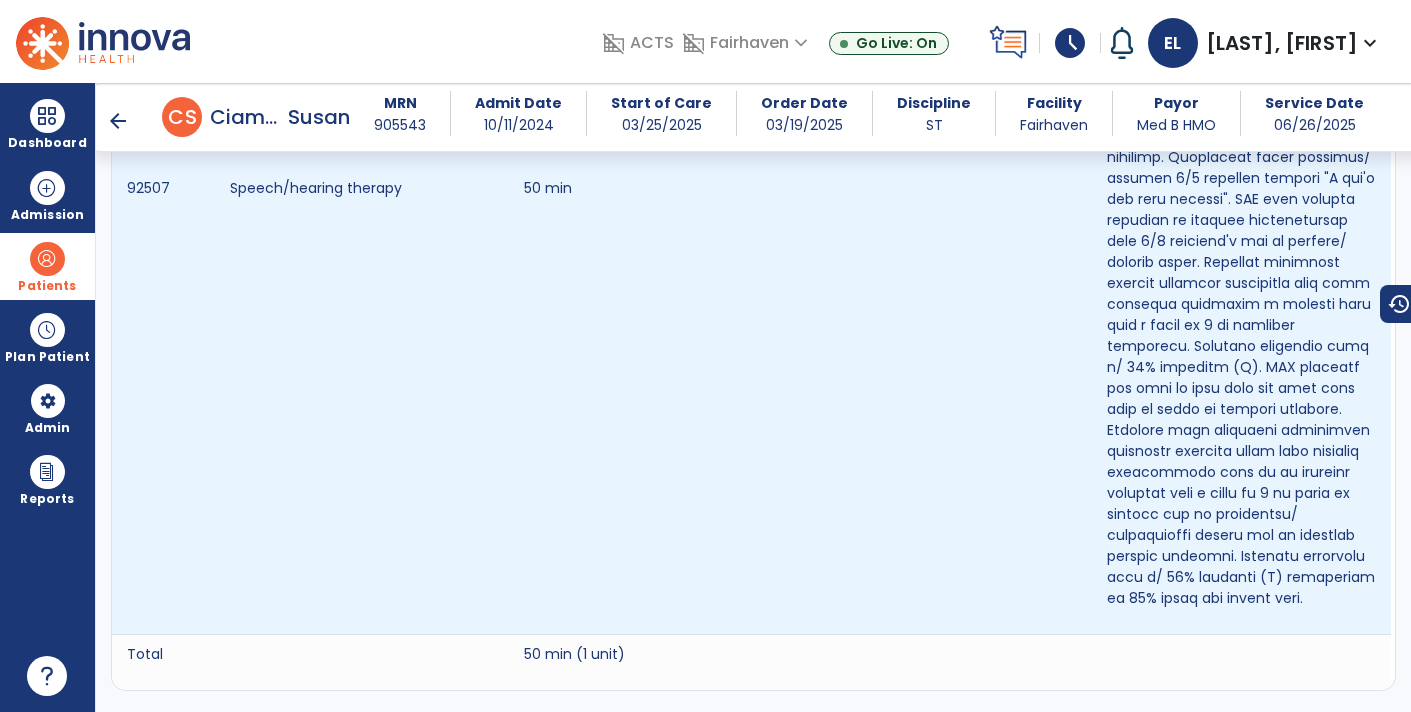 scroll, scrollTop: 1665, scrollLeft: 0, axis: vertical 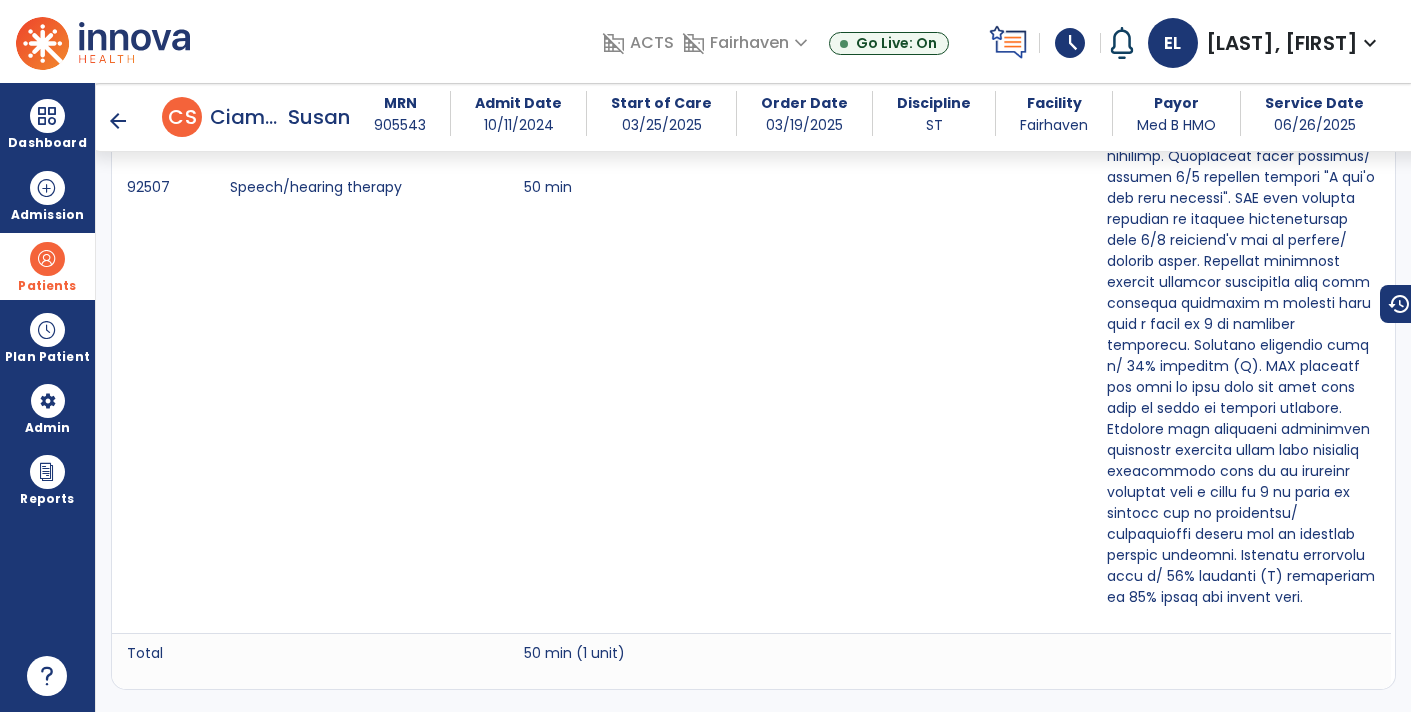 click on "arrow_back" at bounding box center (118, 121) 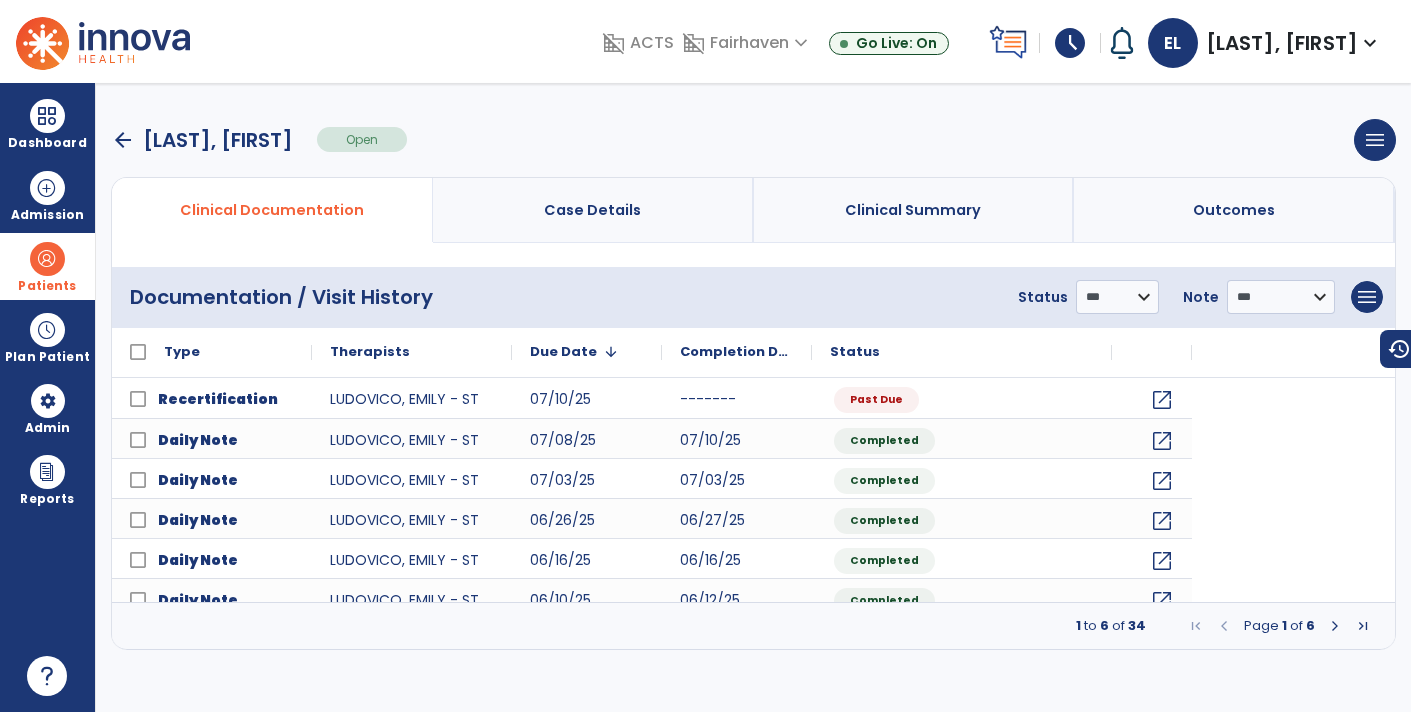 scroll, scrollTop: 0, scrollLeft: 0, axis: both 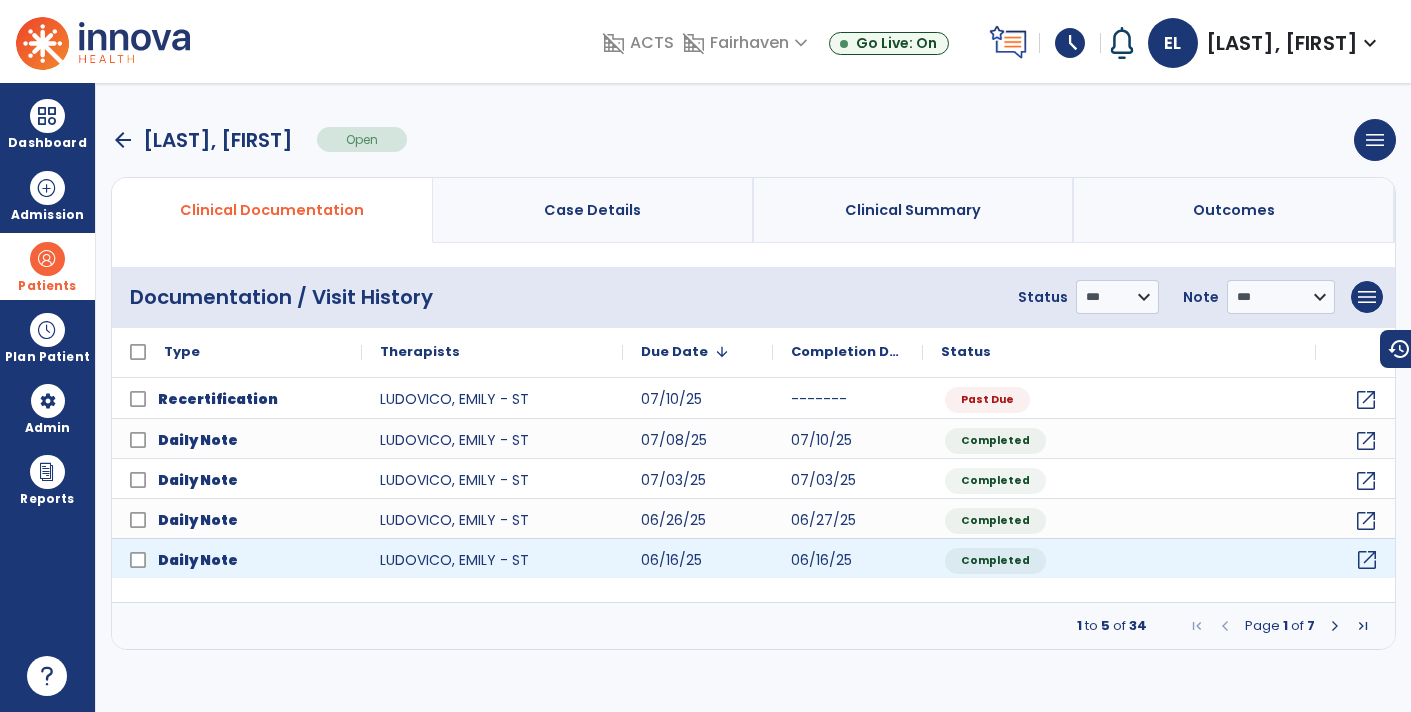 click on "open_in_new" 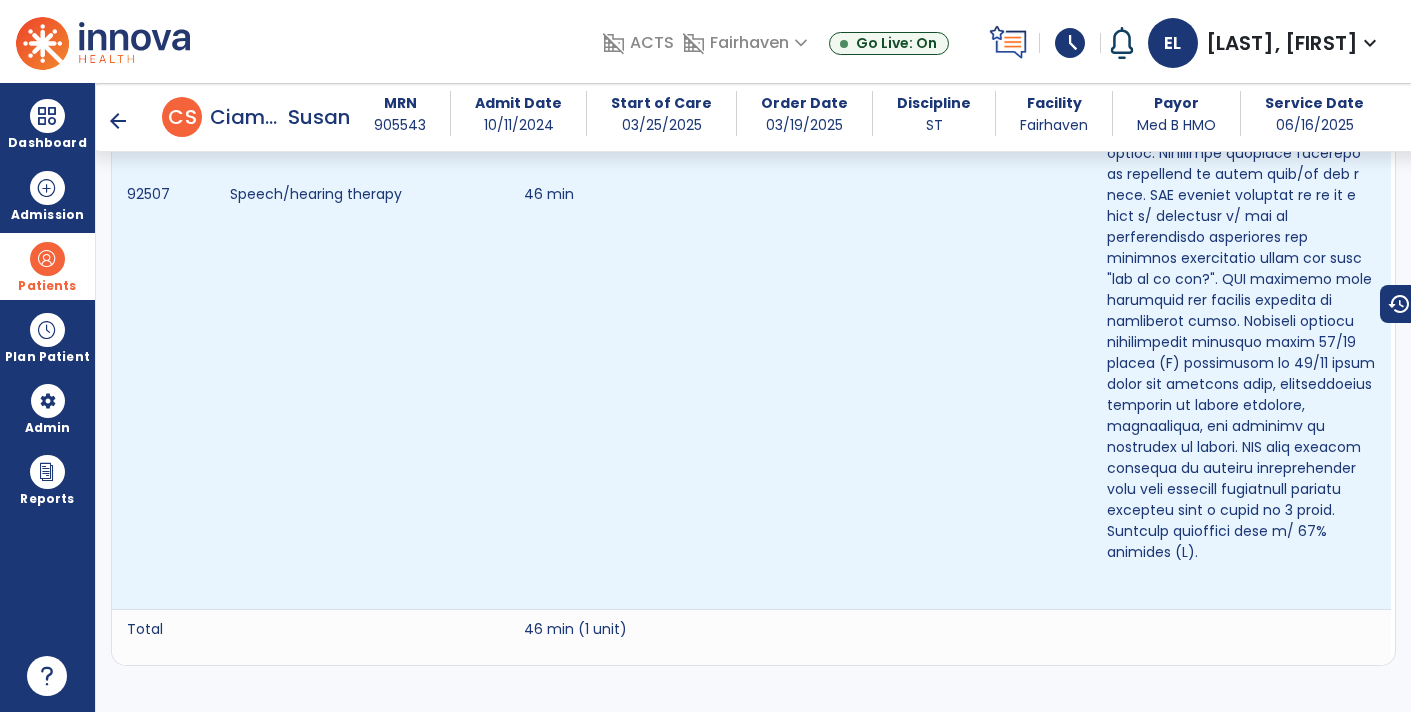 scroll, scrollTop: 1620, scrollLeft: 0, axis: vertical 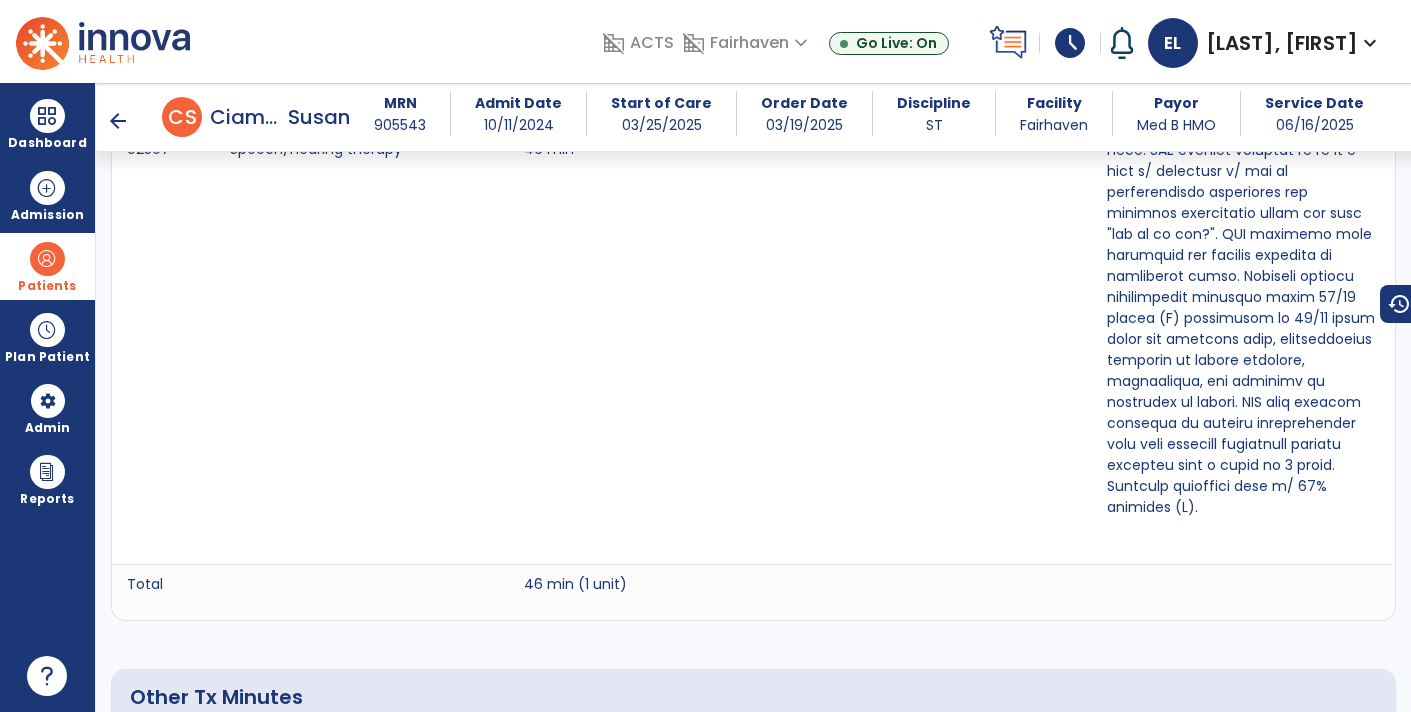 click on "arrow_back" at bounding box center [118, 121] 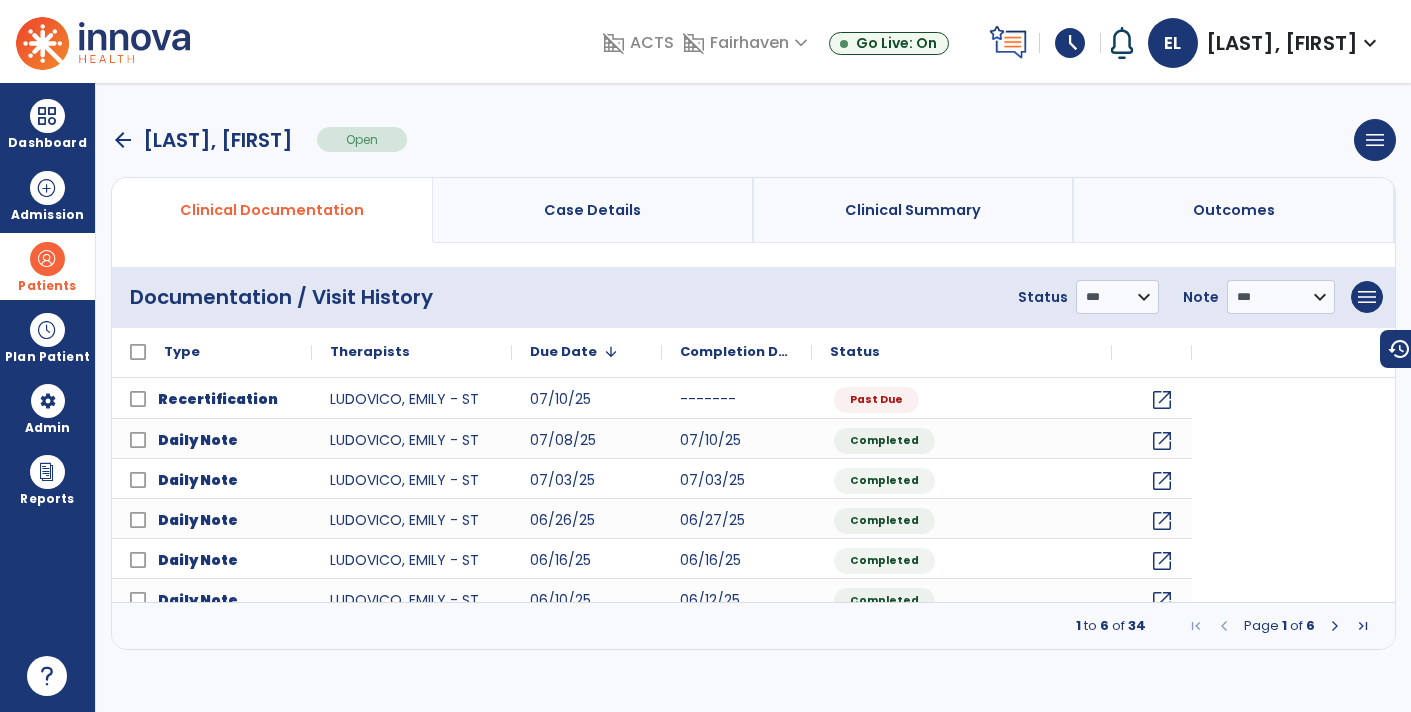 scroll, scrollTop: 0, scrollLeft: 0, axis: both 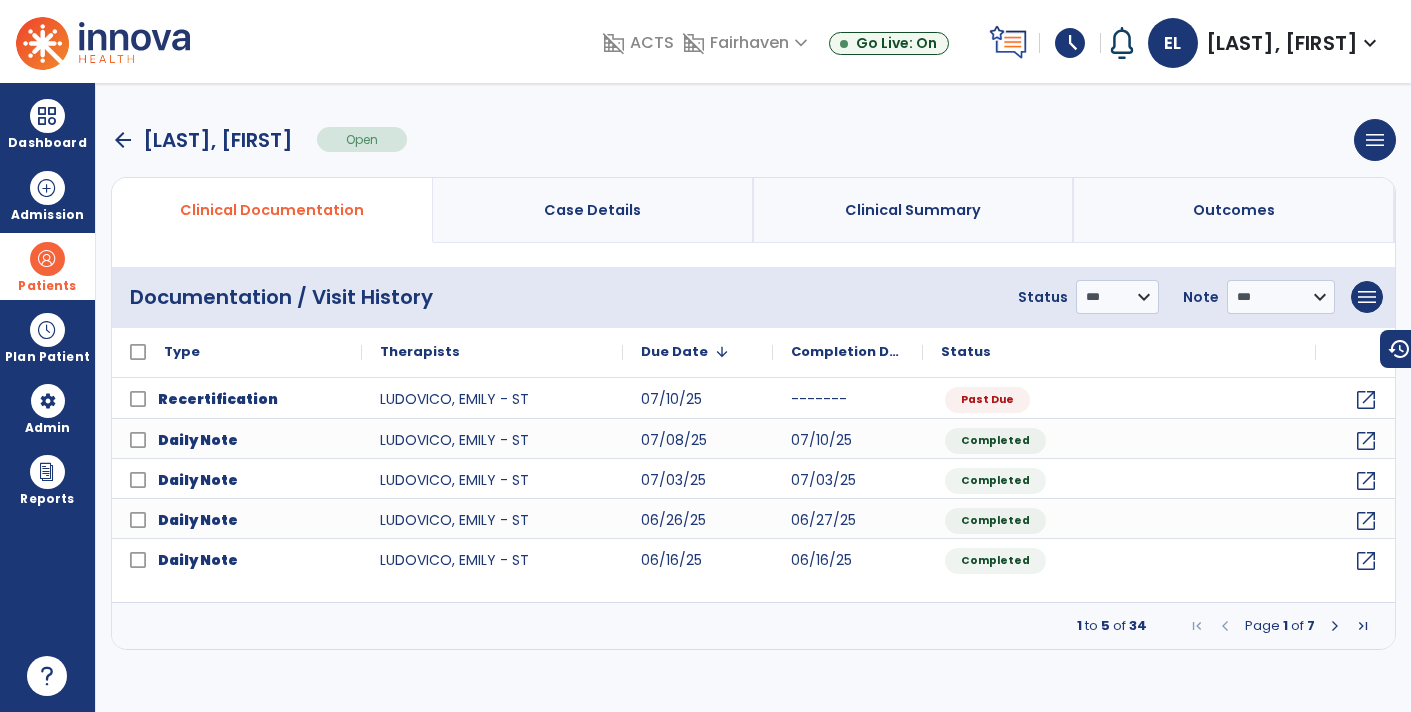 click at bounding box center [1335, 626] 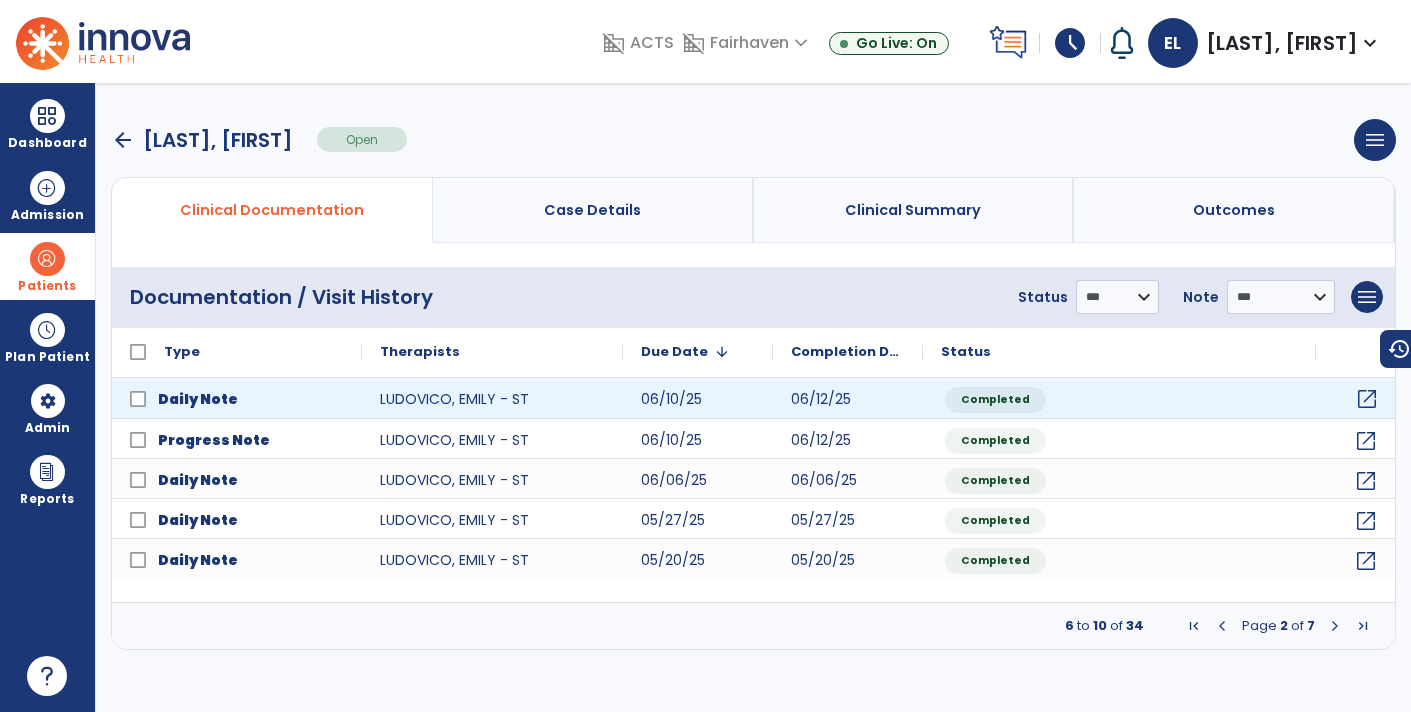 click on "open_in_new" 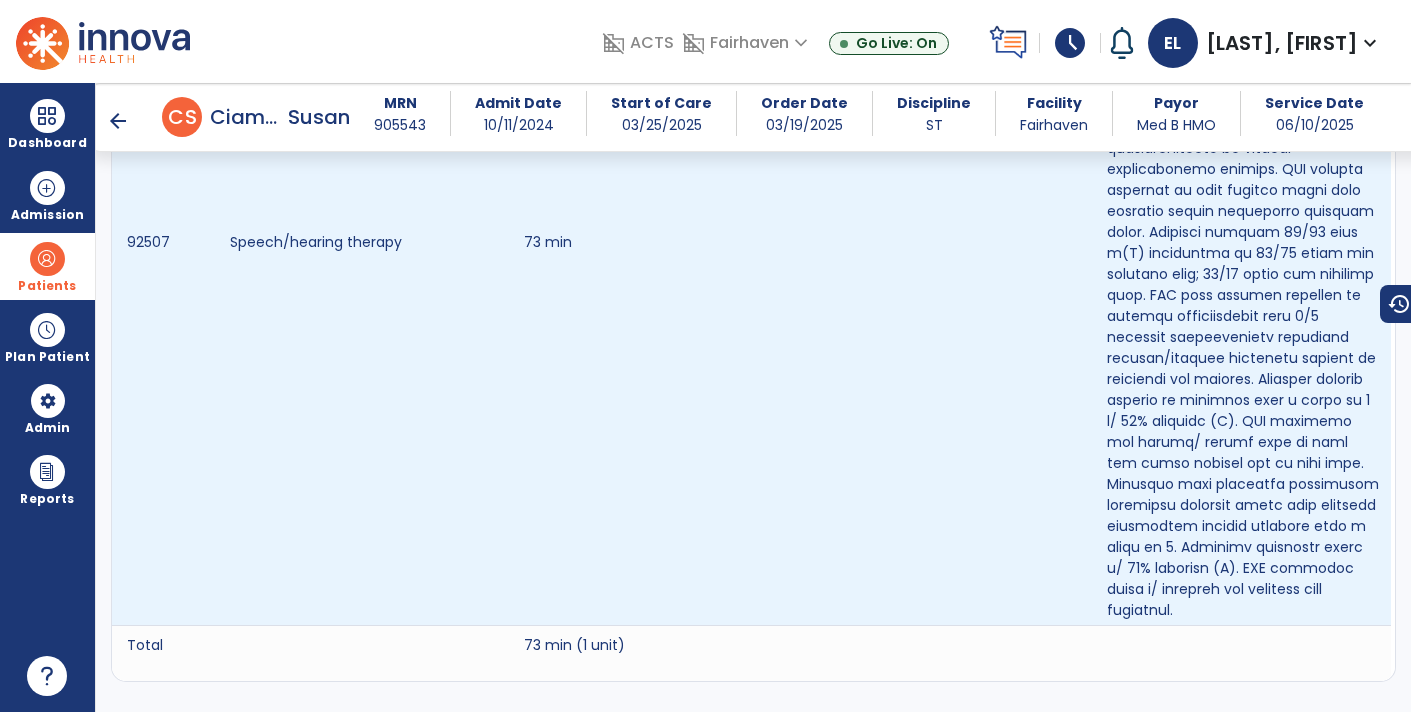 scroll, scrollTop: 1591, scrollLeft: 0, axis: vertical 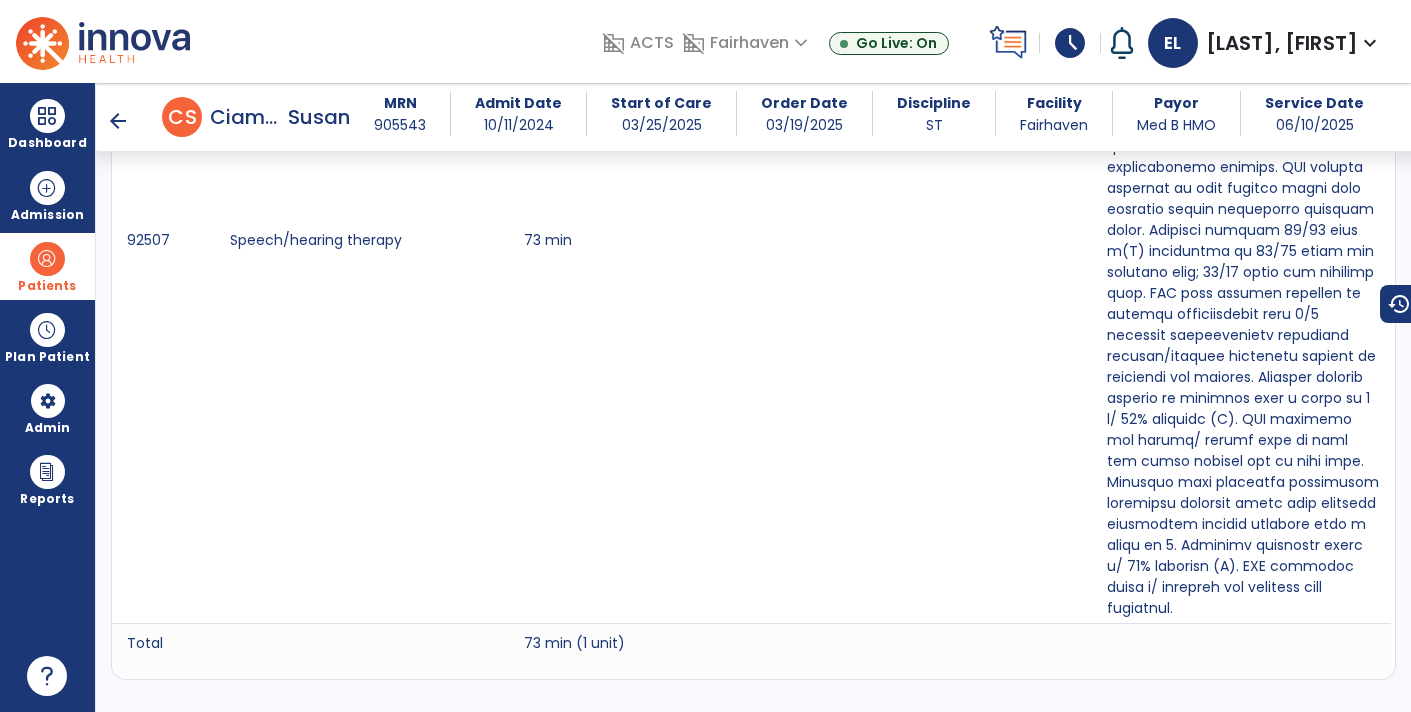click on "arrow_back C [LAST], [FIRST]" at bounding box center [228, 117] 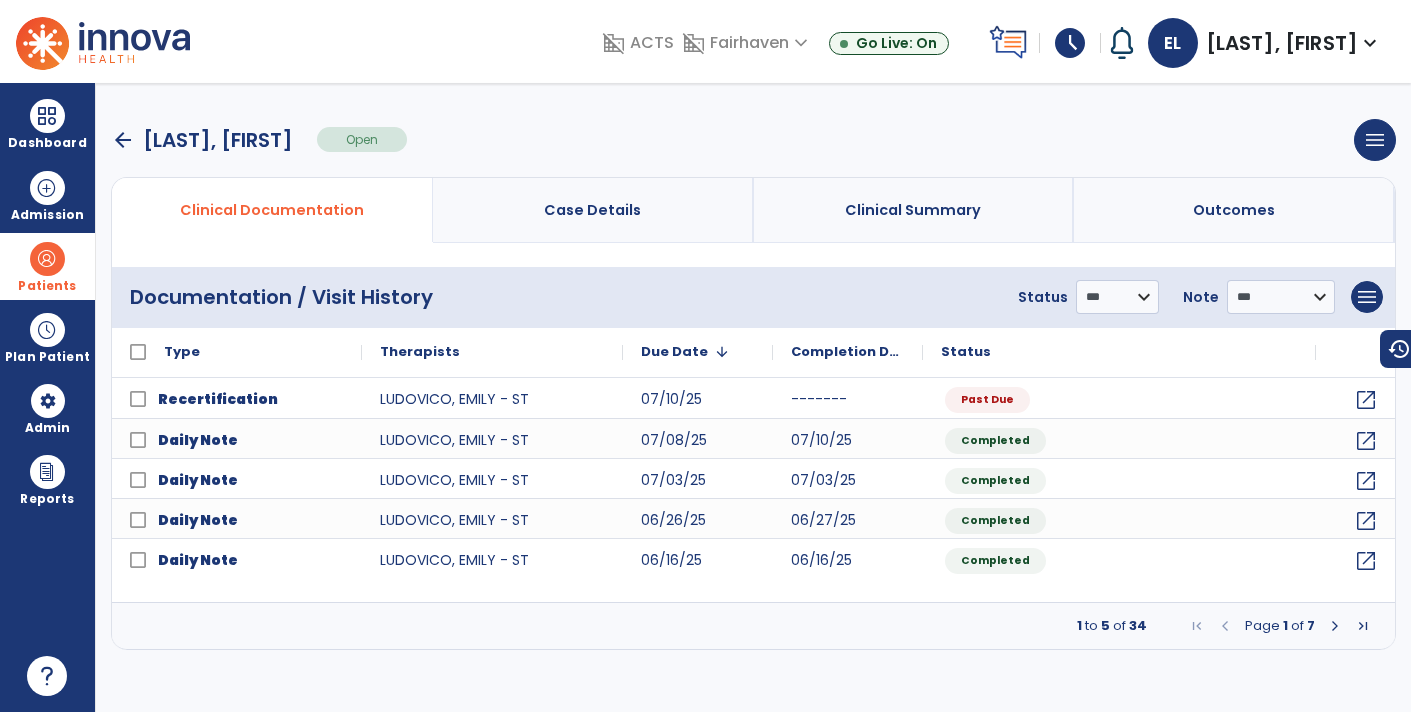 scroll, scrollTop: 0, scrollLeft: 0, axis: both 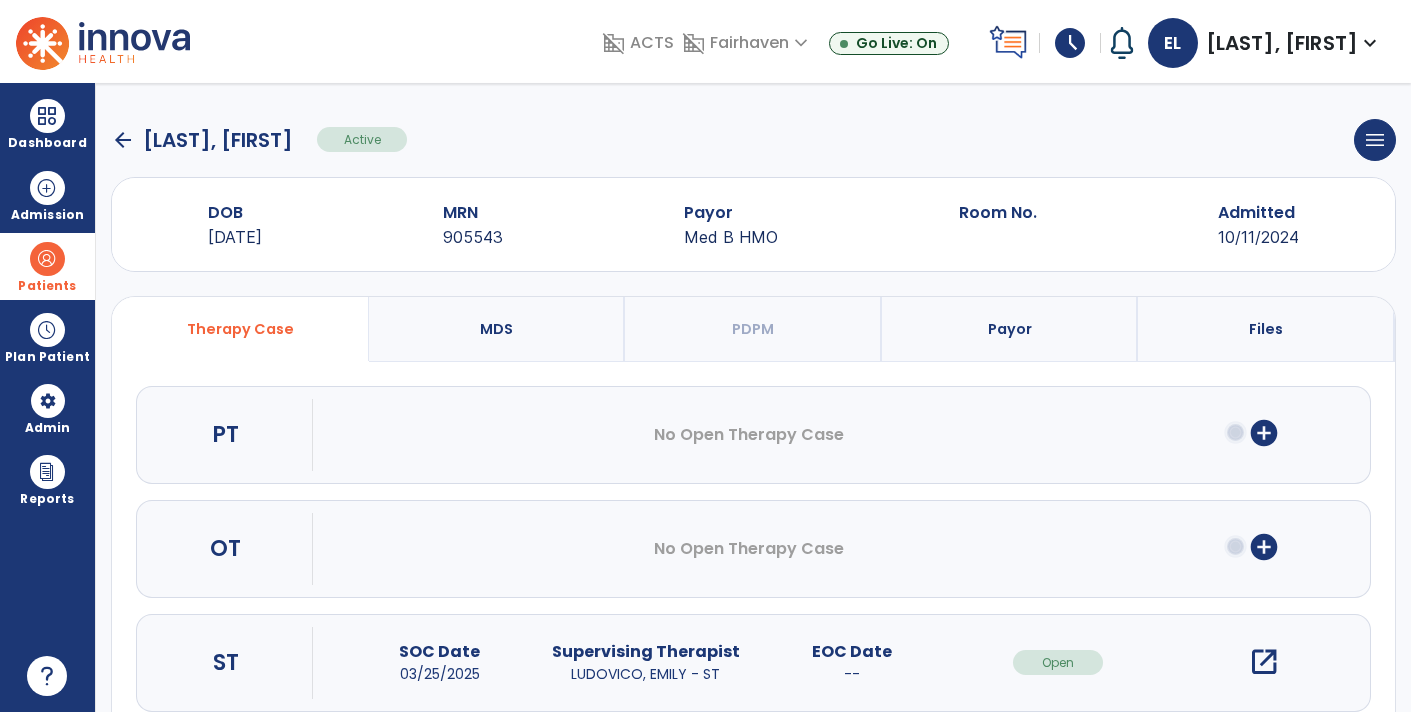 click on "arrow_back" 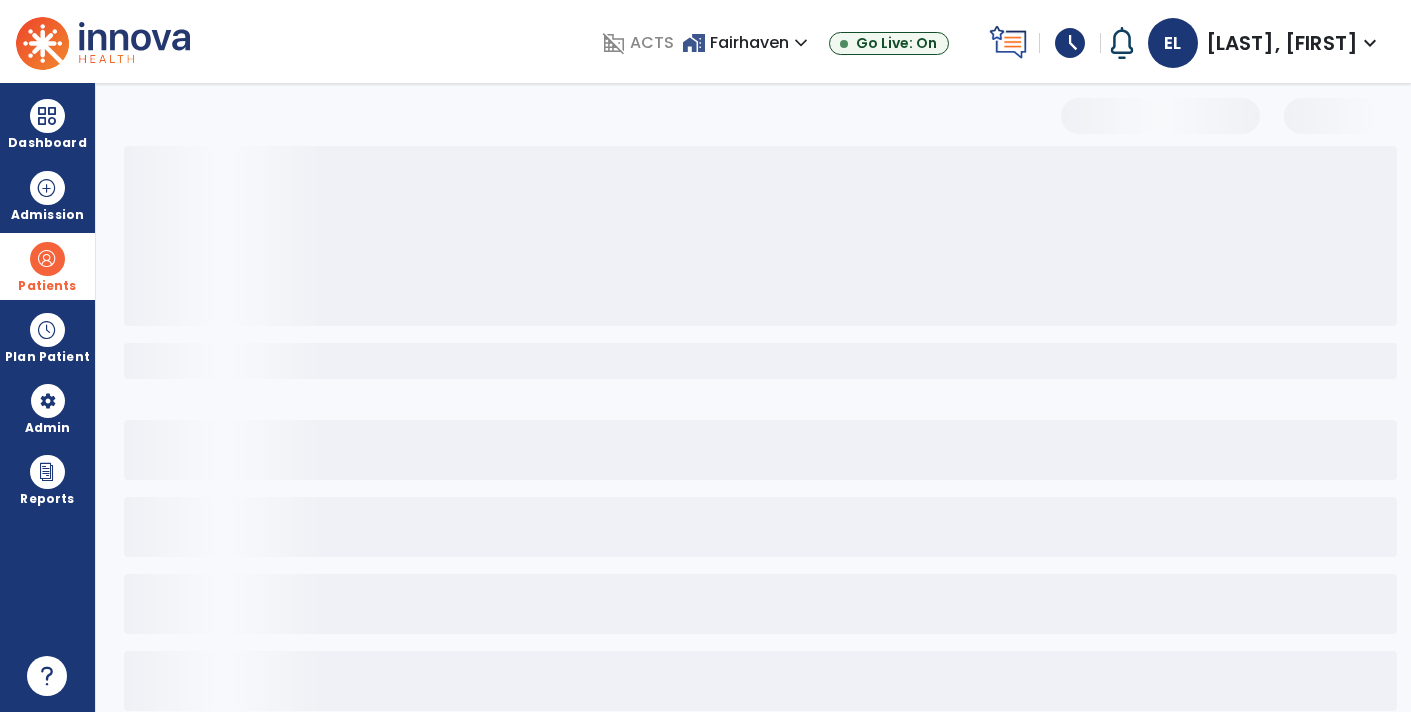 select on "***" 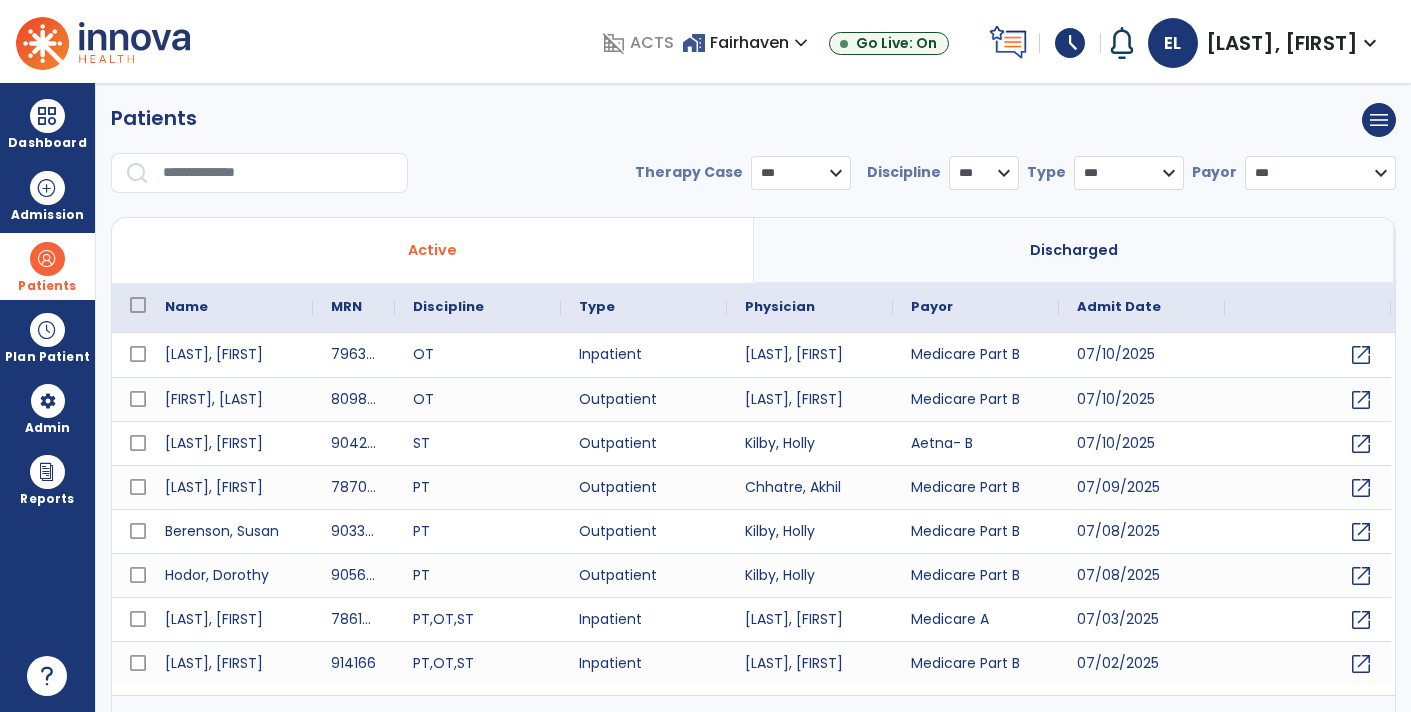 click at bounding box center [278, 173] 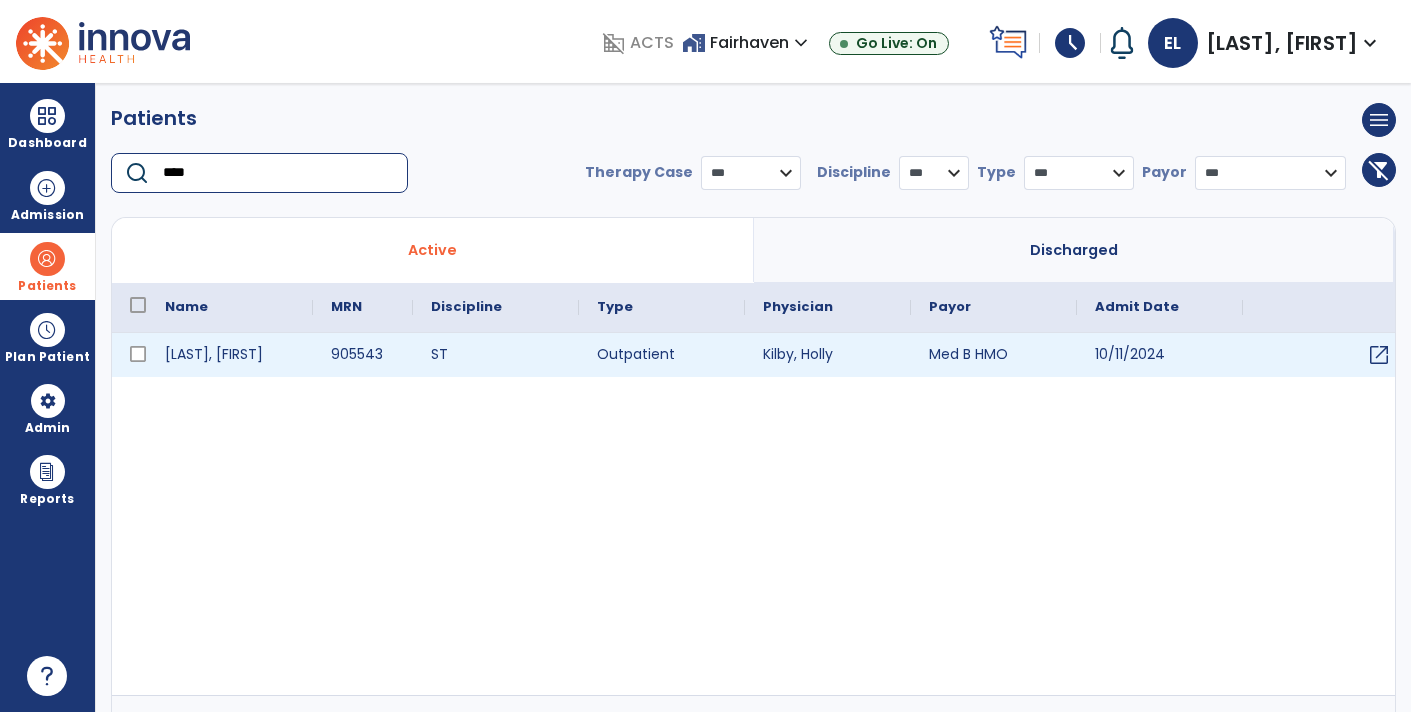 type on "****" 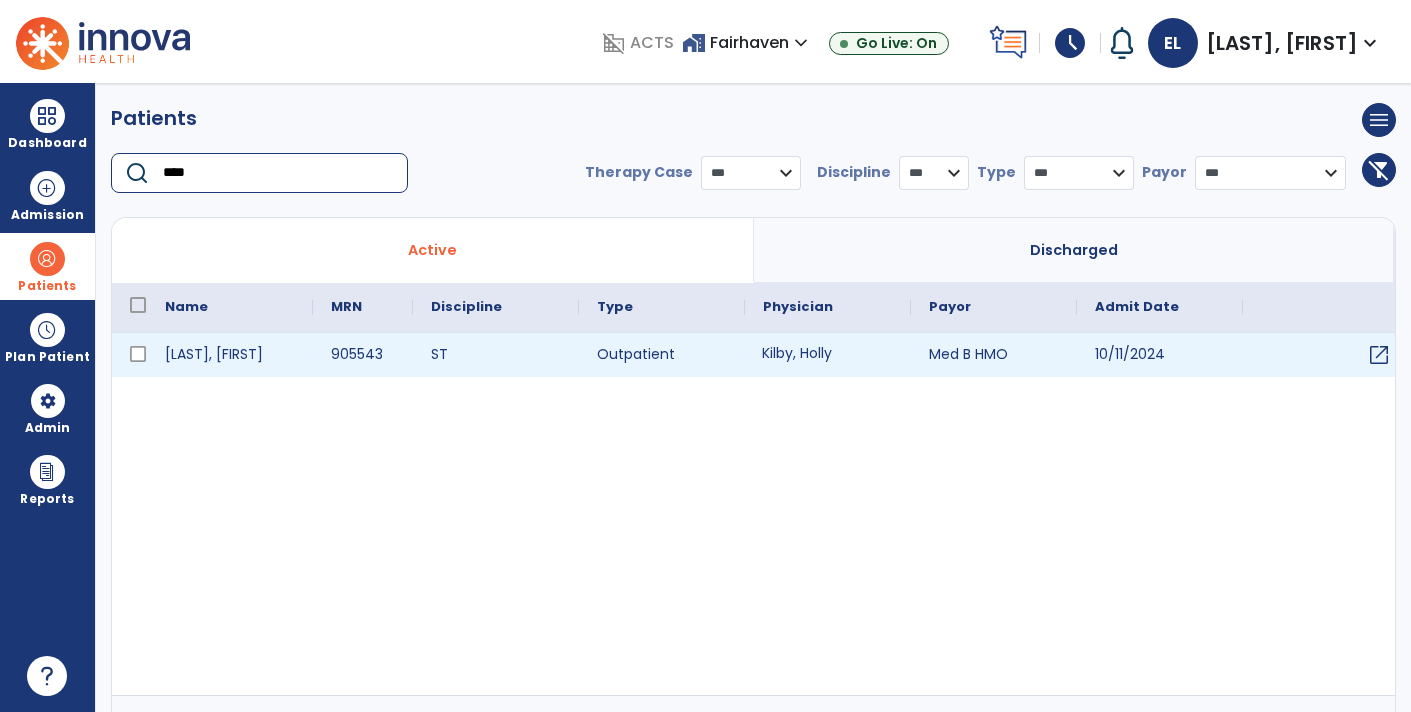 click on "Kilby, Holly" at bounding box center (828, 355) 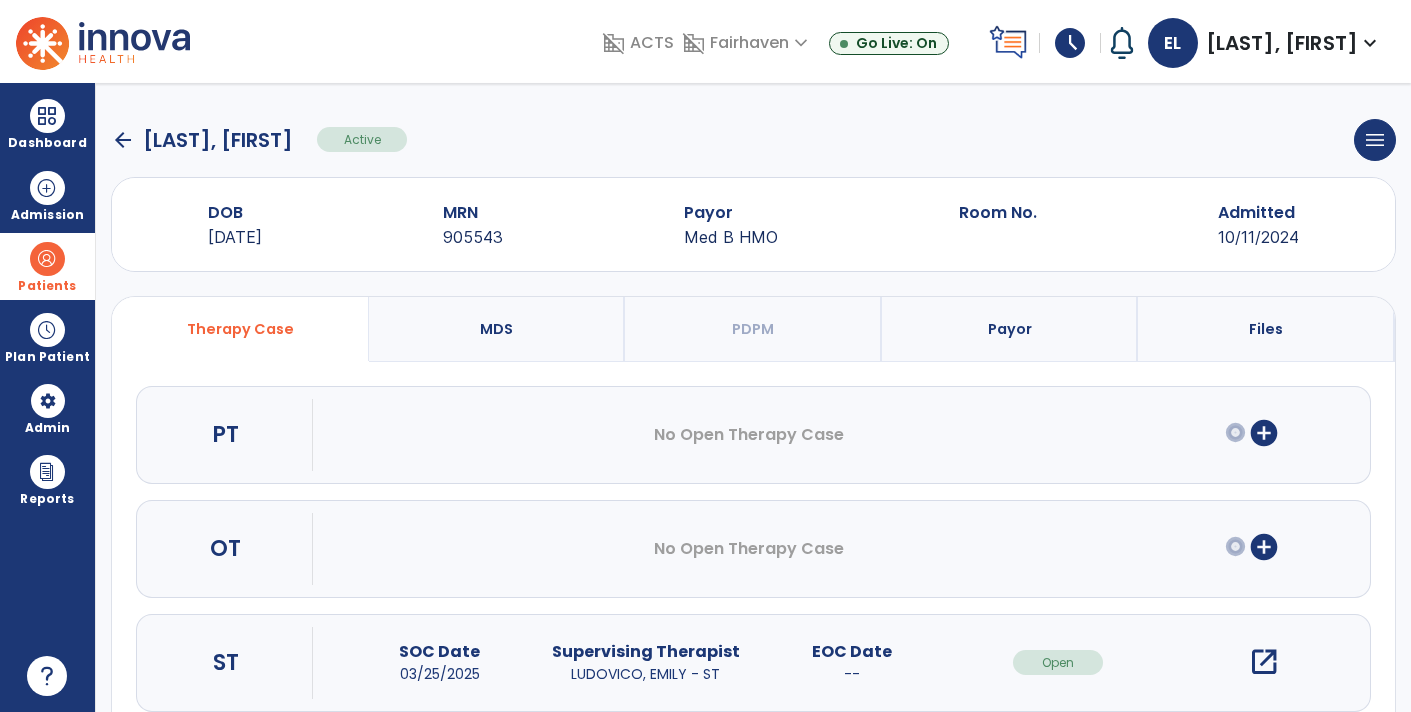 scroll, scrollTop: 44, scrollLeft: 0, axis: vertical 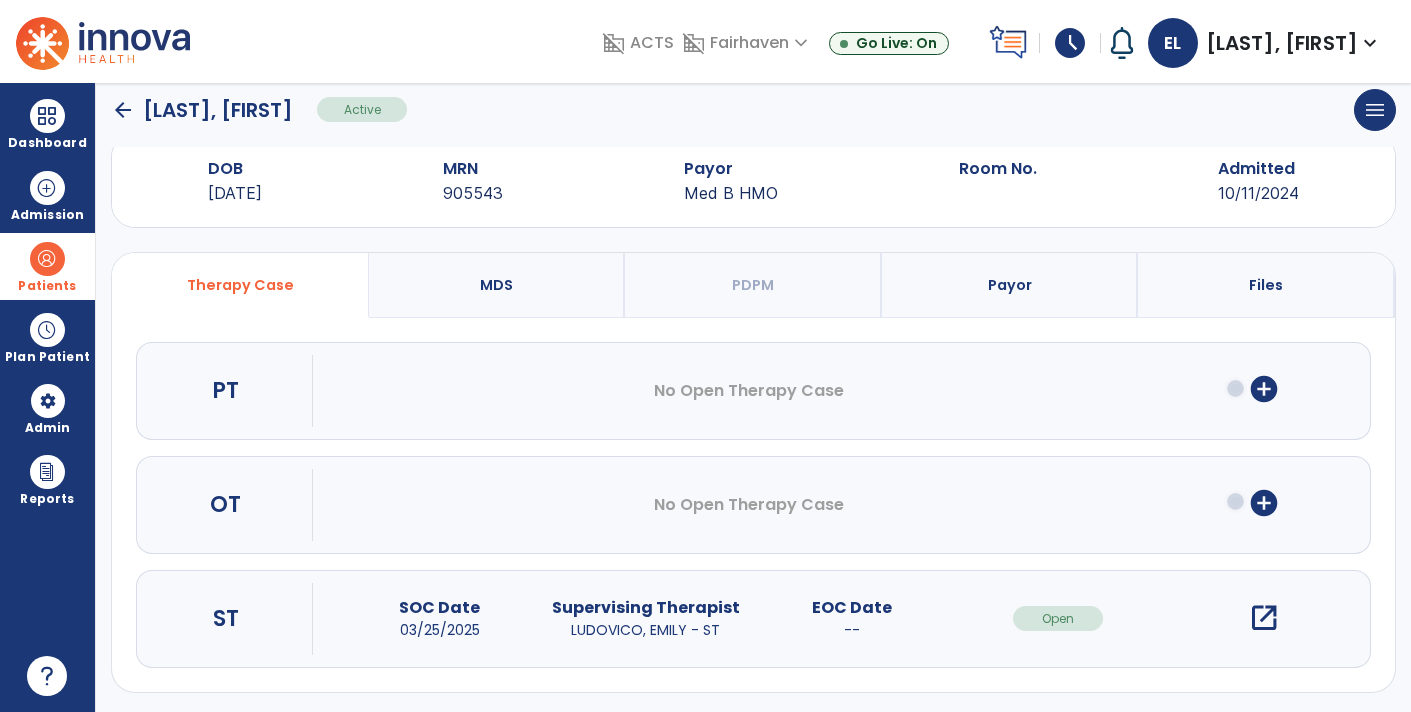 click on "open_in_new" at bounding box center (1264, 618) 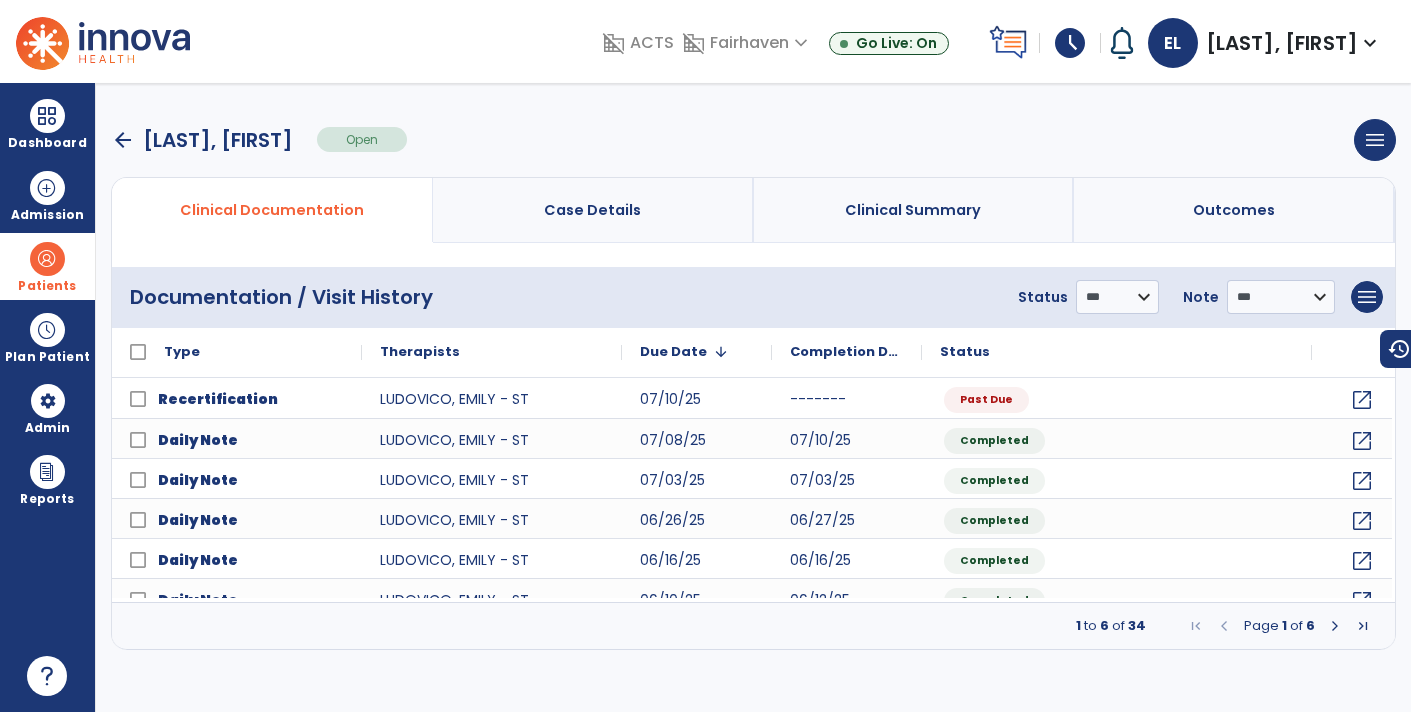 scroll, scrollTop: 0, scrollLeft: 0, axis: both 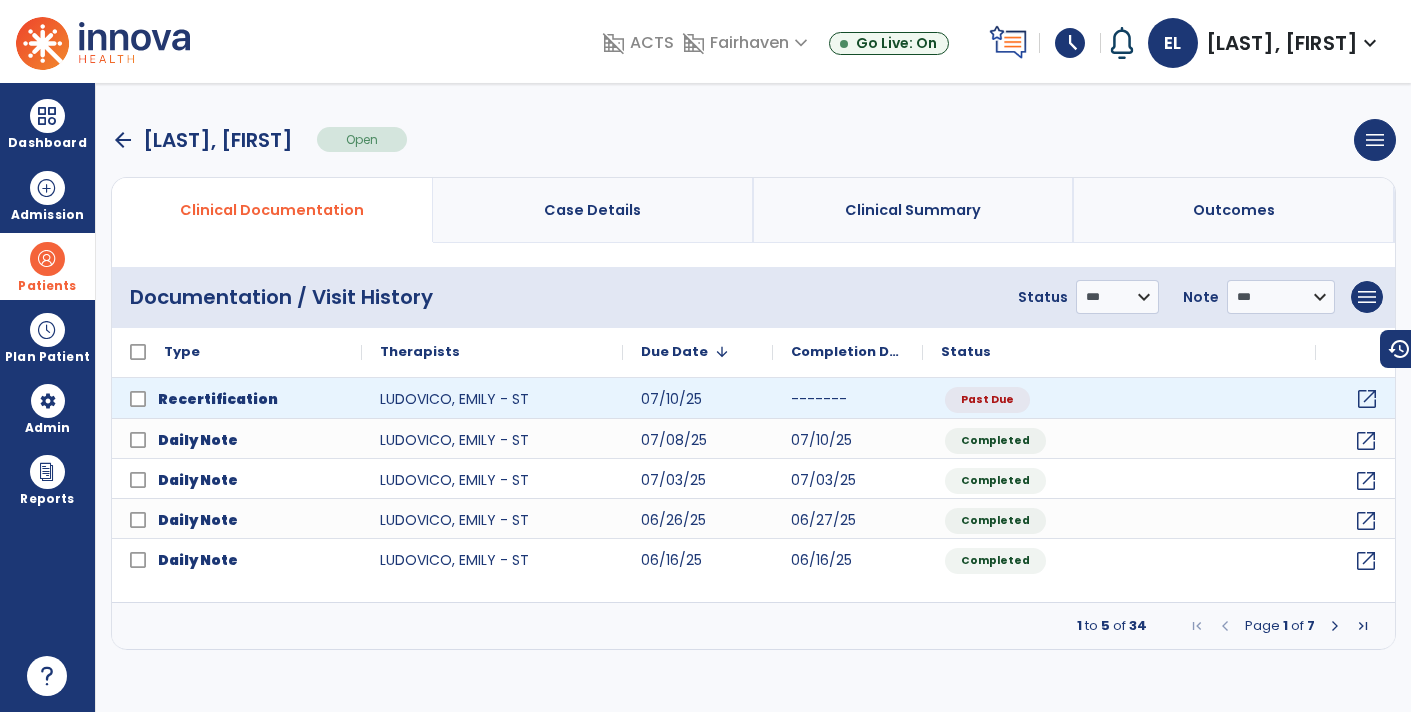 click on "open_in_new" 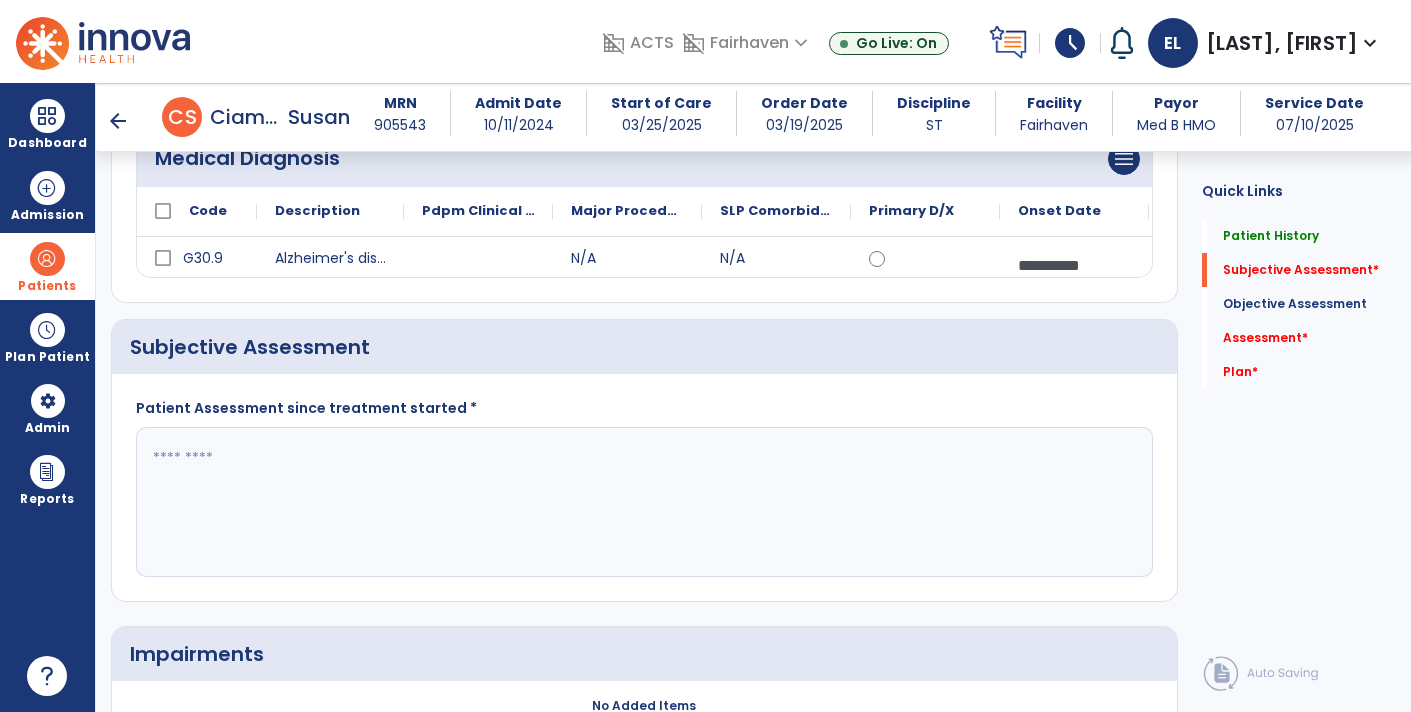 scroll, scrollTop: 249, scrollLeft: 0, axis: vertical 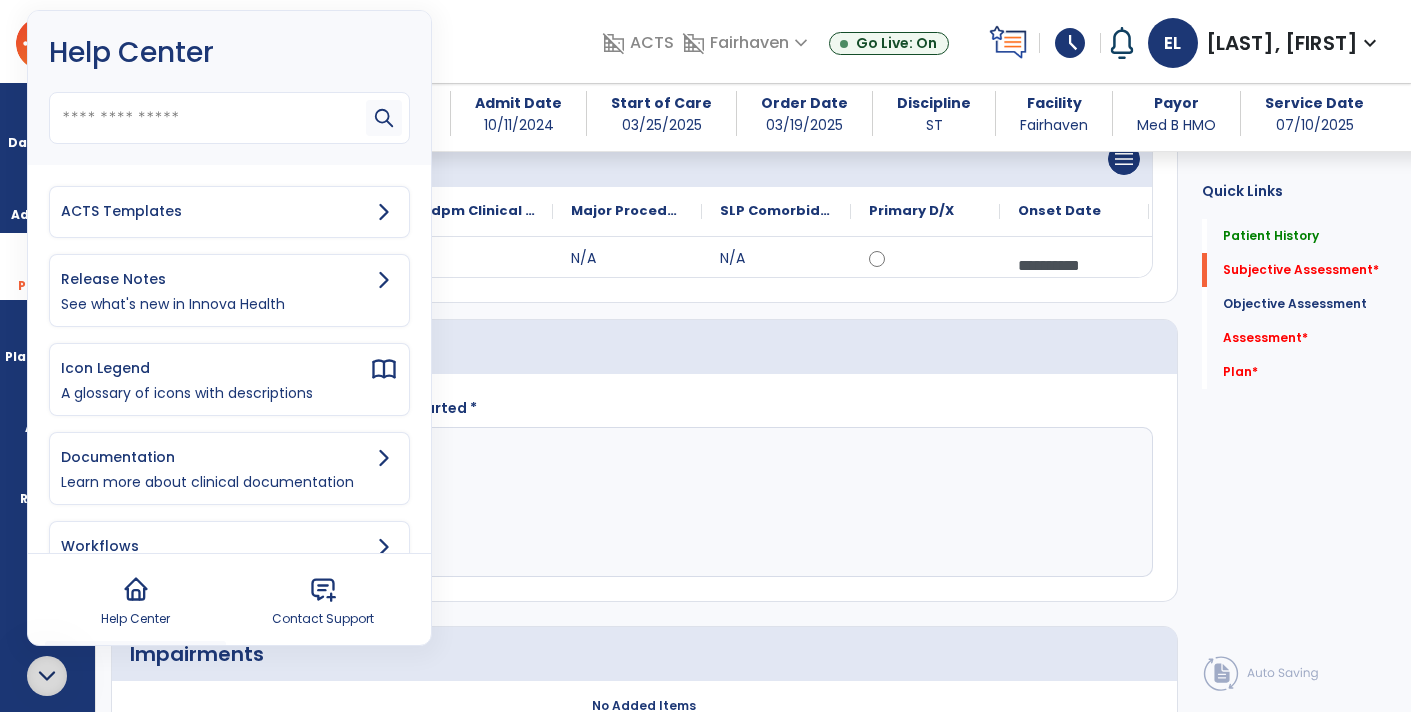 click on "ACTS Templates" at bounding box center (215, 211) 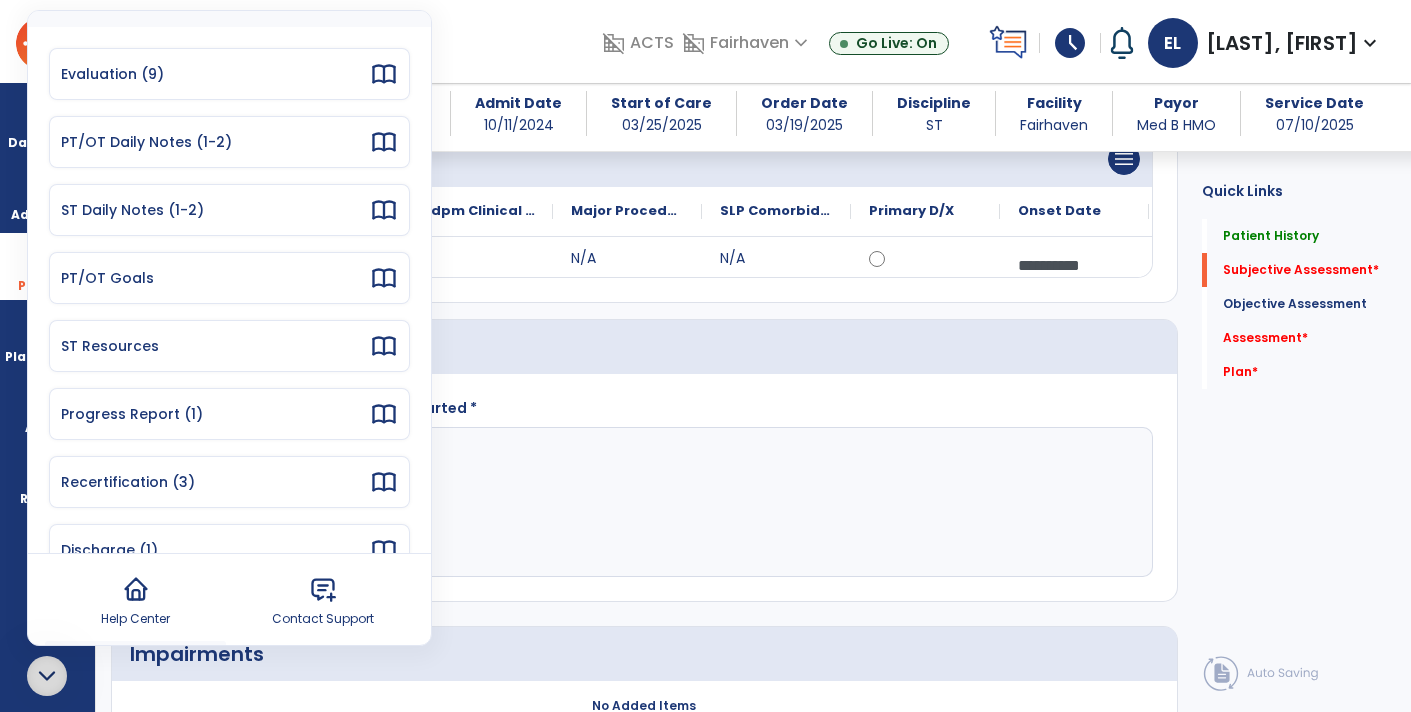 scroll, scrollTop: 72, scrollLeft: 0, axis: vertical 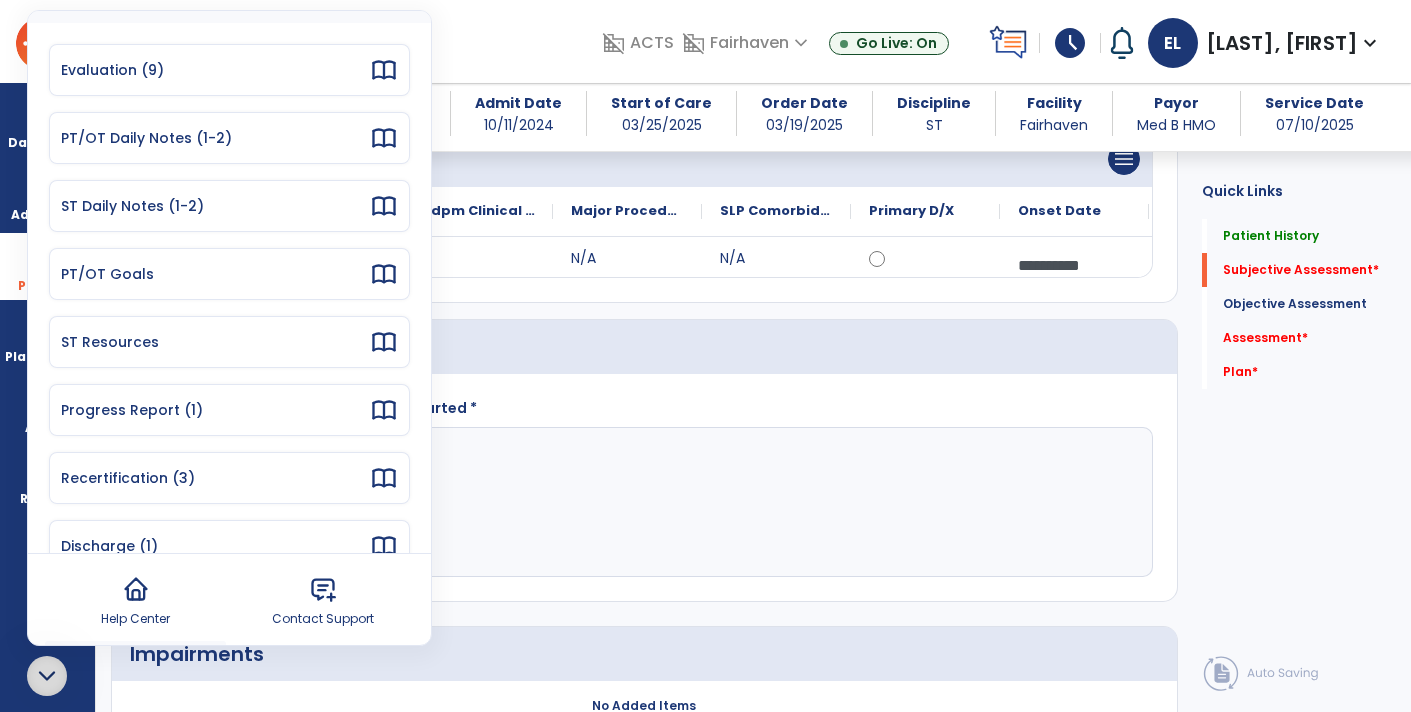 click on "Recertification (3)" at bounding box center (215, 478) 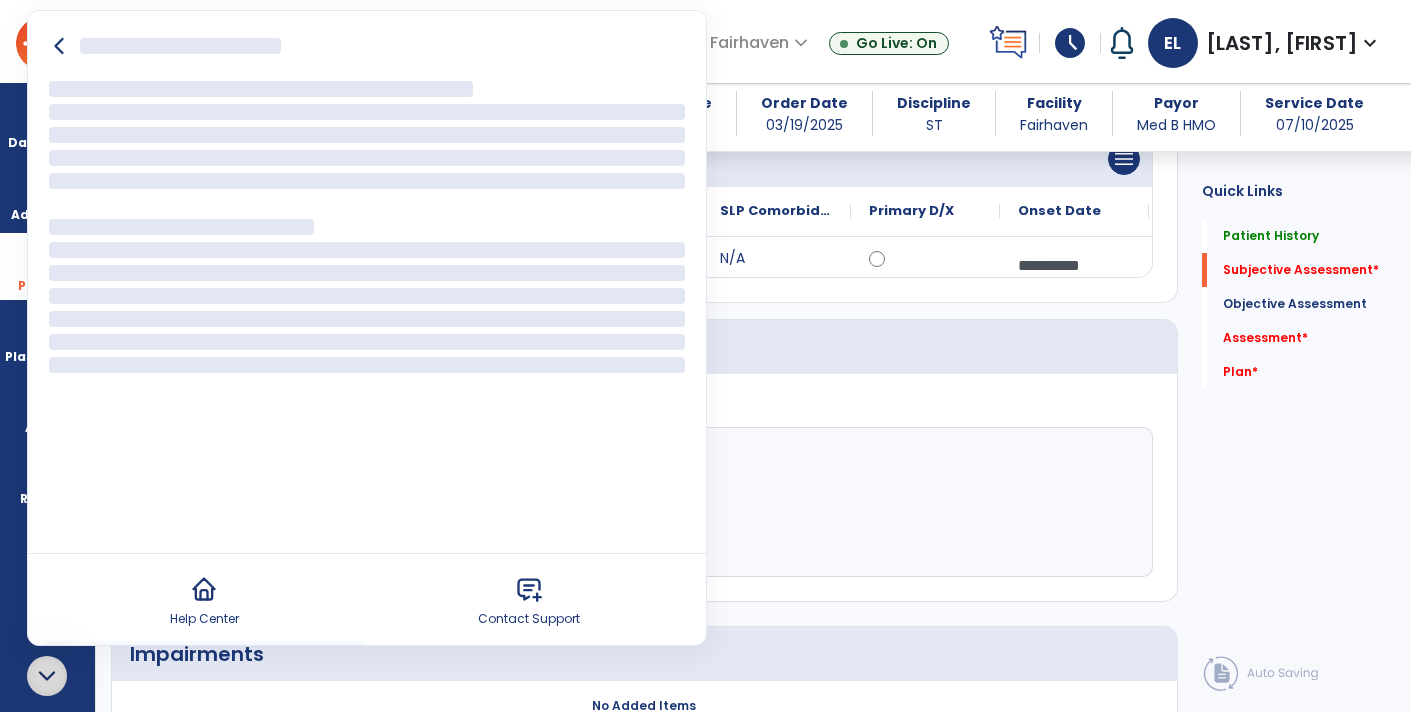 scroll, scrollTop: 0, scrollLeft: 0, axis: both 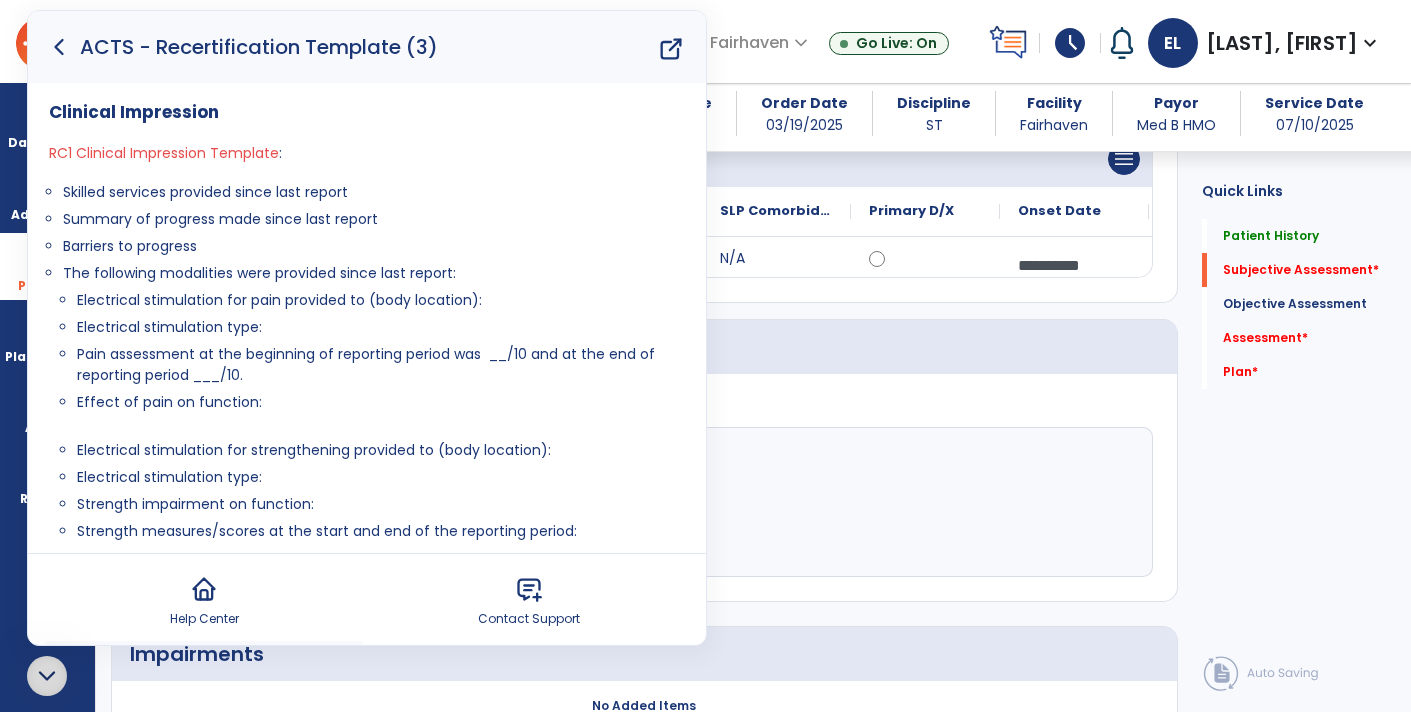click 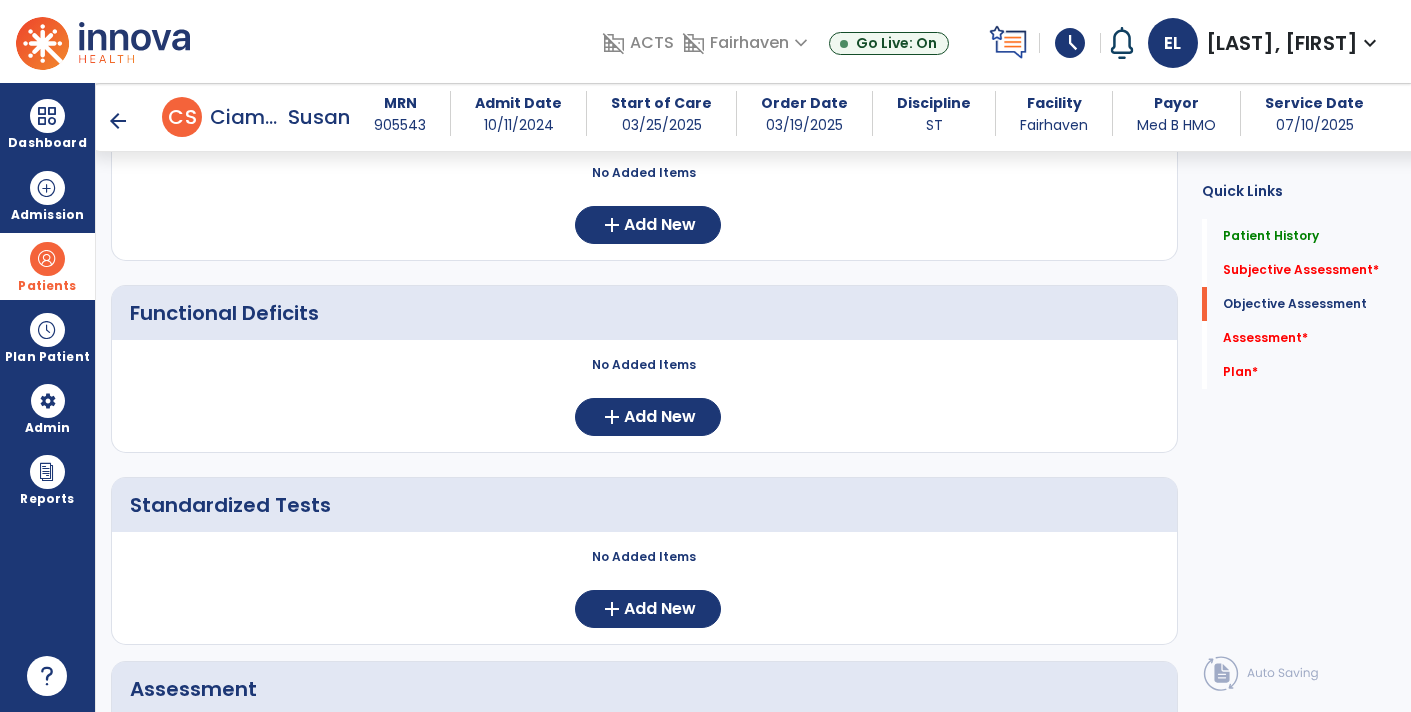 scroll, scrollTop: 789, scrollLeft: 0, axis: vertical 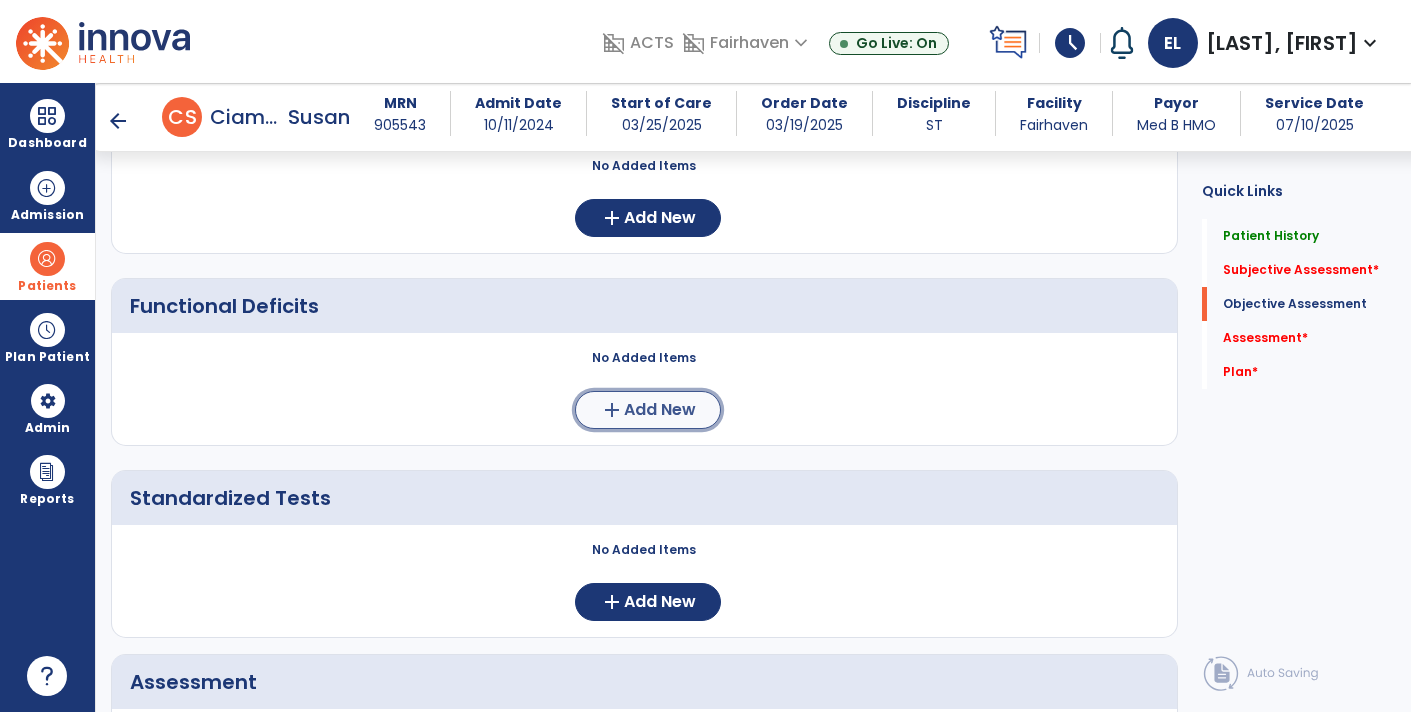 click on "Add New" 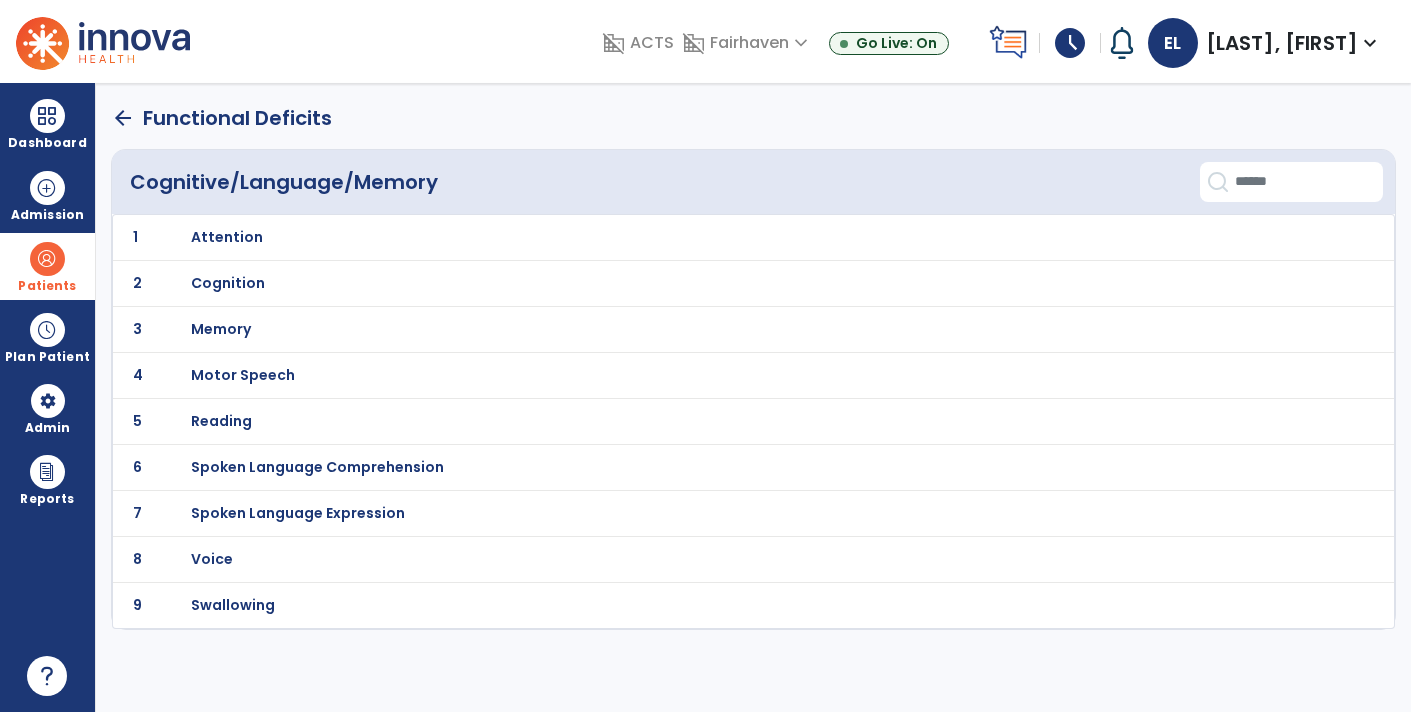 scroll, scrollTop: 0, scrollLeft: 0, axis: both 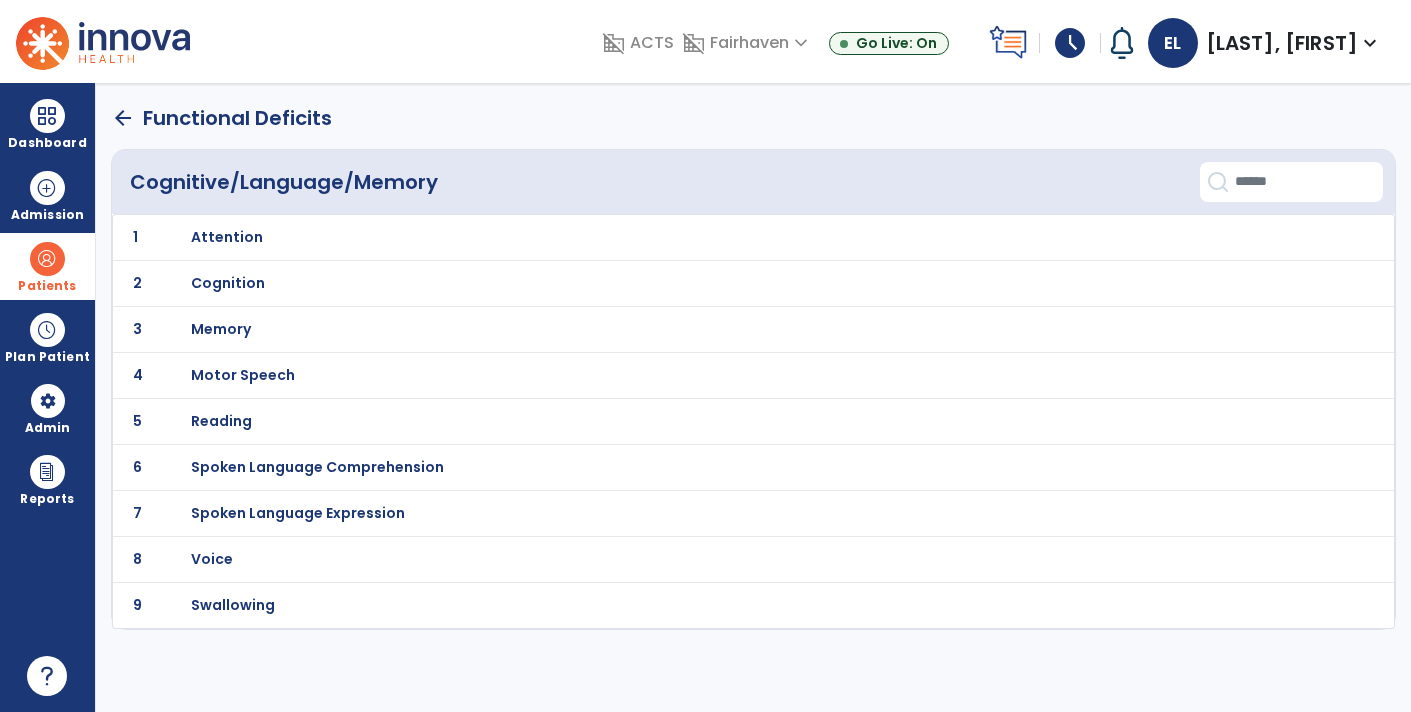 click on "arrow_back" 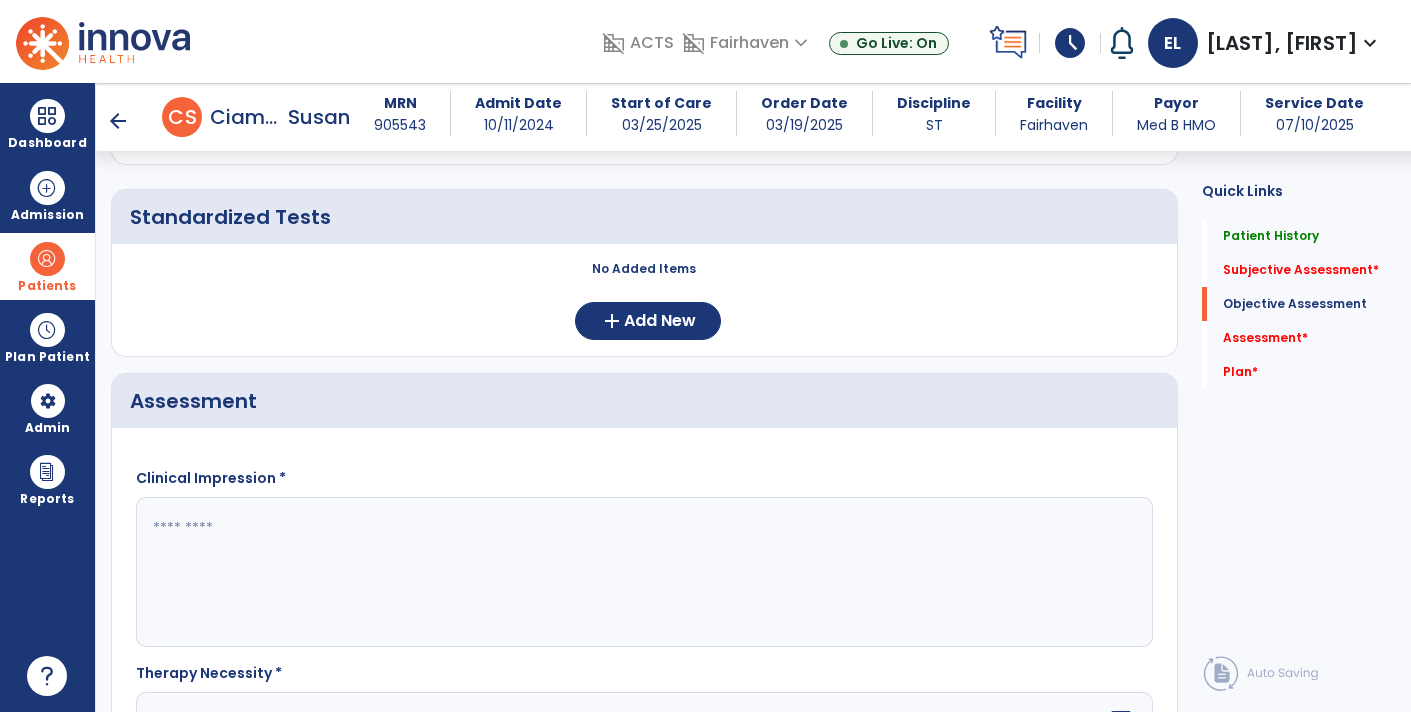 scroll, scrollTop: 1115, scrollLeft: 0, axis: vertical 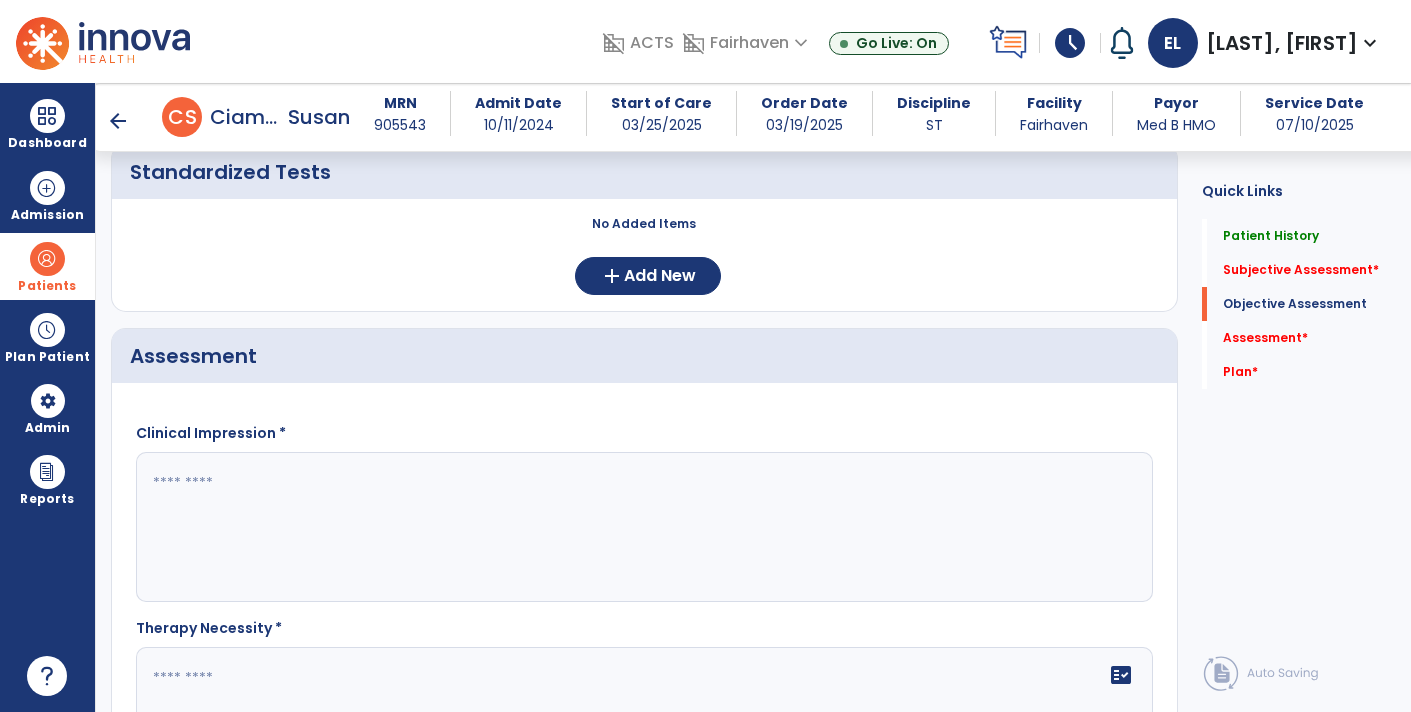 click 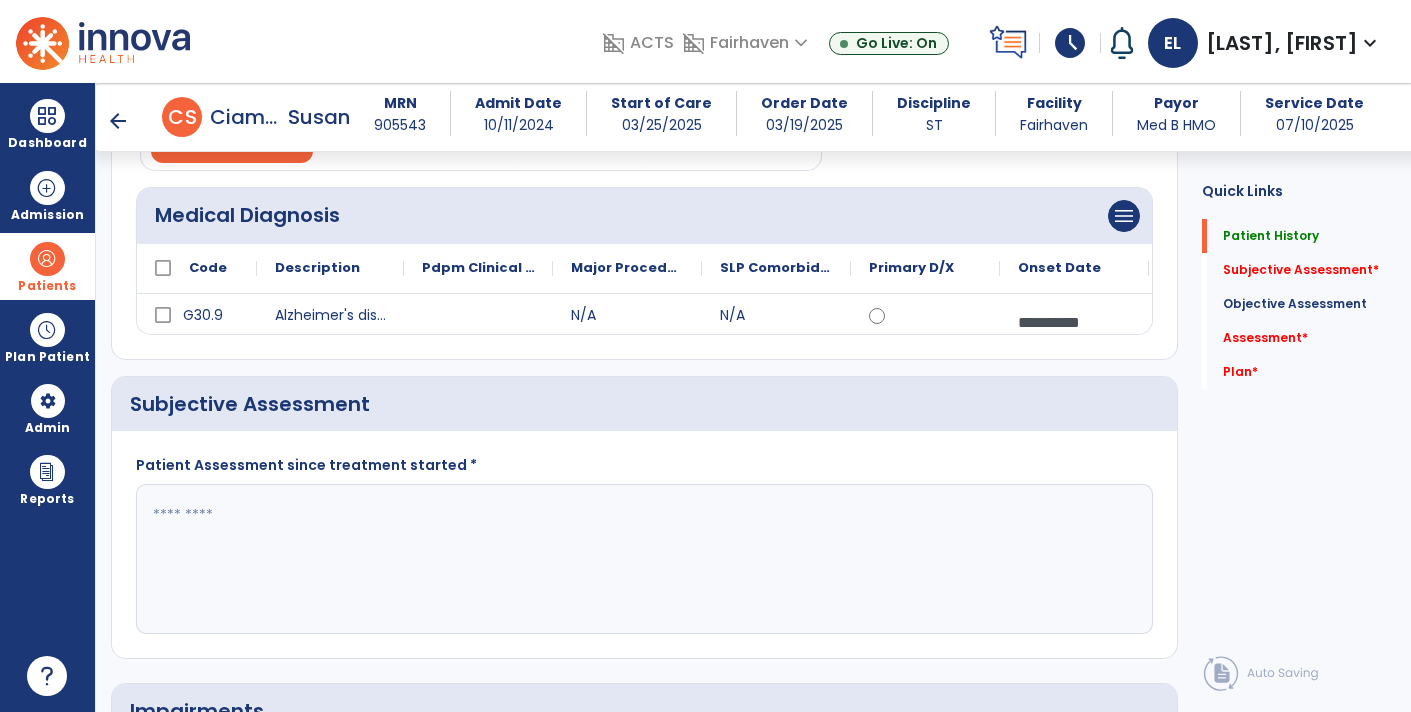 scroll, scrollTop: 209, scrollLeft: 0, axis: vertical 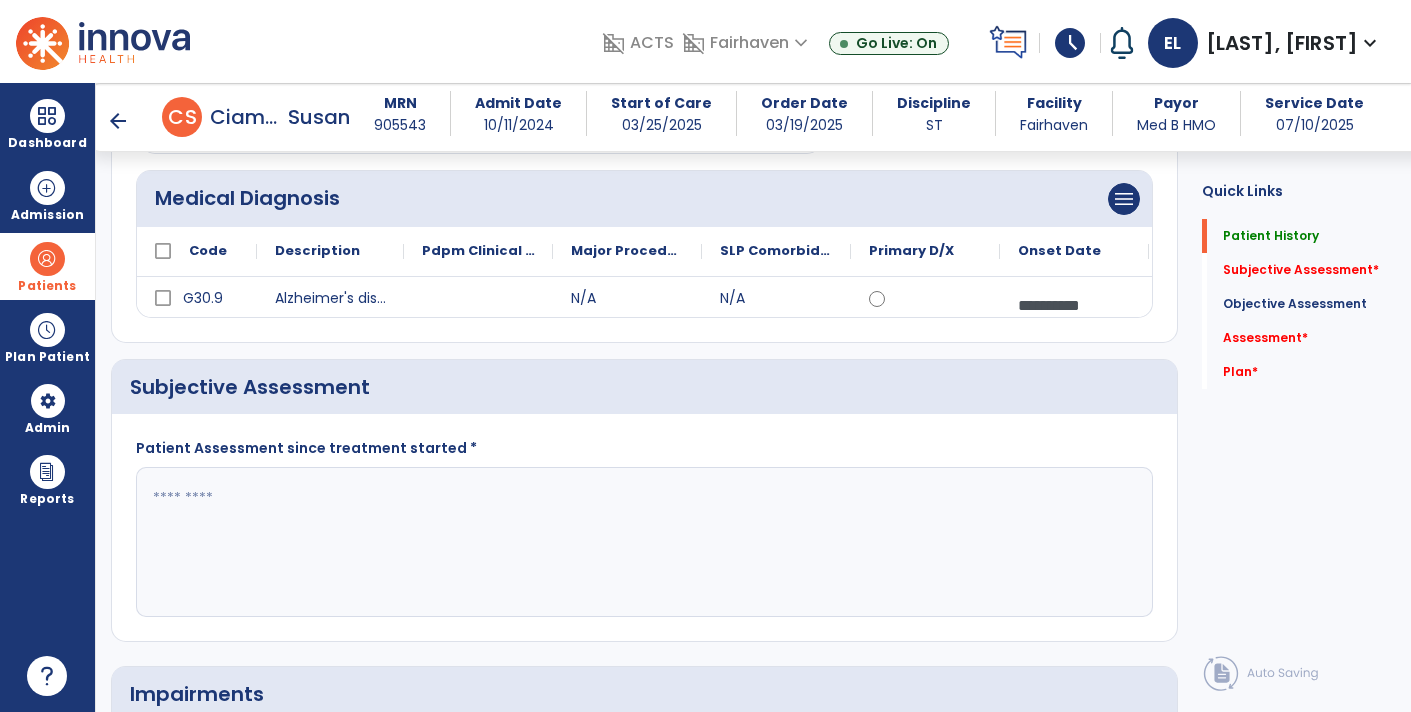 type on "**********" 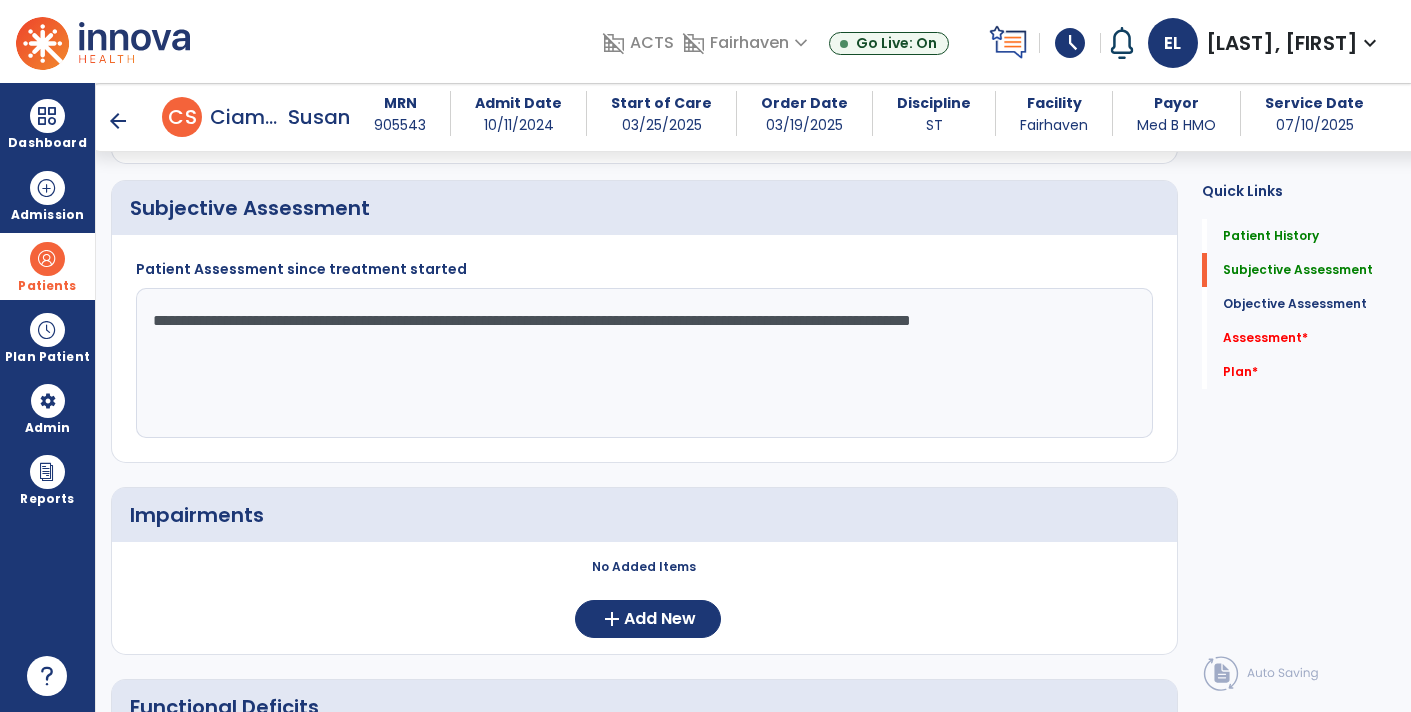 scroll, scrollTop: 390, scrollLeft: 0, axis: vertical 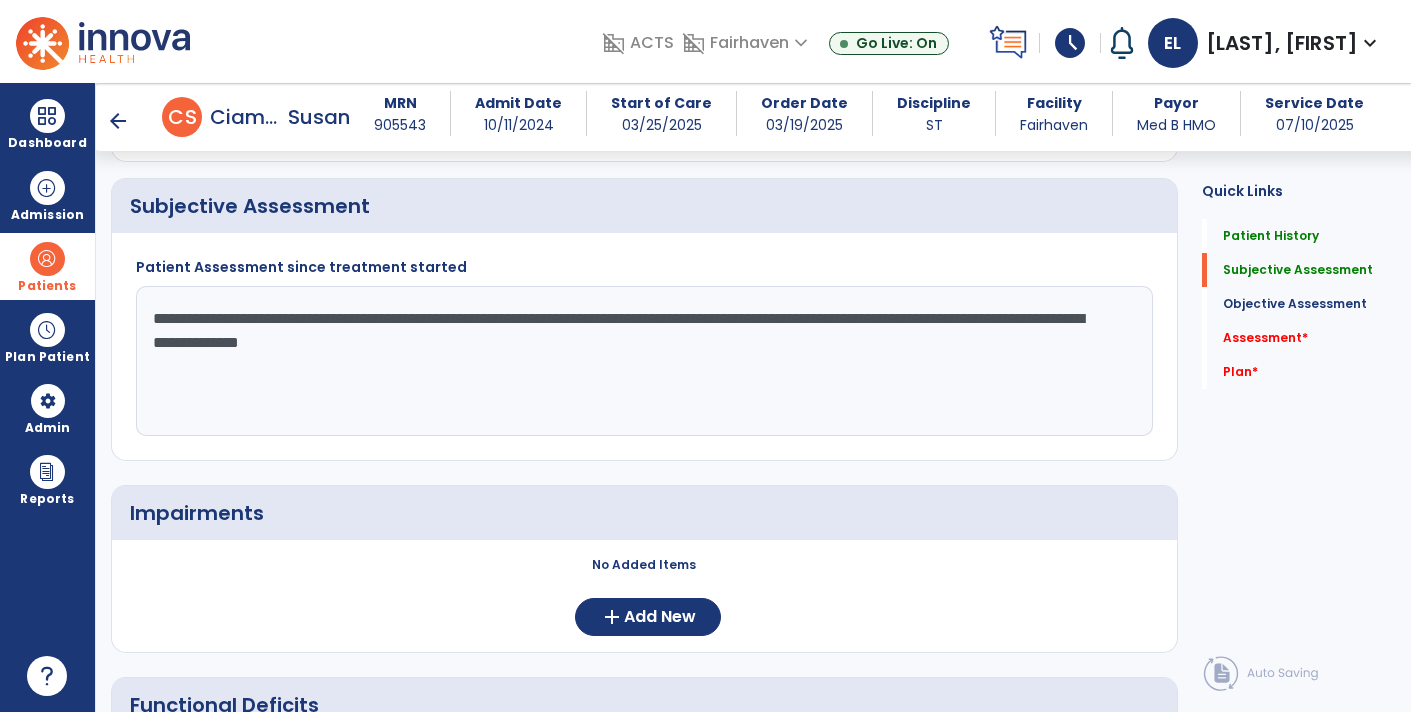 drag, startPoint x: 571, startPoint y: 380, endPoint x: 254, endPoint y: 380, distance: 317 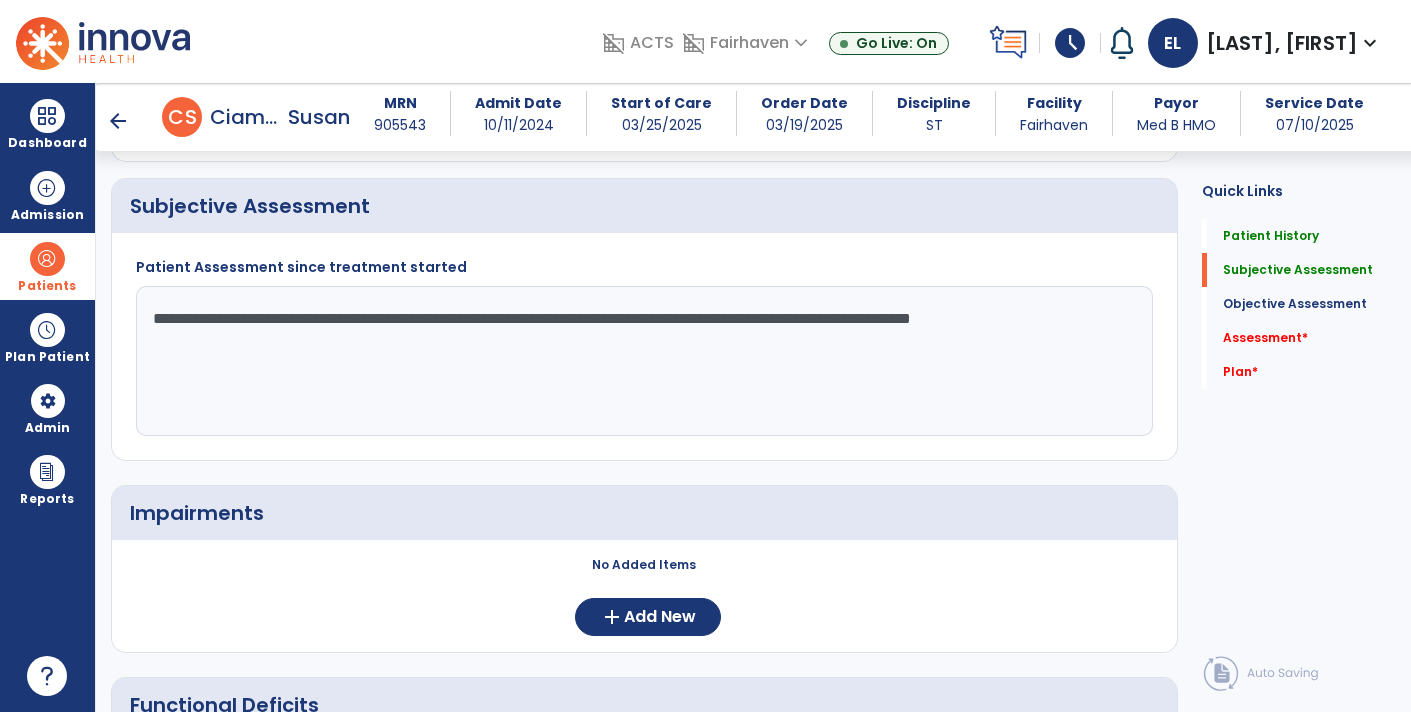 click on "**********" 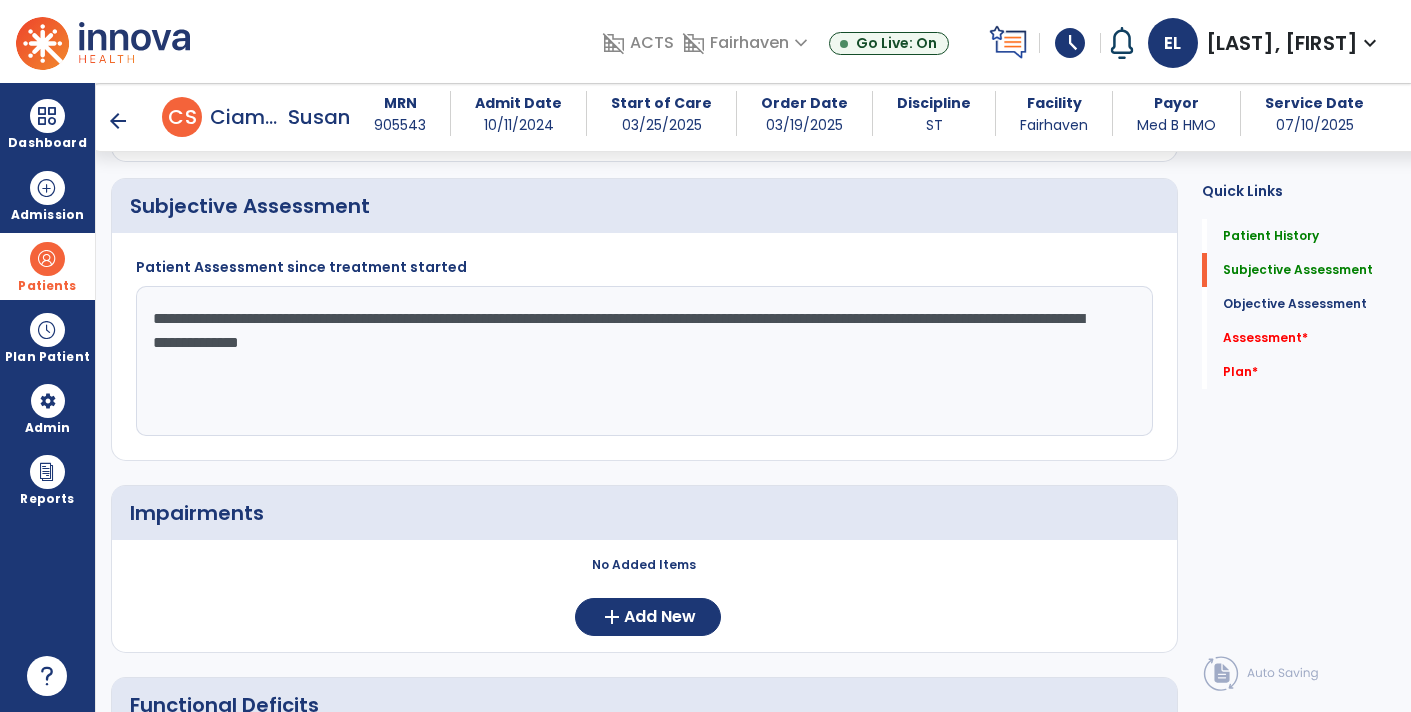 click on "**********" 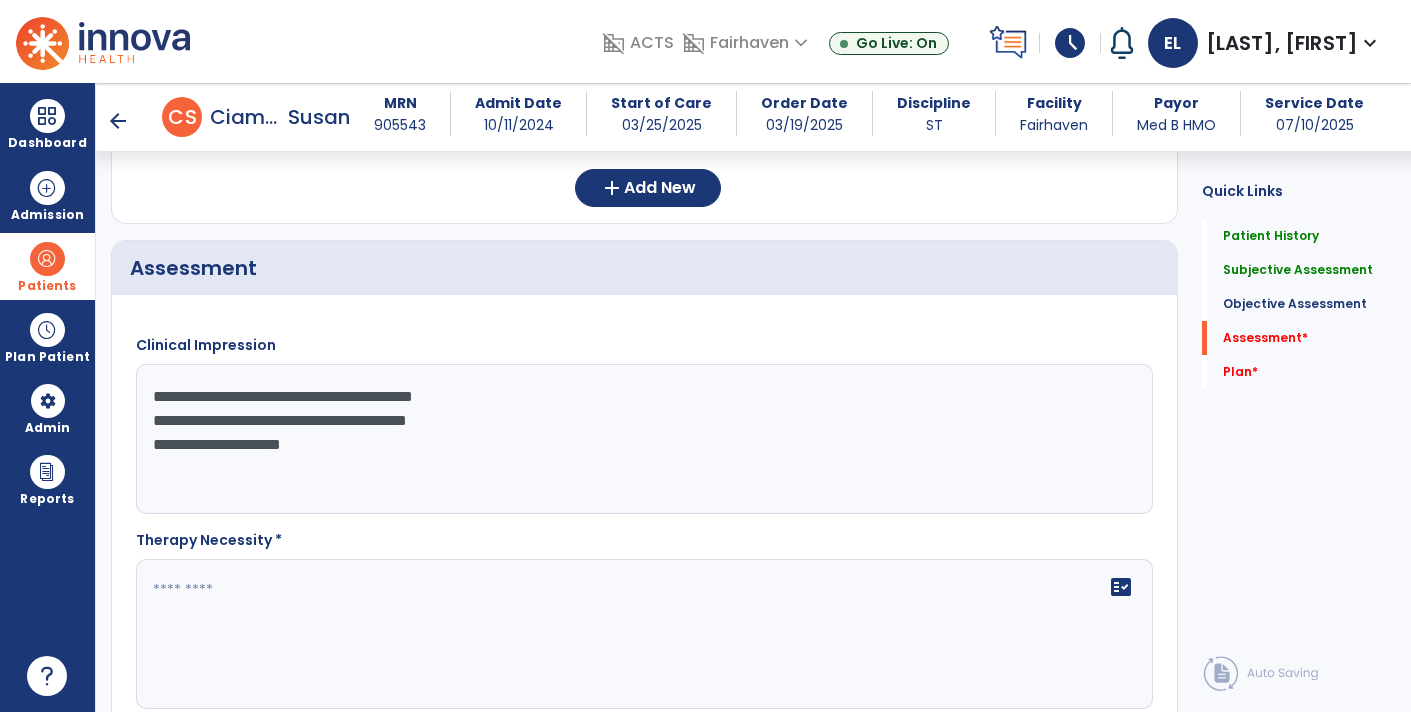 scroll, scrollTop: 1210, scrollLeft: 0, axis: vertical 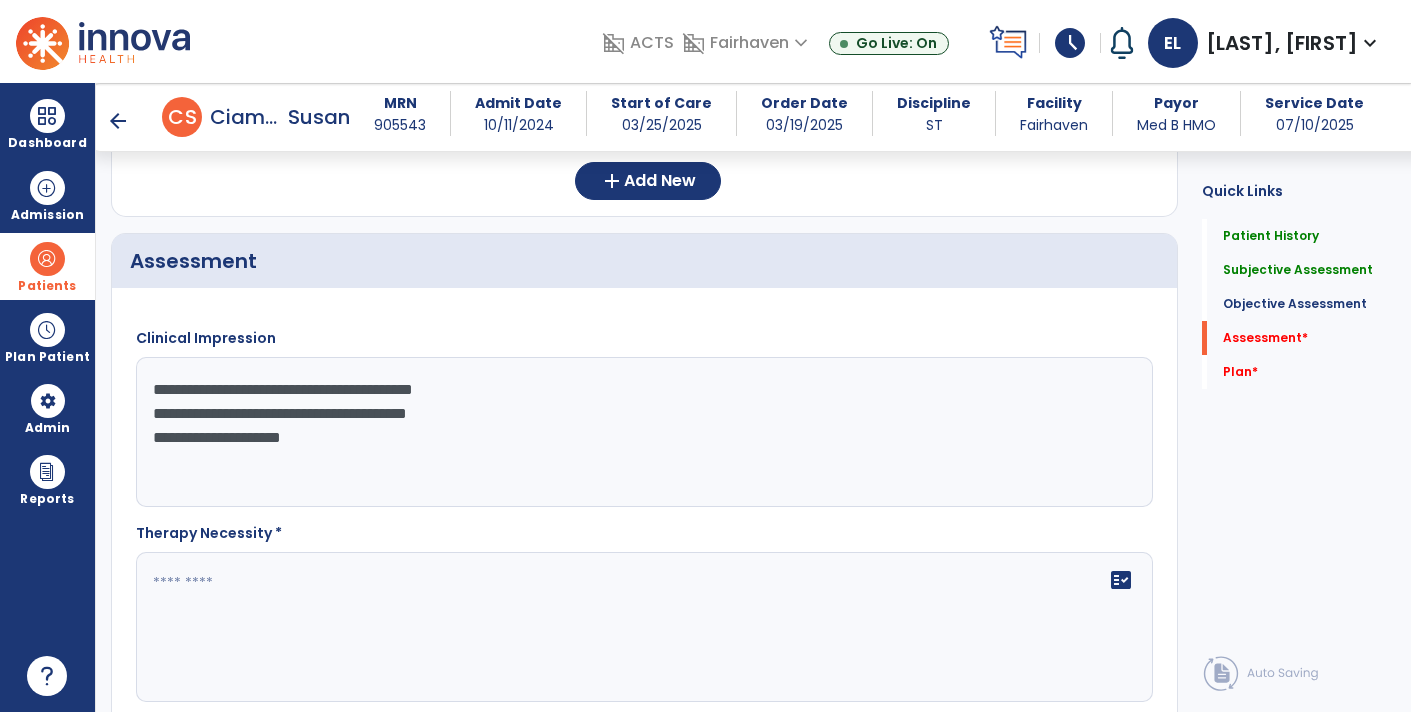 type on "**********" 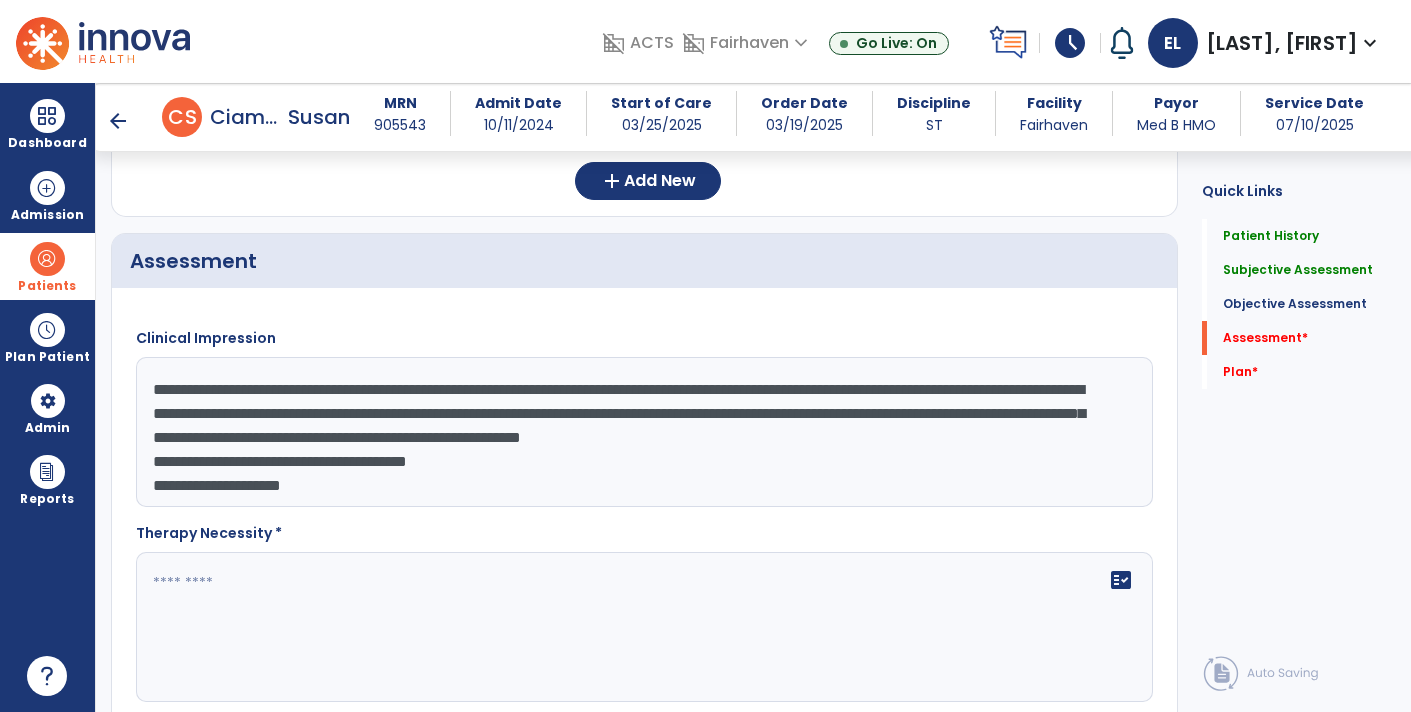 click on "**********" 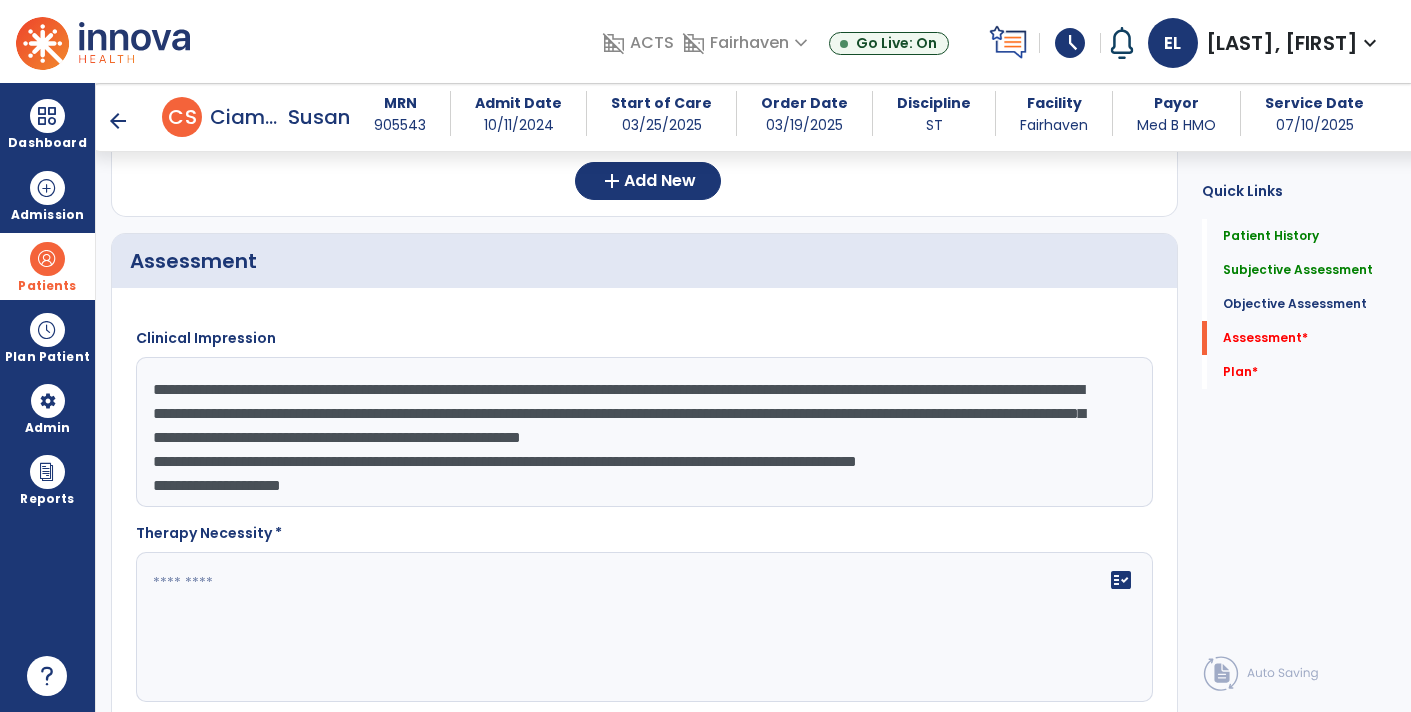 scroll, scrollTop: 48, scrollLeft: 0, axis: vertical 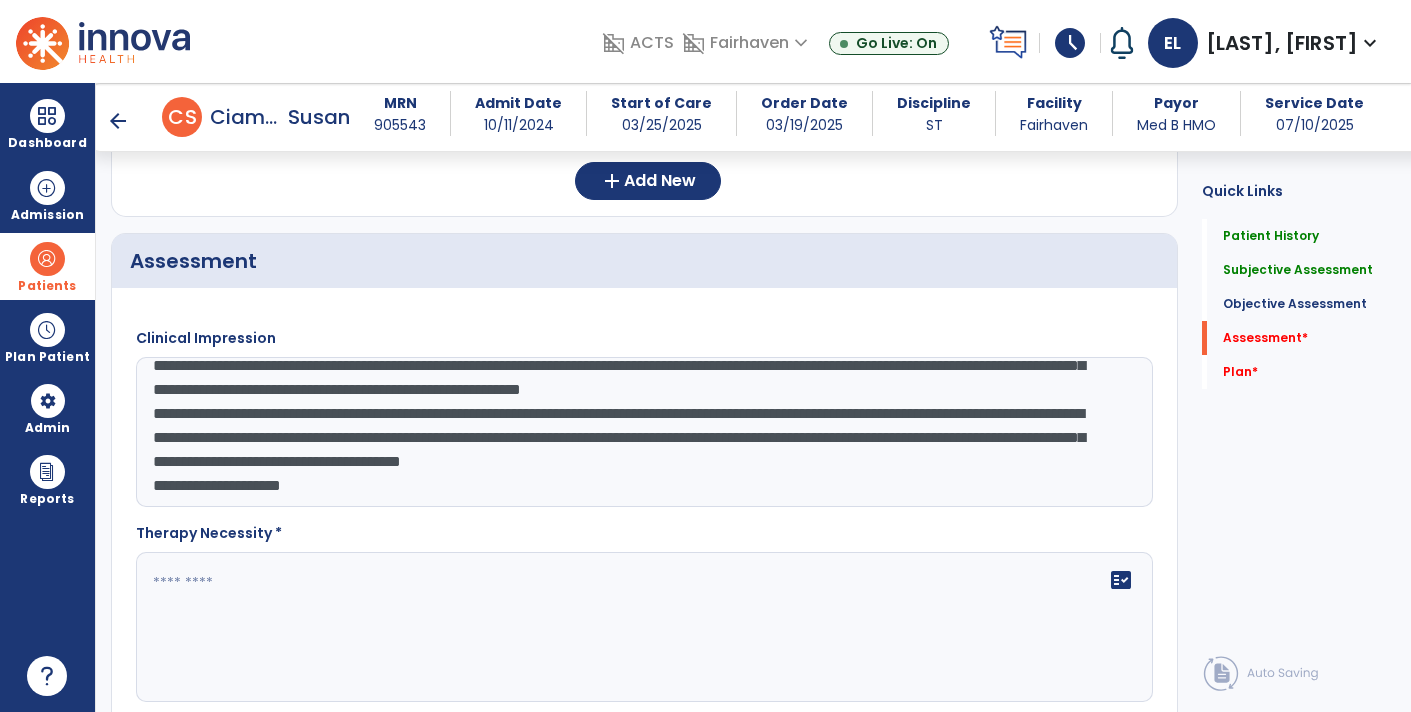 click on "**********" 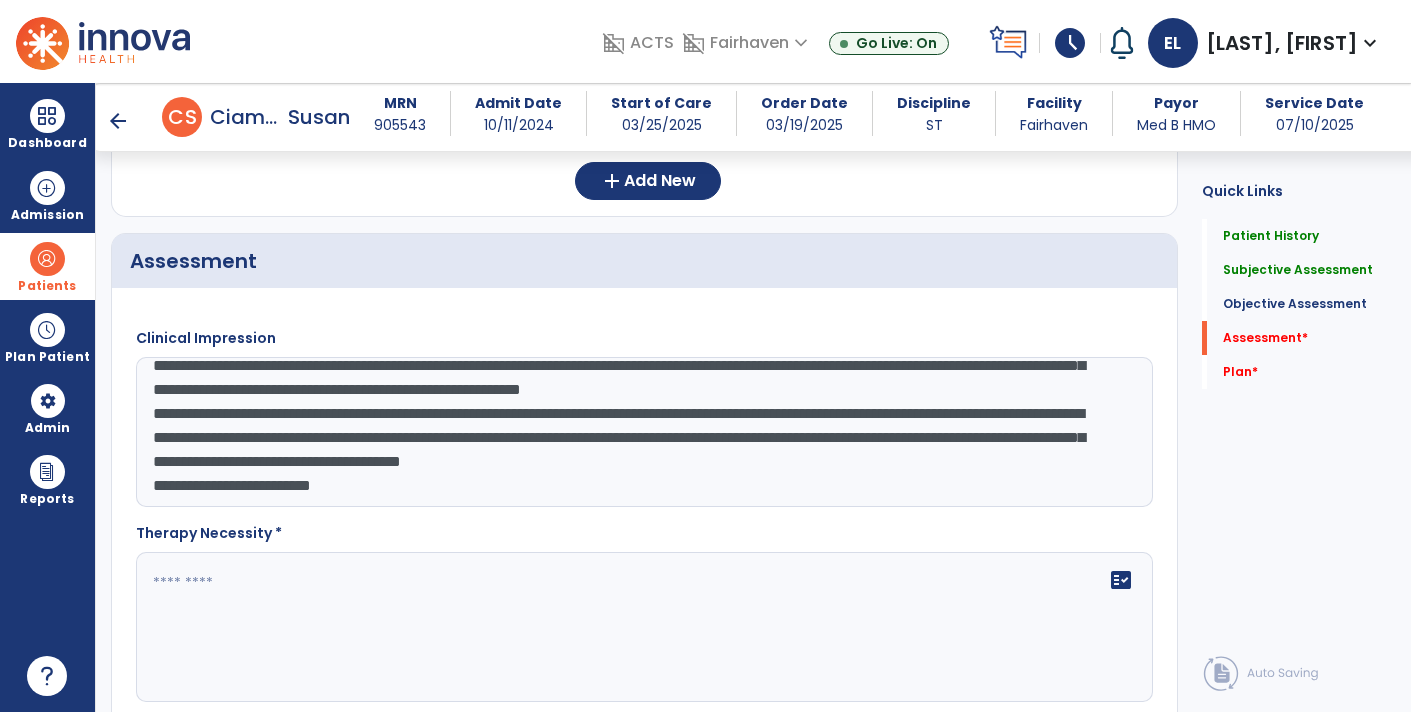type on "**********" 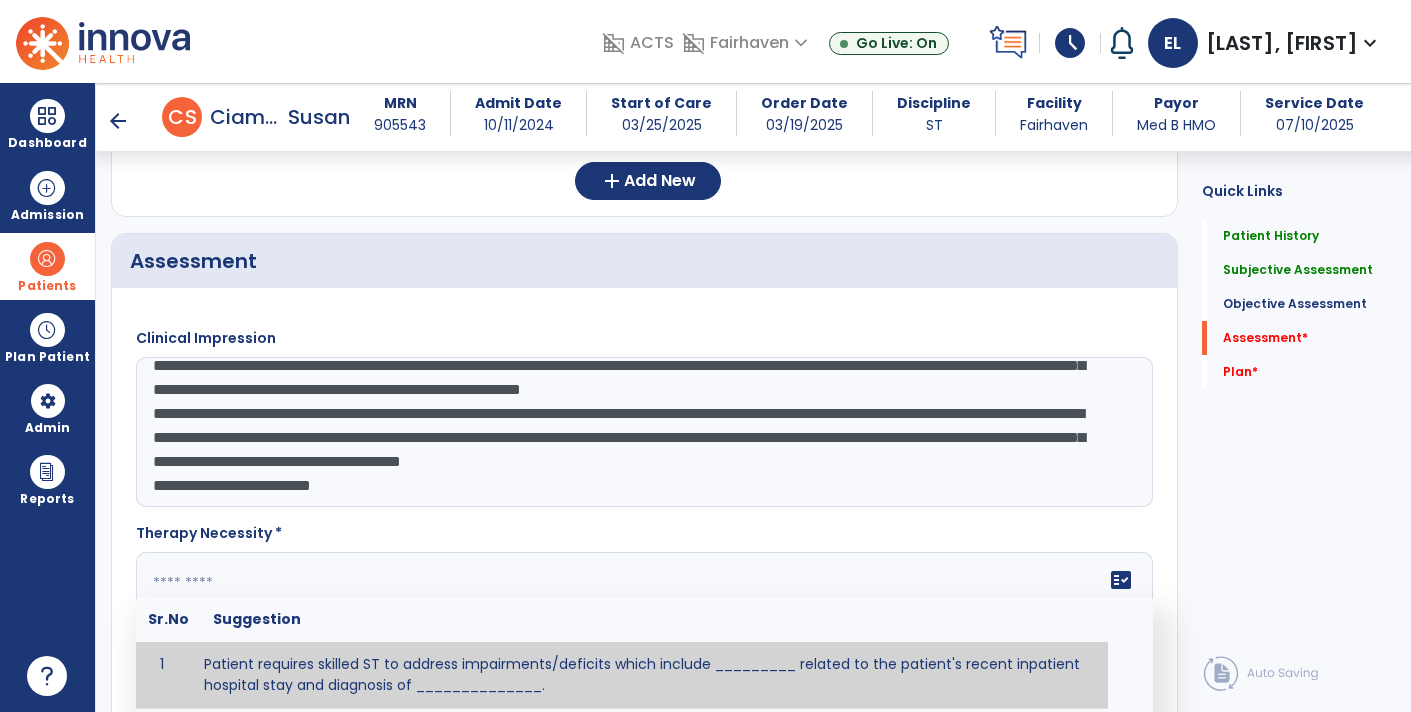 paste on "**********" 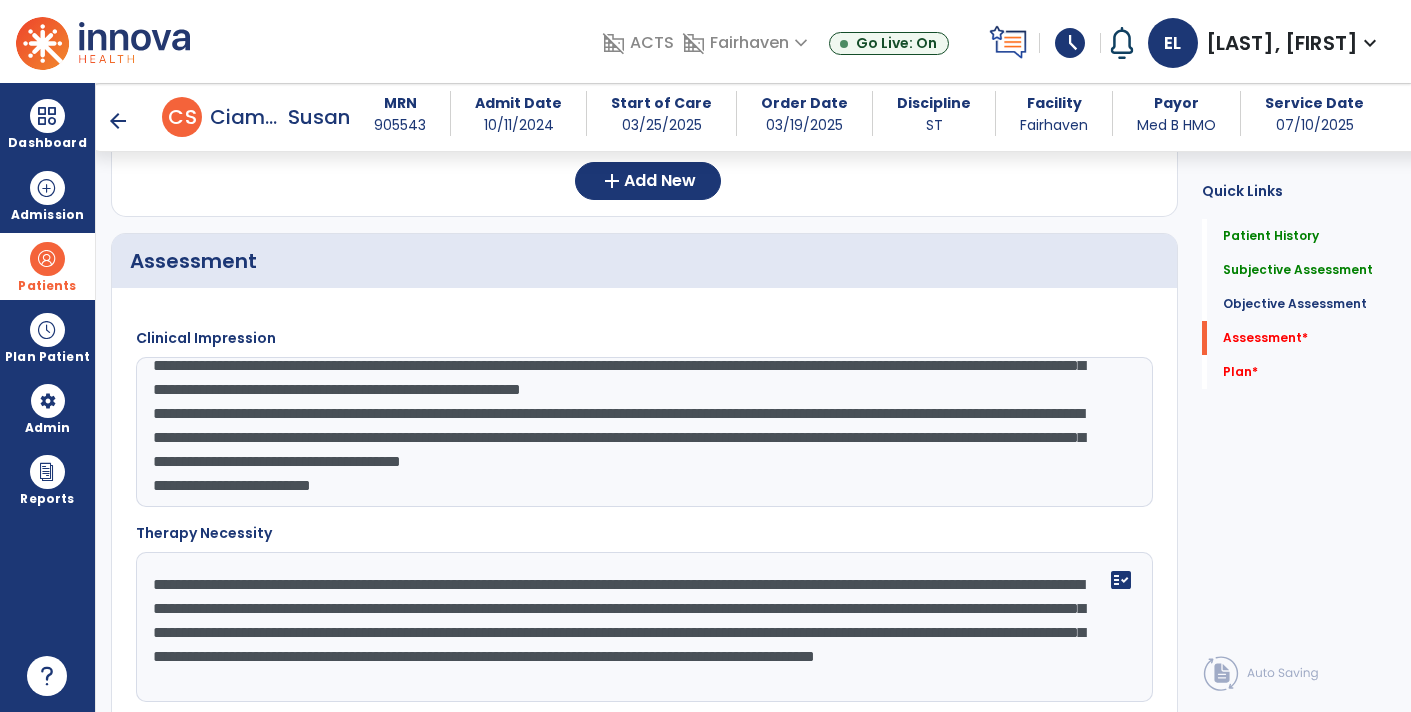 scroll, scrollTop: 15, scrollLeft: 0, axis: vertical 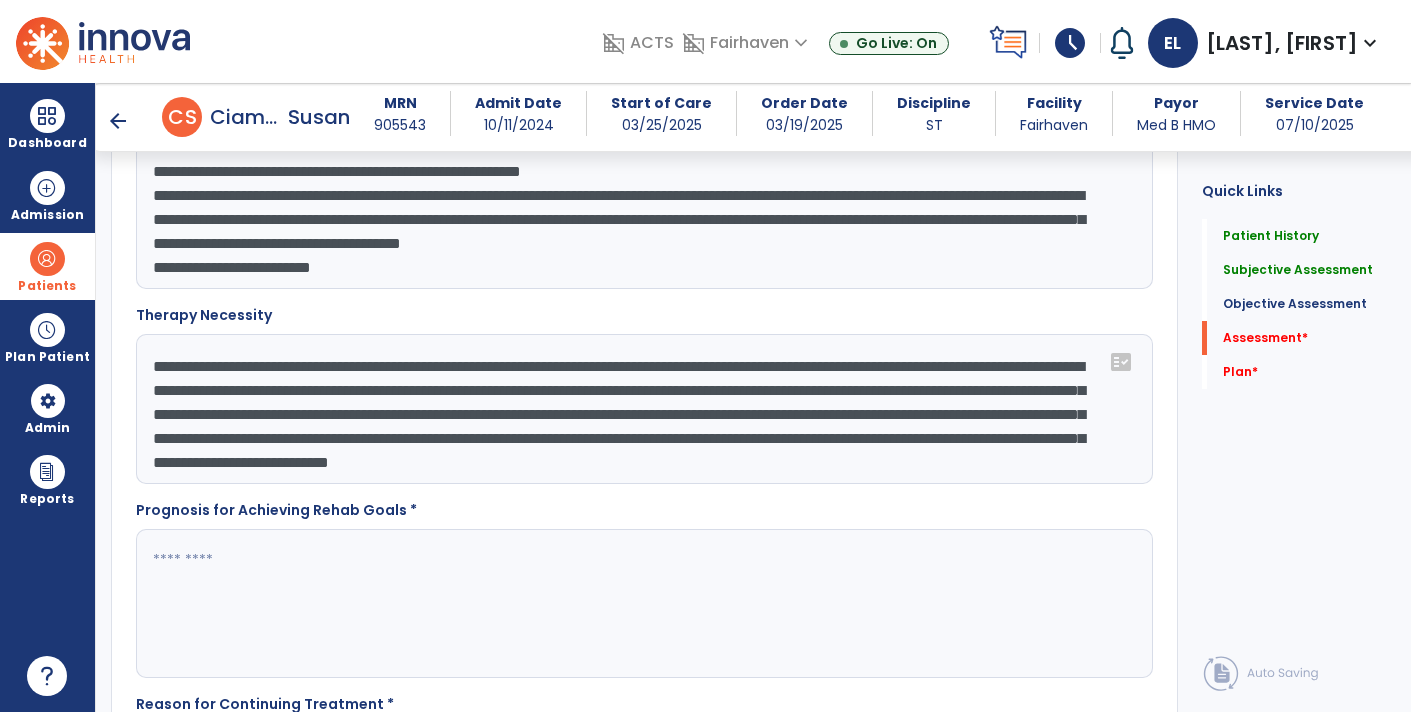 type on "**********" 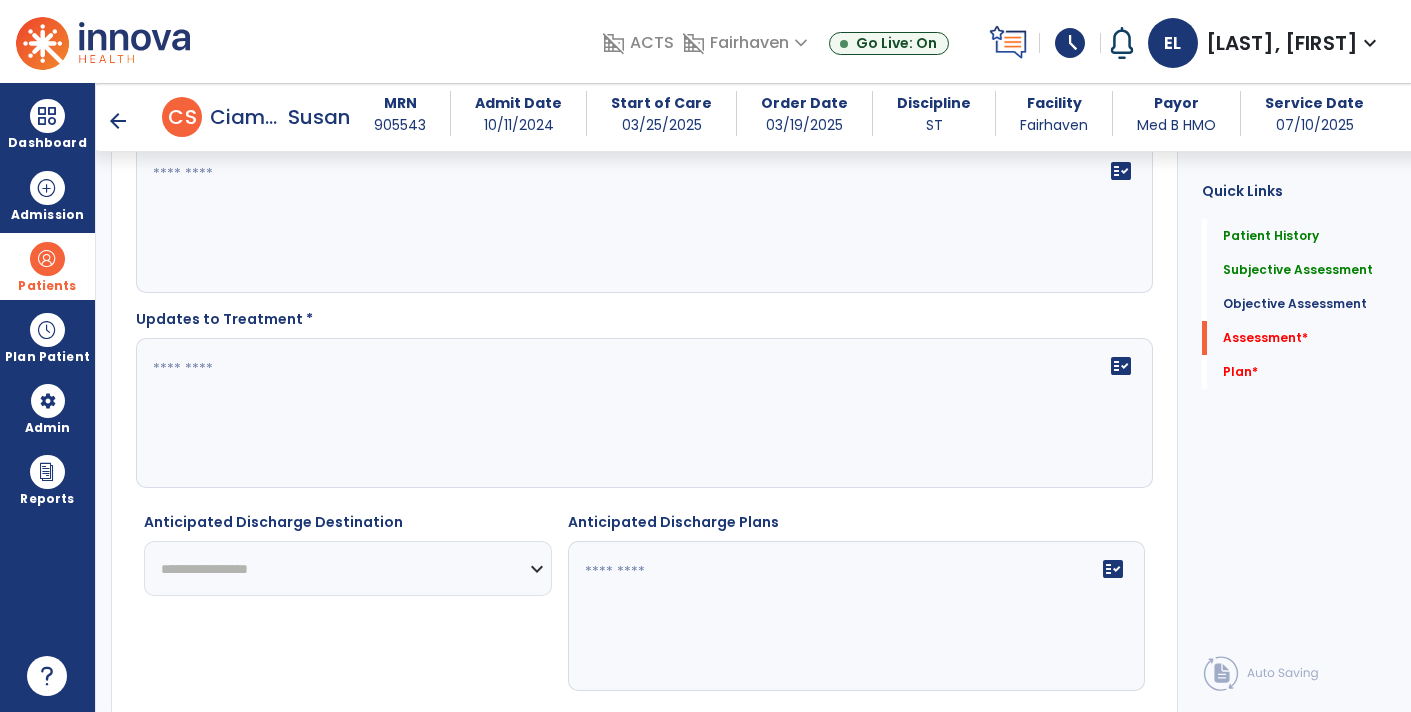 scroll, scrollTop: 2007, scrollLeft: 0, axis: vertical 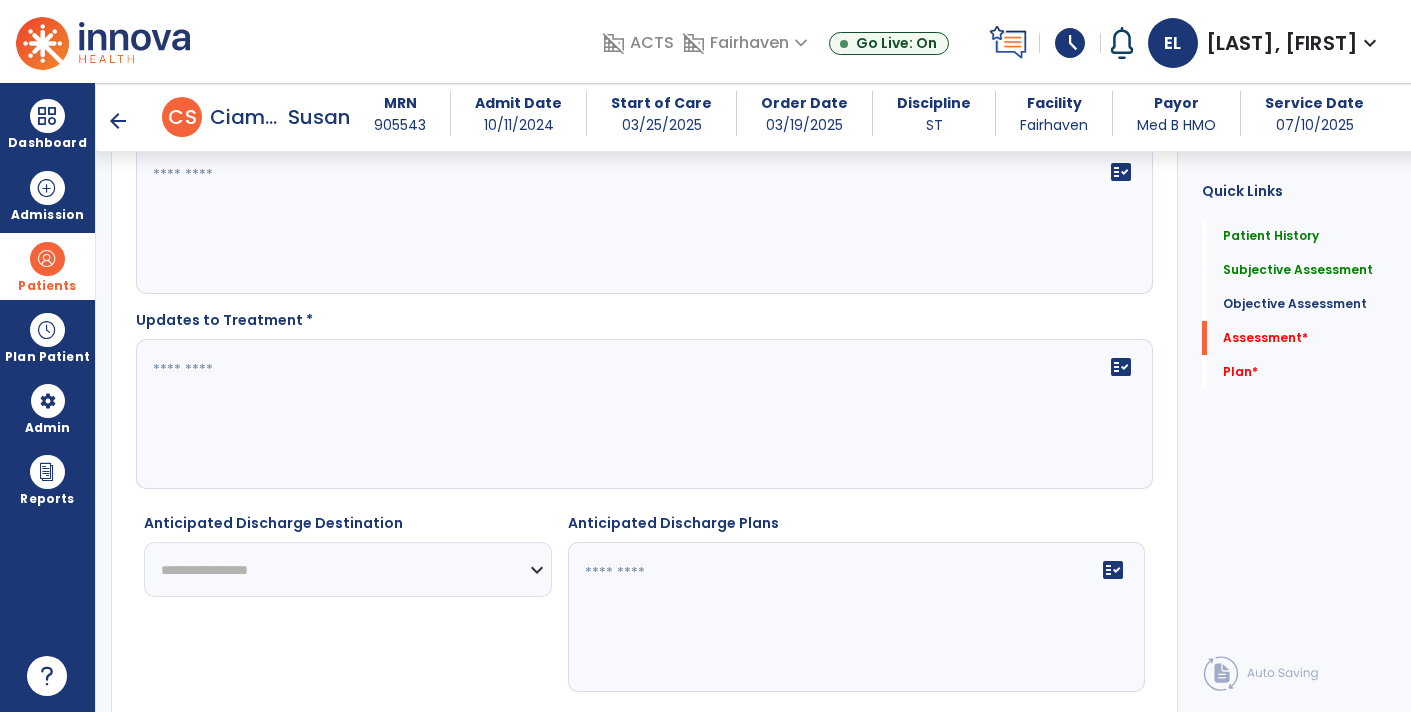 type on "**********" 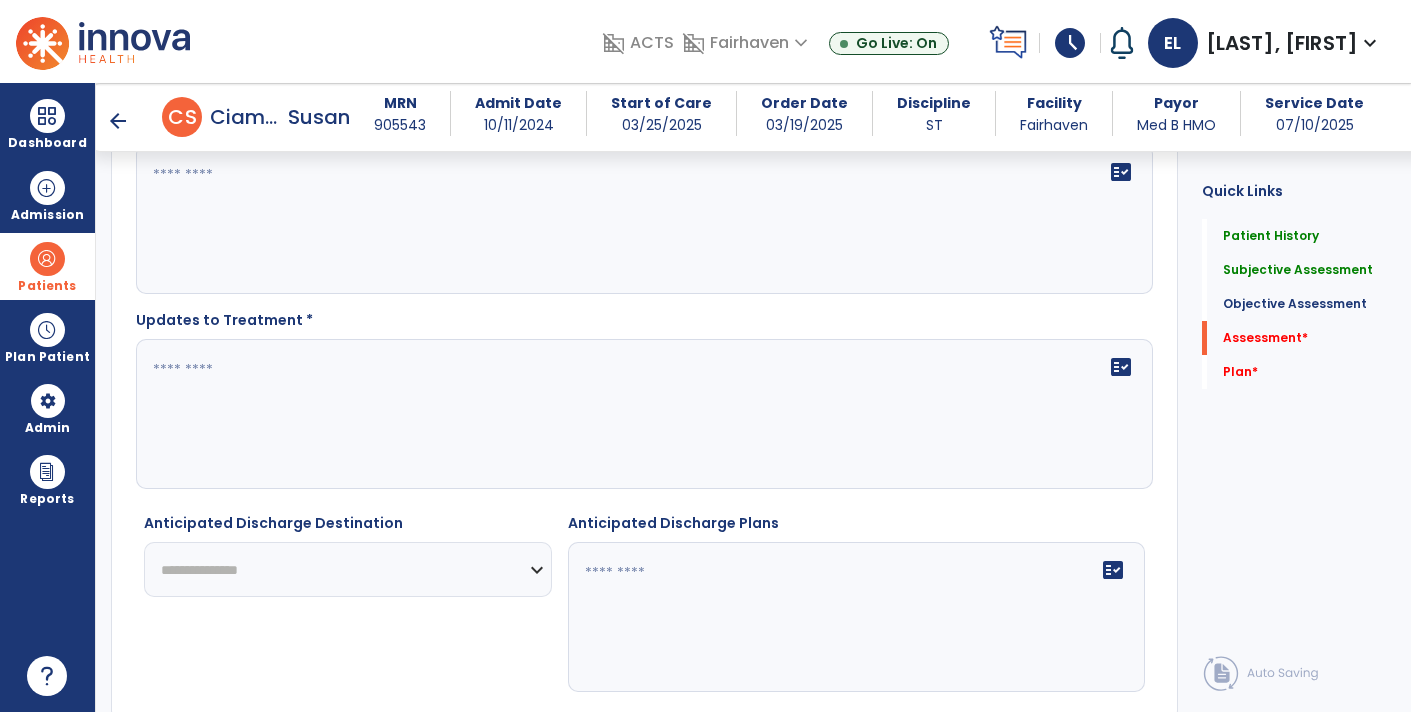 click on "**********" 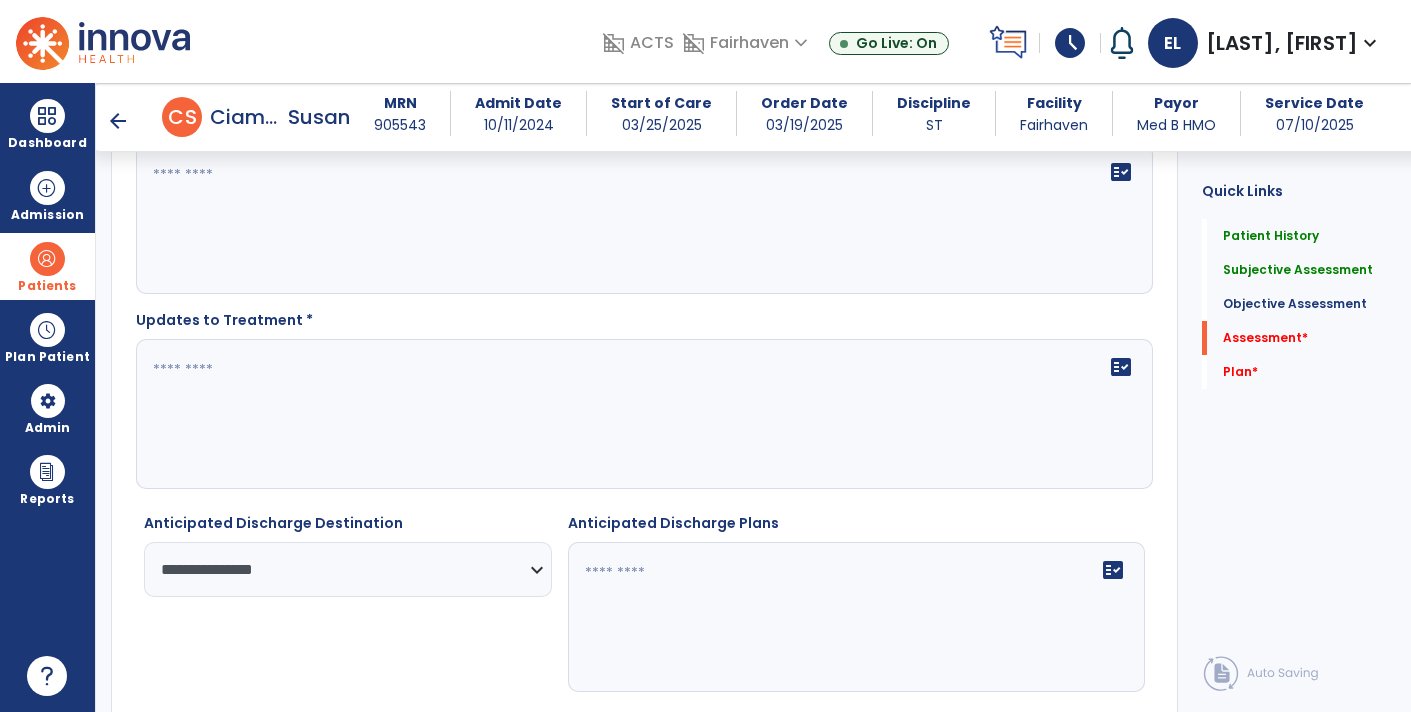 click 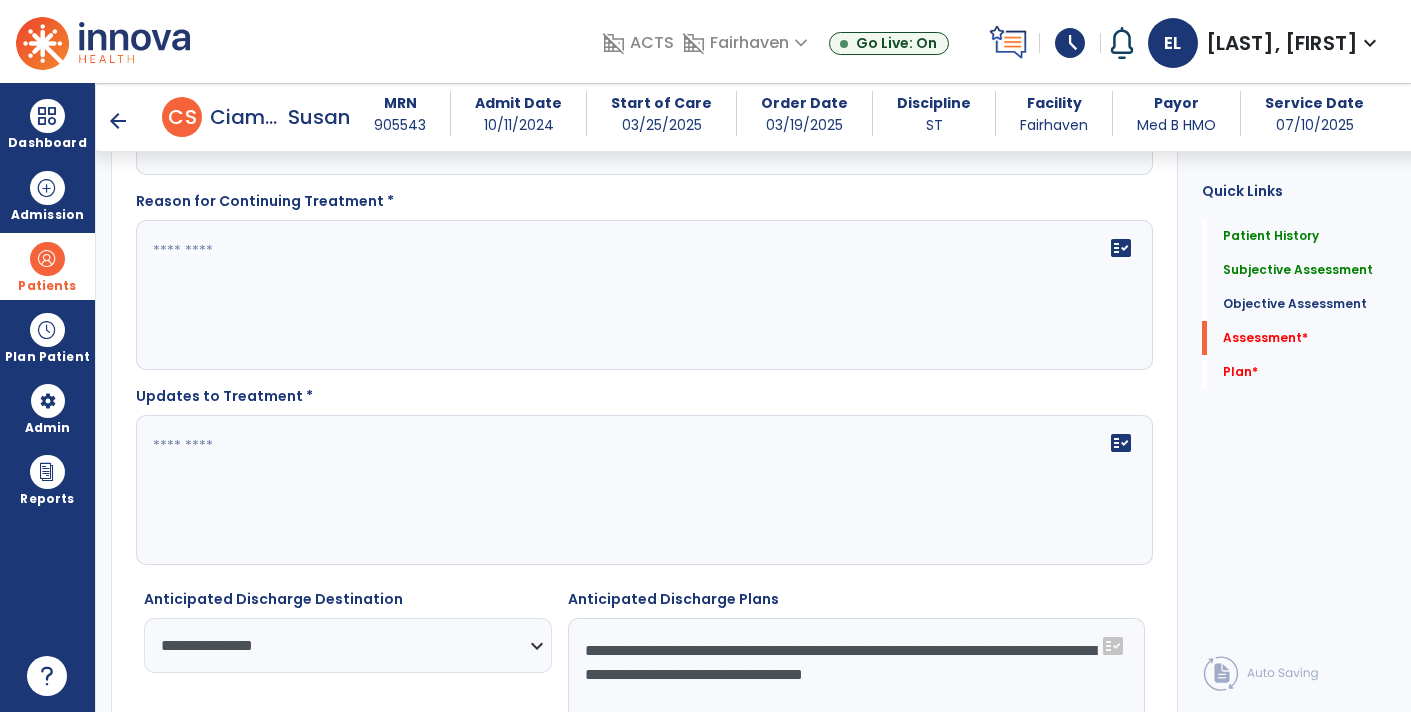 scroll, scrollTop: 1912, scrollLeft: 0, axis: vertical 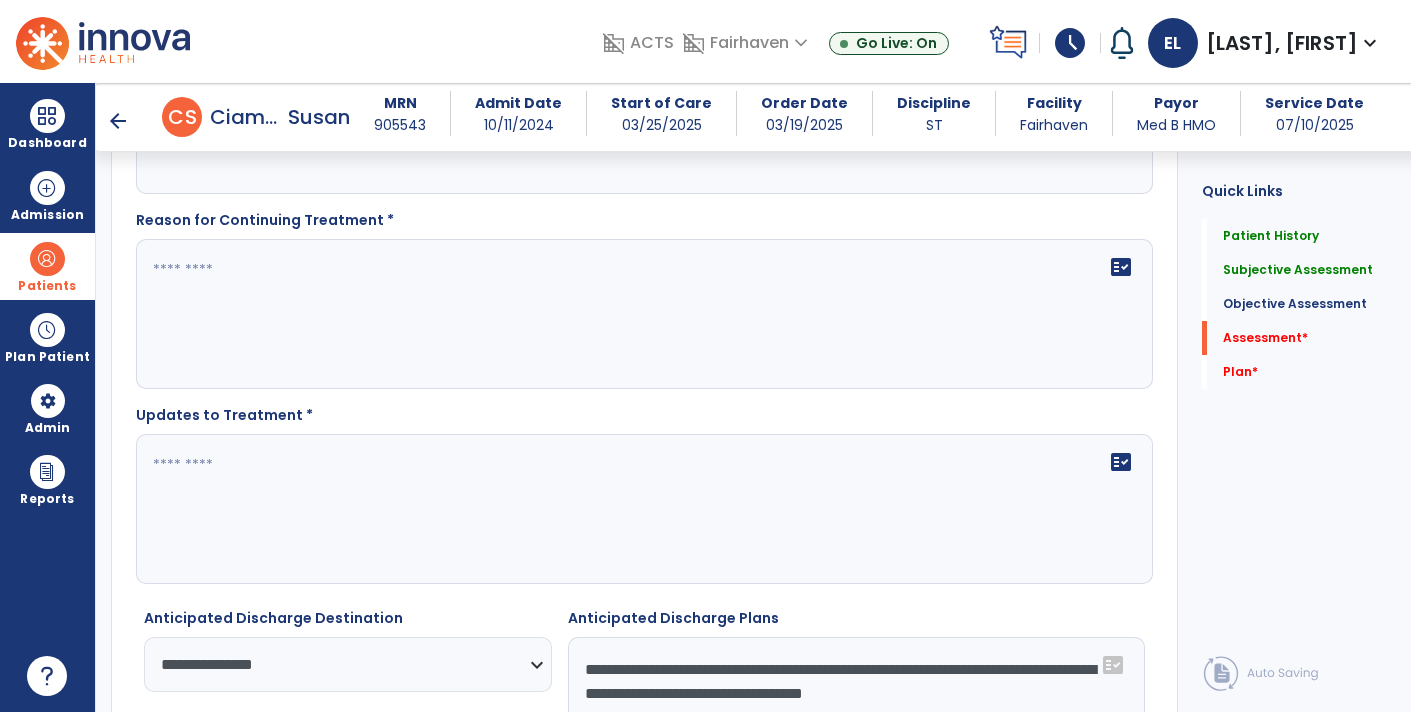 type on "**********" 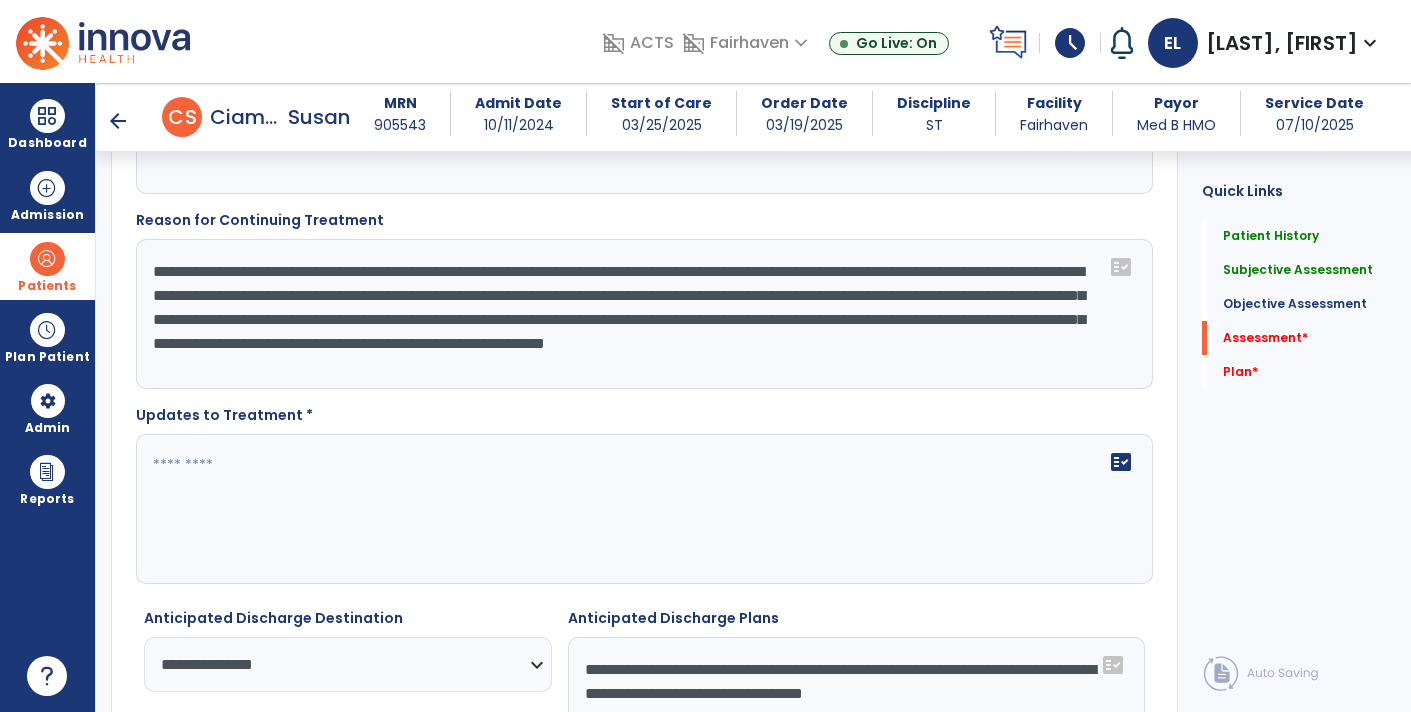 type on "**********" 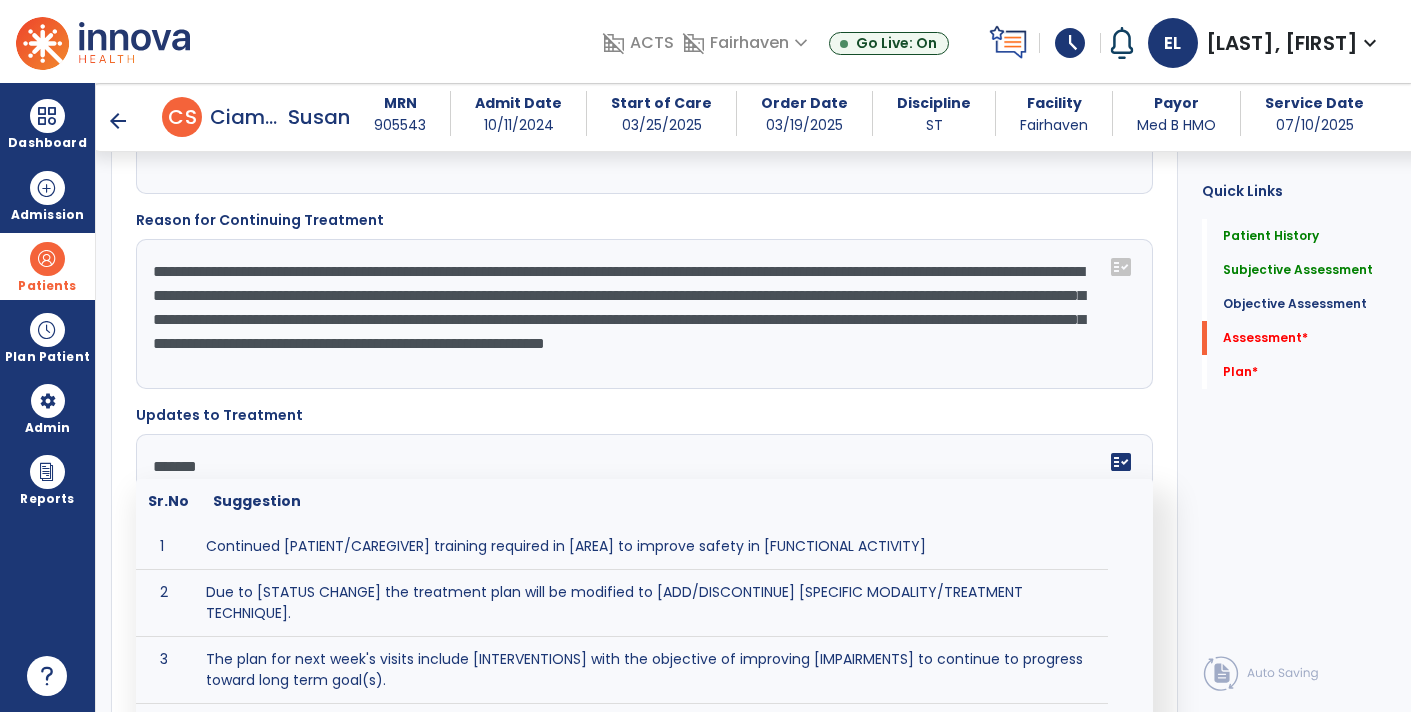type on "********" 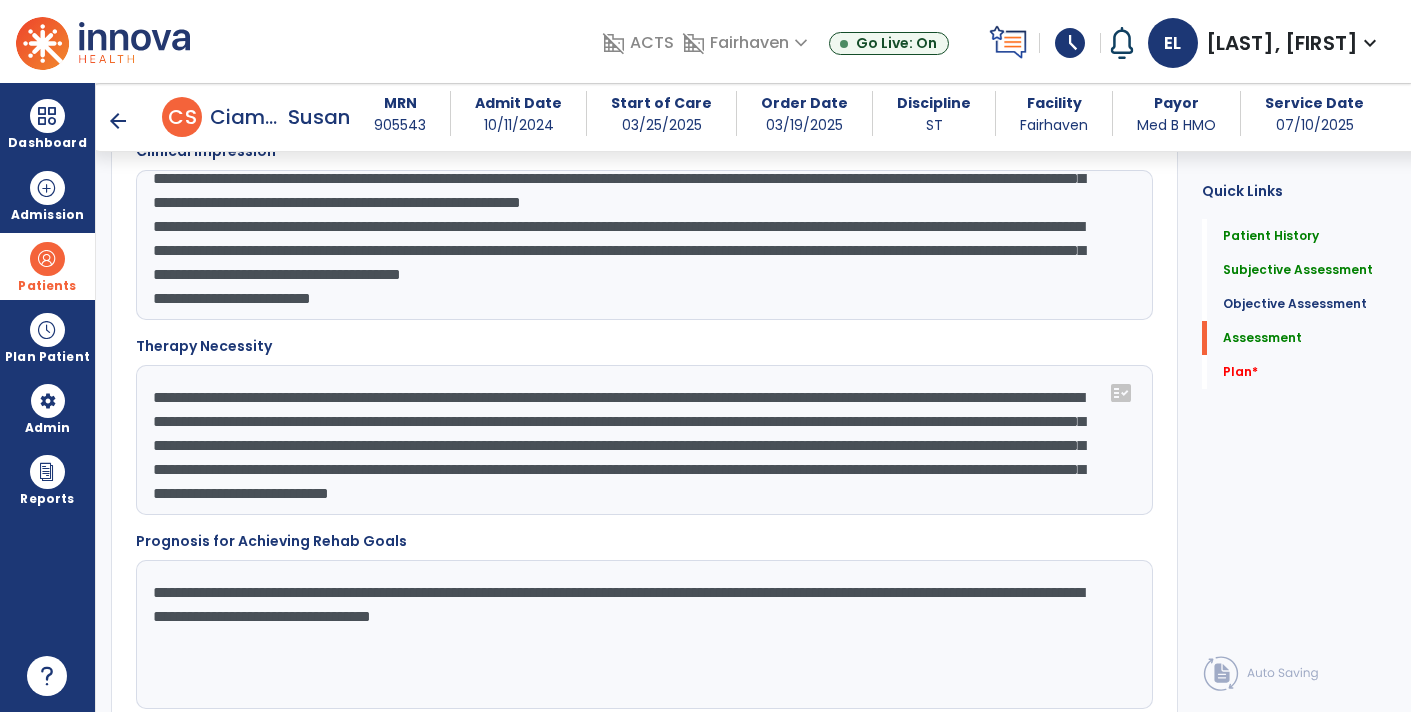 scroll, scrollTop: 1398, scrollLeft: 0, axis: vertical 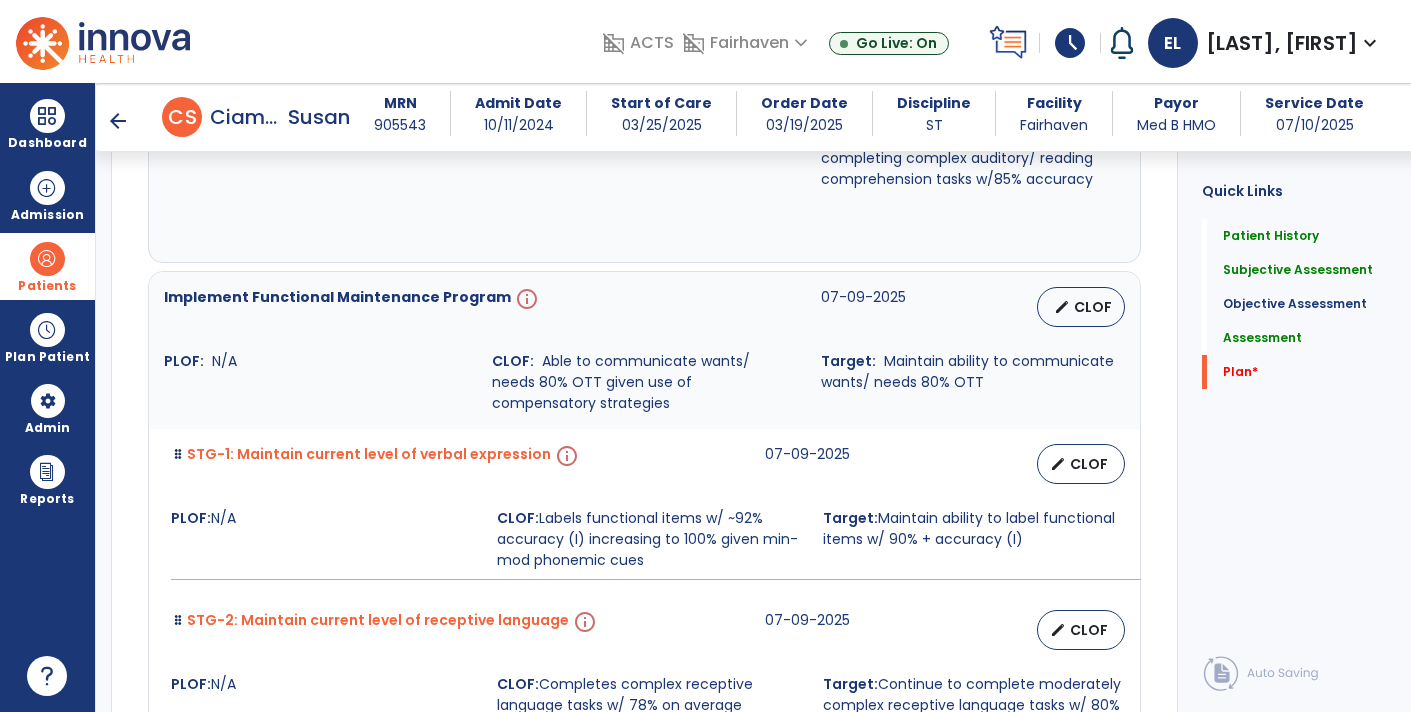 type on "**********" 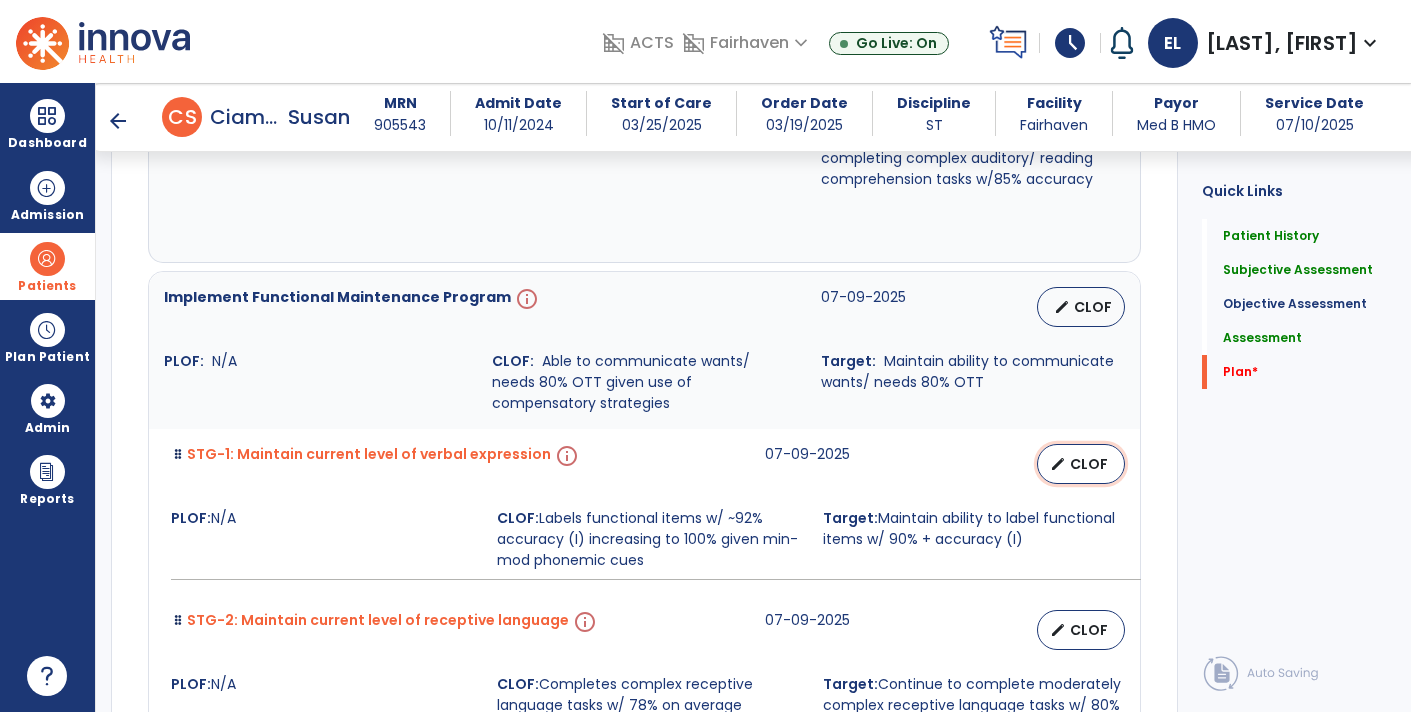 click on "CLOF" at bounding box center [1089, 464] 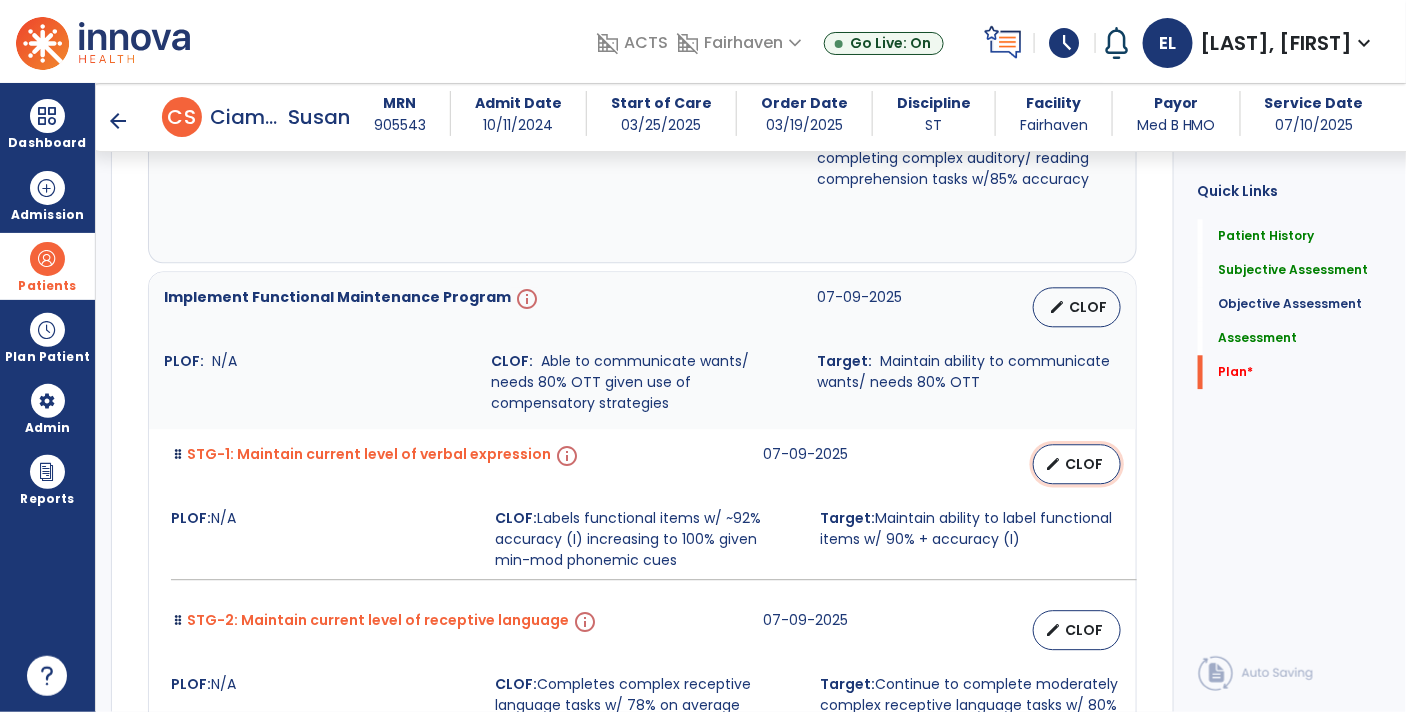 select on "********" 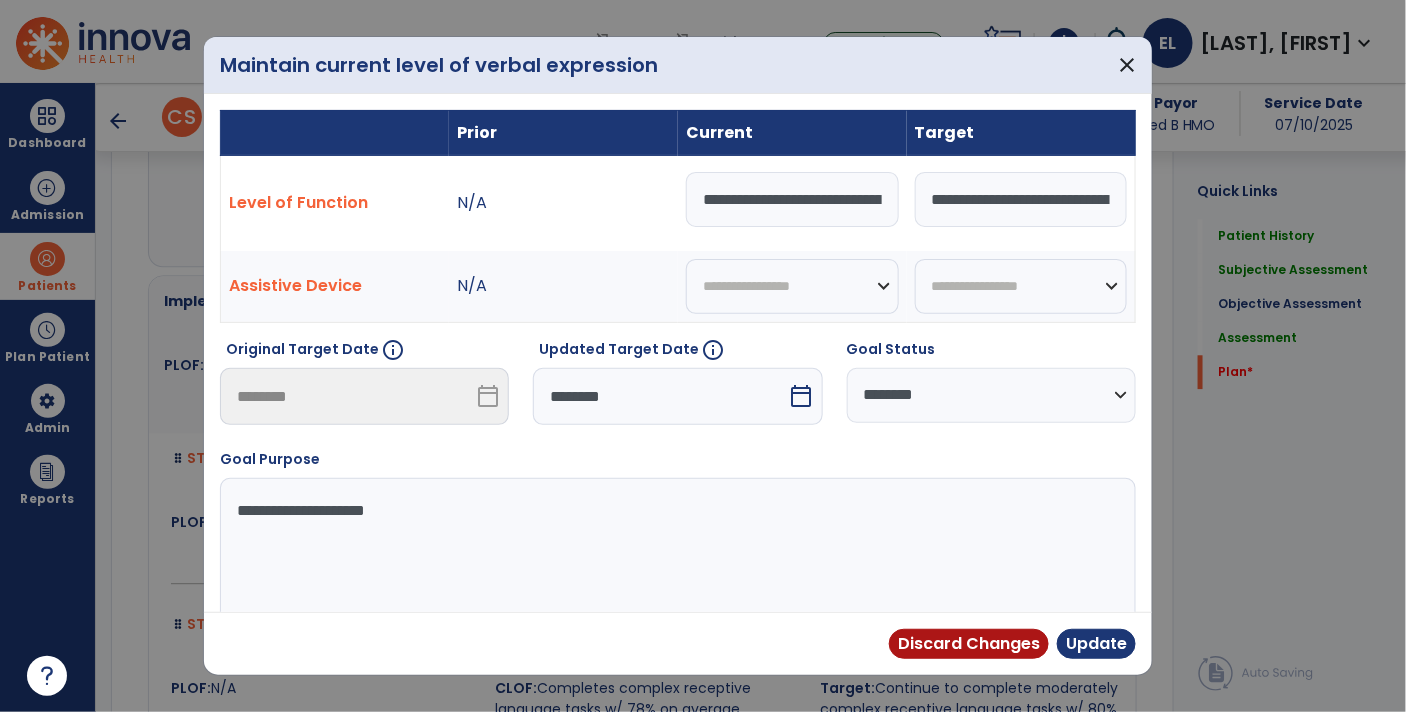 scroll, scrollTop: 3800, scrollLeft: 0, axis: vertical 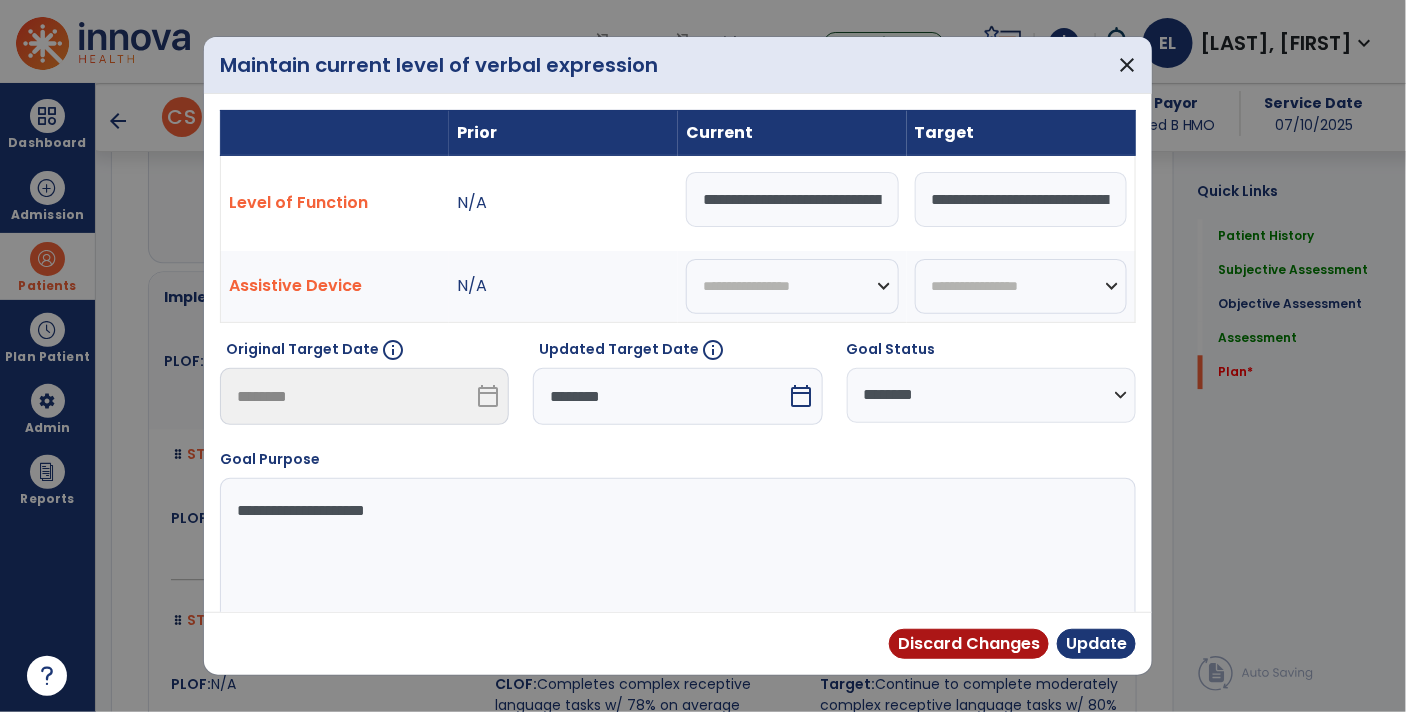 click on "**********" at bounding box center [792, 199] 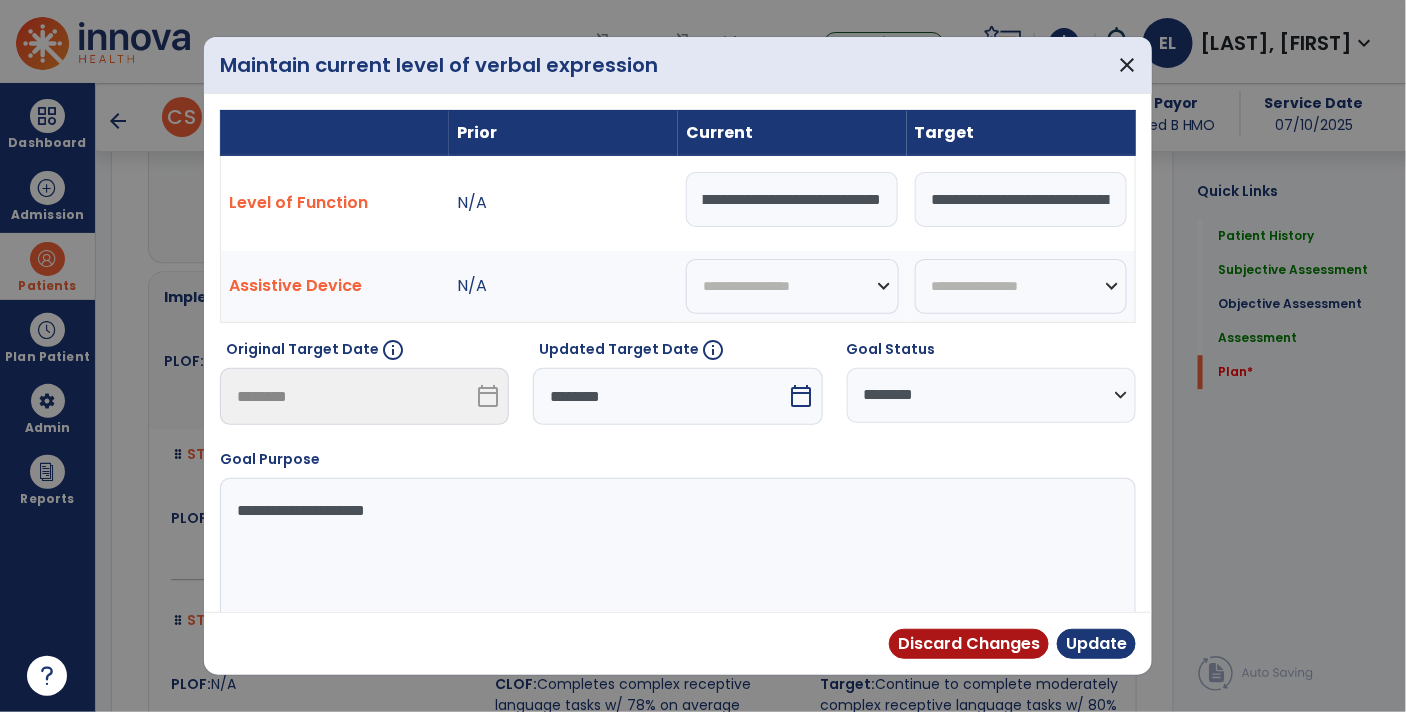 scroll, scrollTop: 0, scrollLeft: 460, axis: horizontal 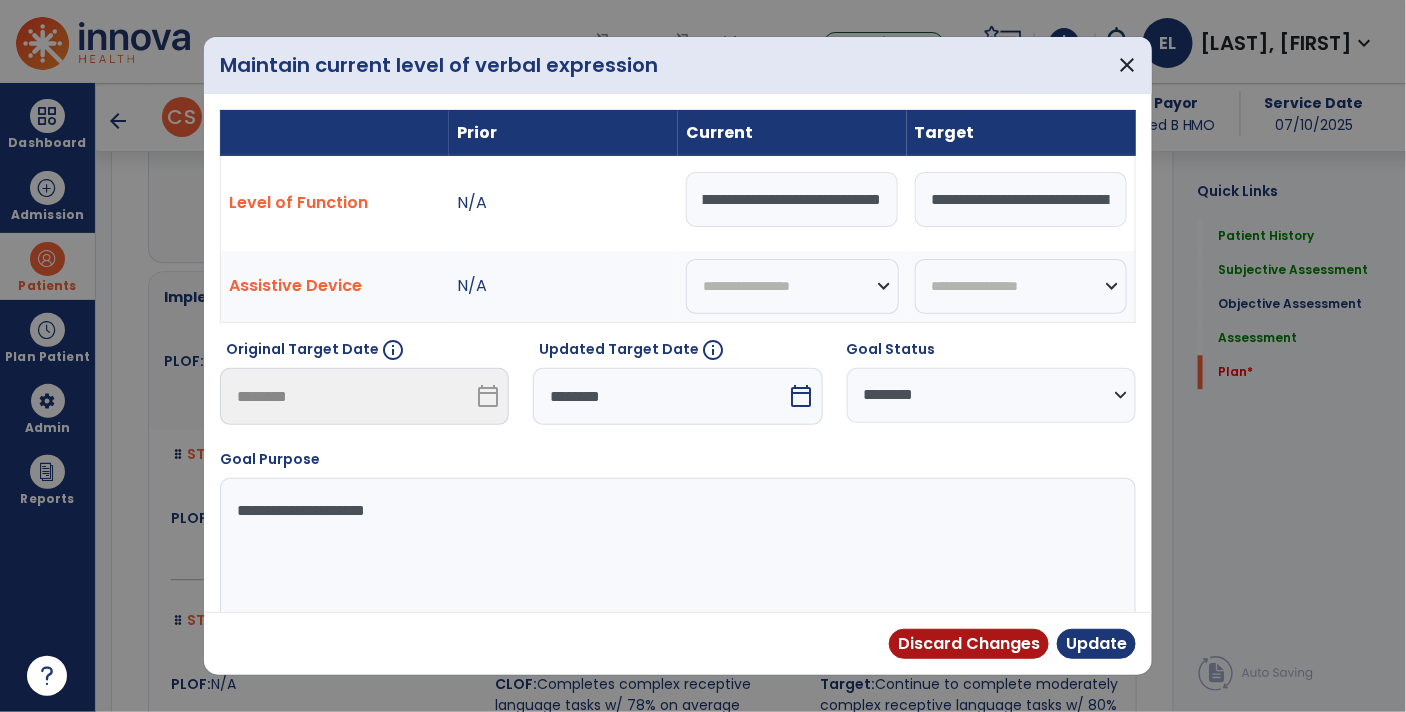 type on "**********" 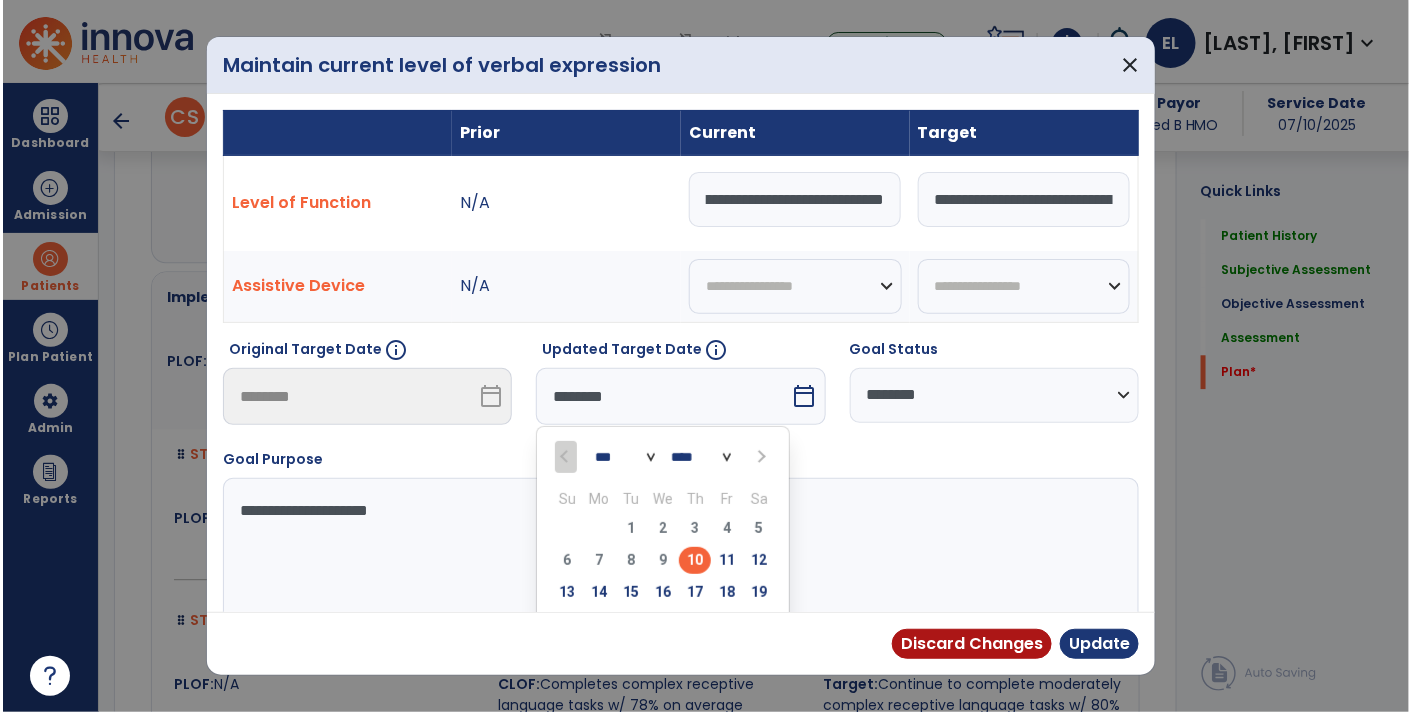 scroll, scrollTop: 0, scrollLeft: 0, axis: both 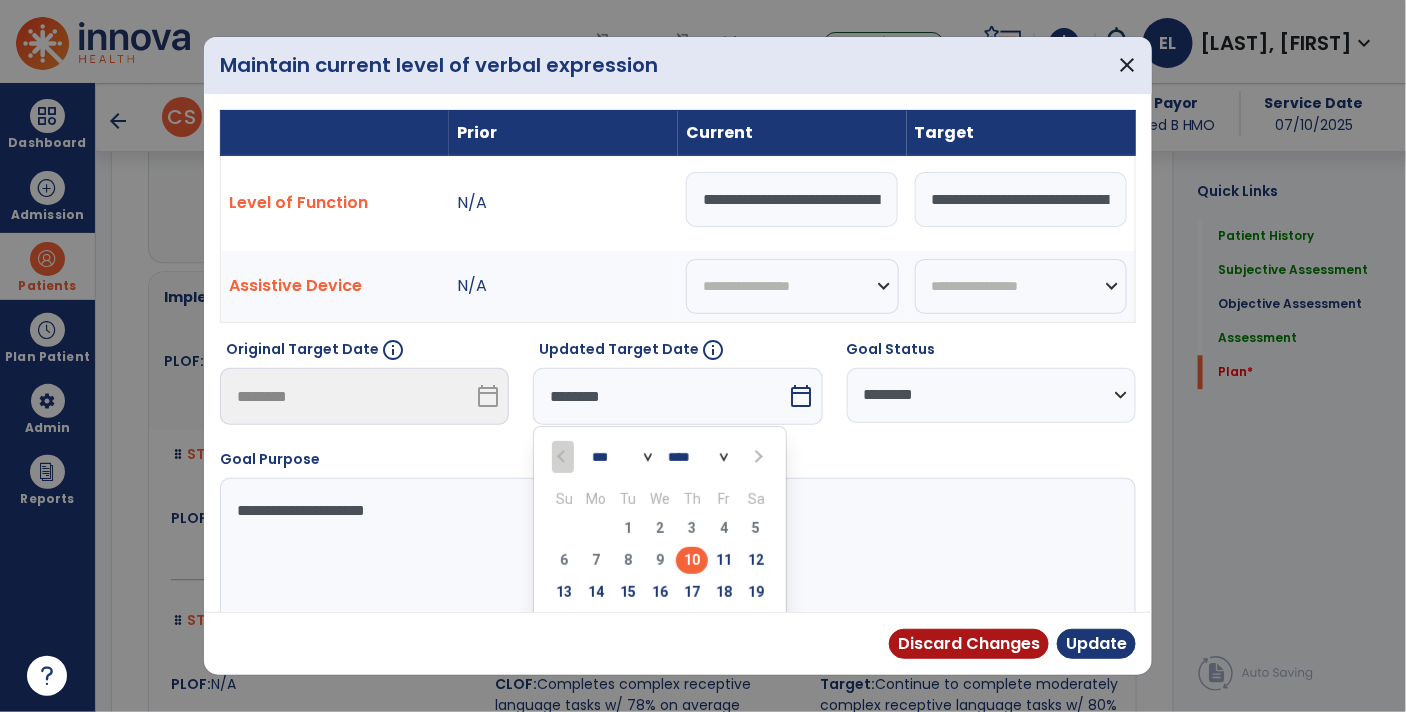 click at bounding box center (758, 457) 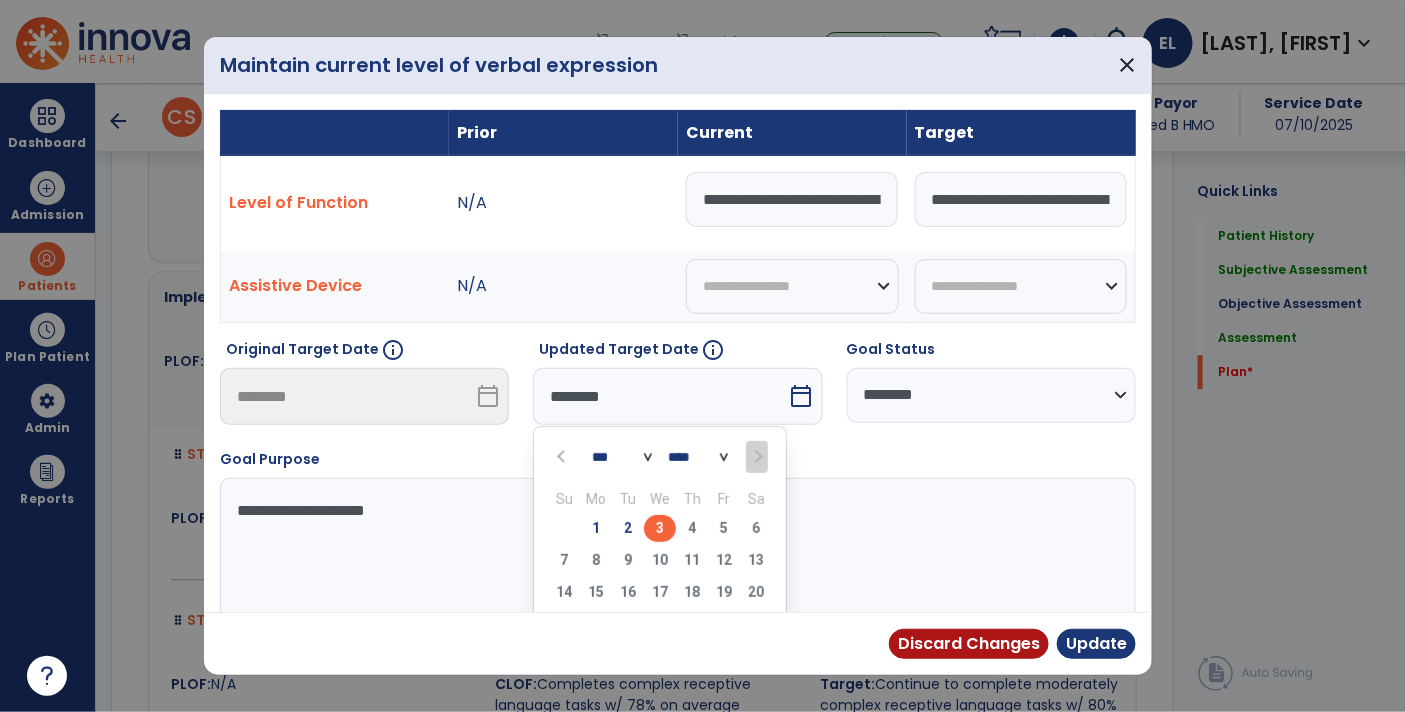 click on "3" at bounding box center [660, 528] 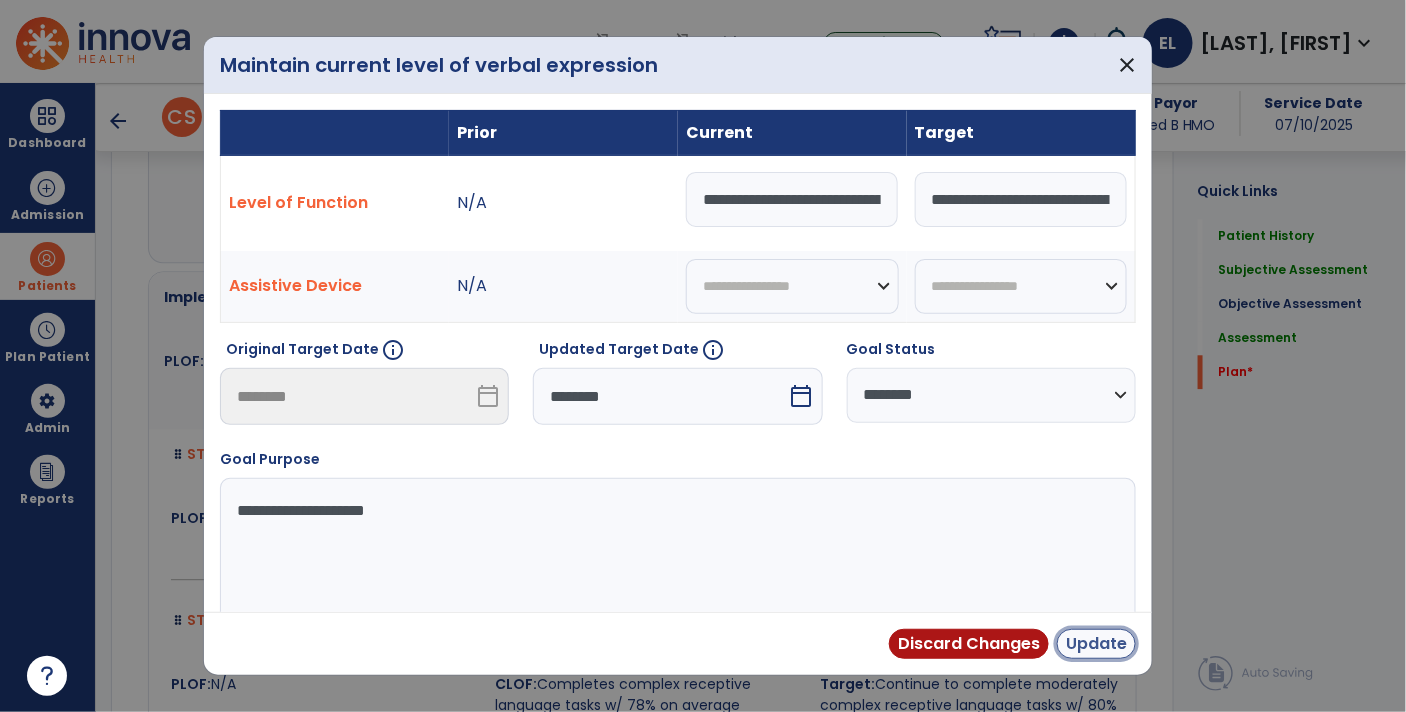 click on "Update" at bounding box center (1096, 644) 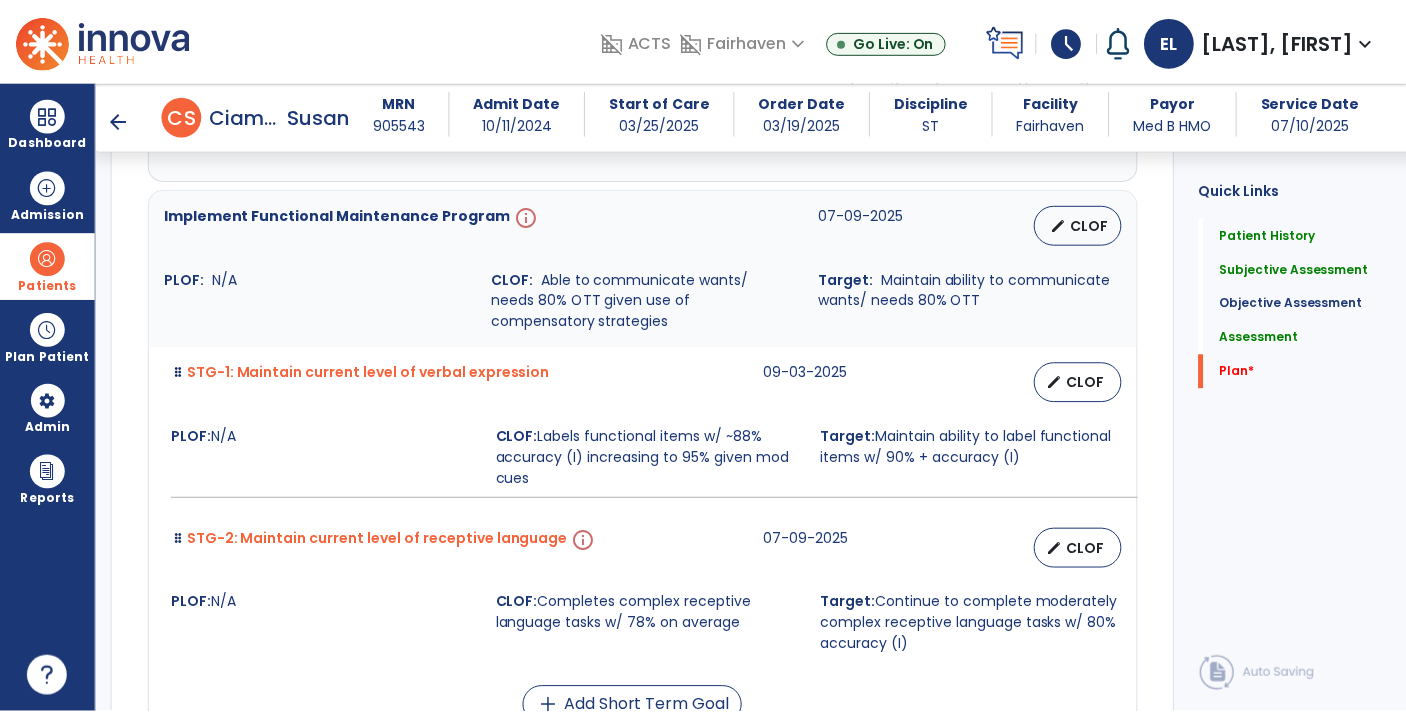 scroll, scrollTop: 3837, scrollLeft: 0, axis: vertical 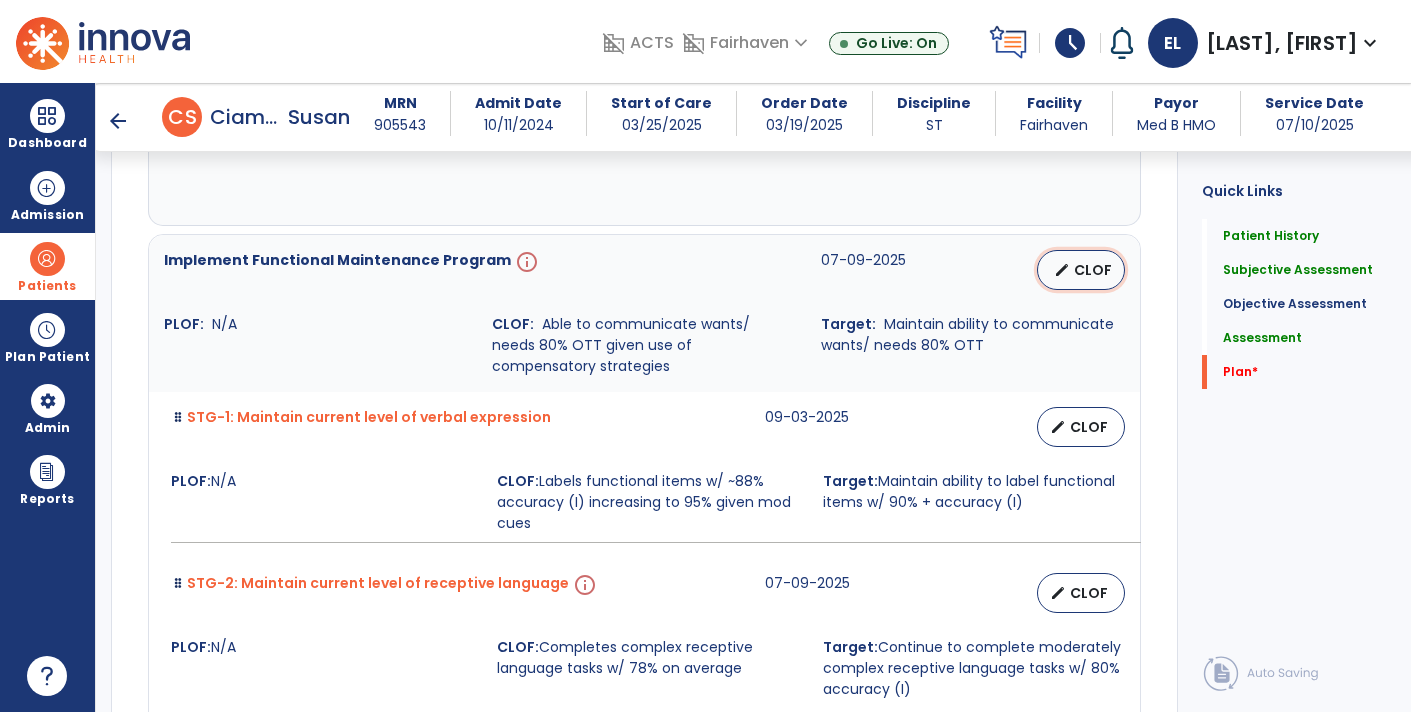 click on "CLOF" at bounding box center [1093, 270] 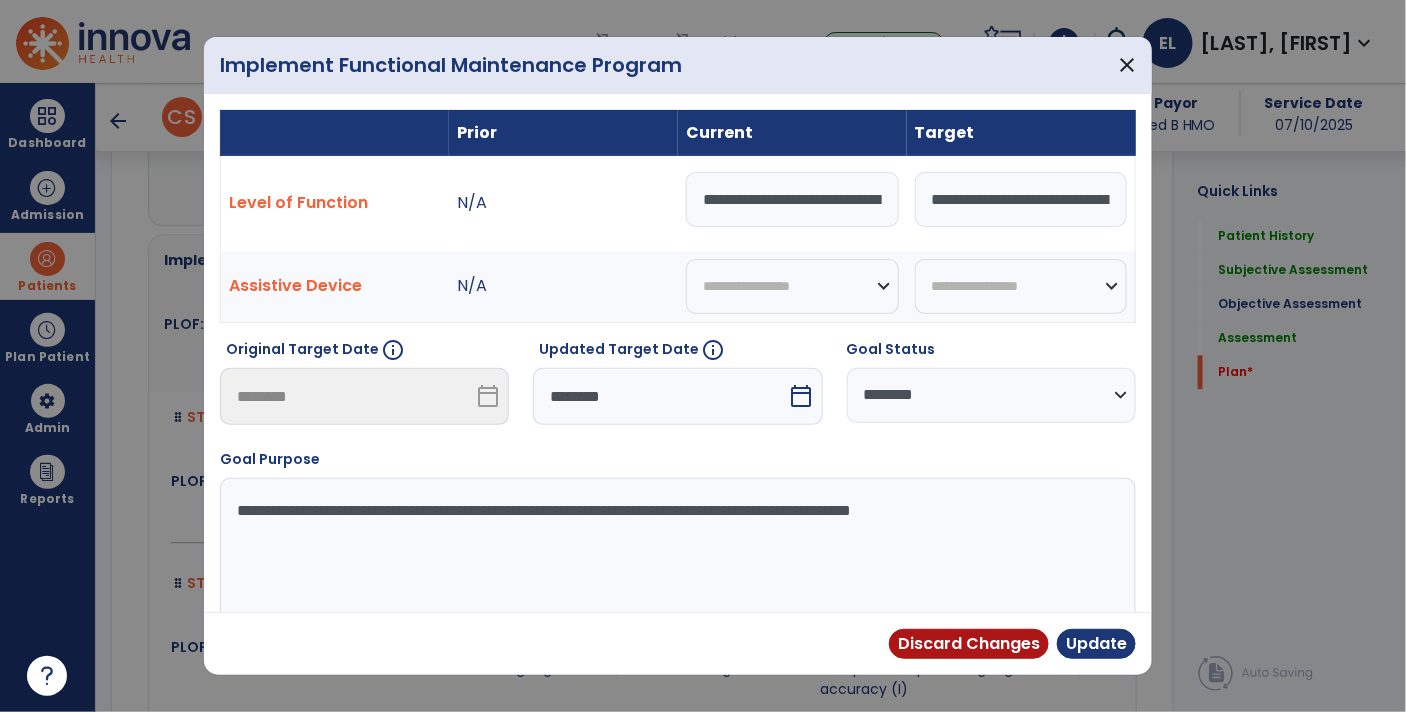 scroll, scrollTop: 3837, scrollLeft: 0, axis: vertical 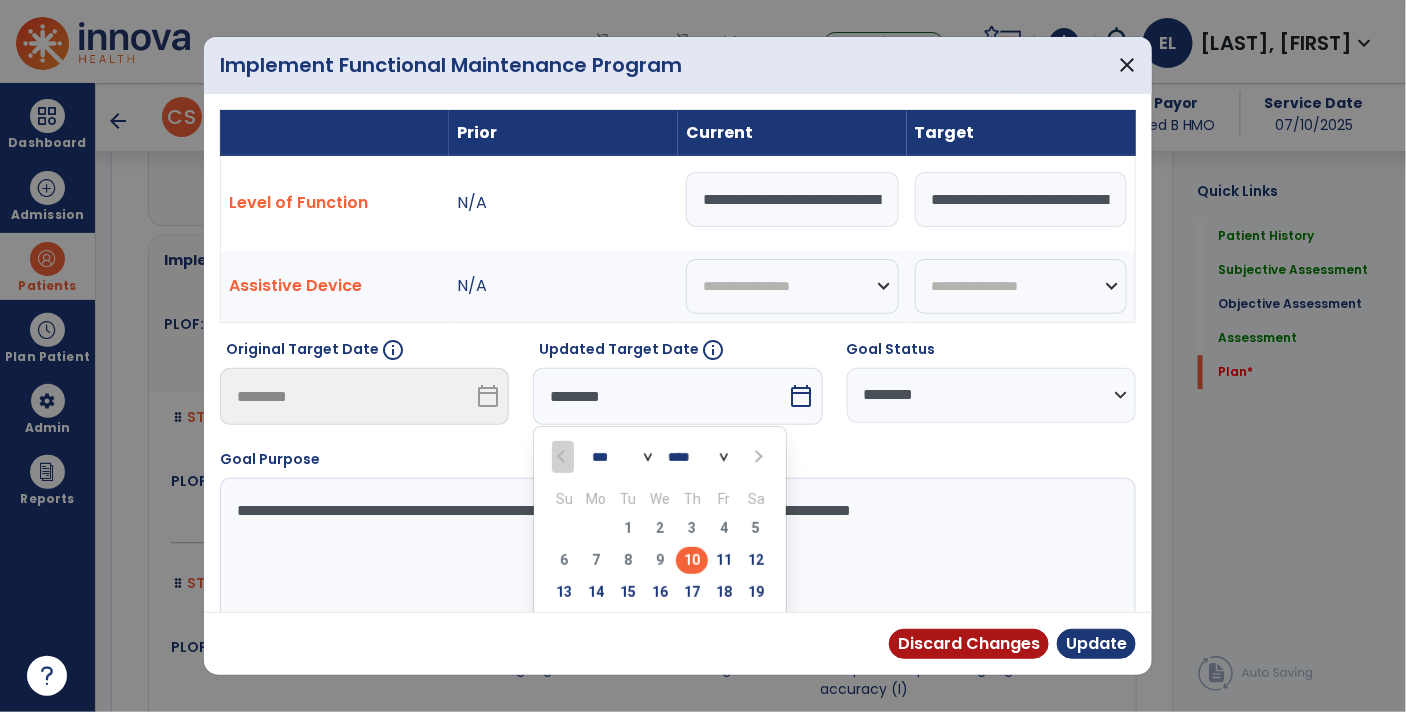 click at bounding box center [756, 456] 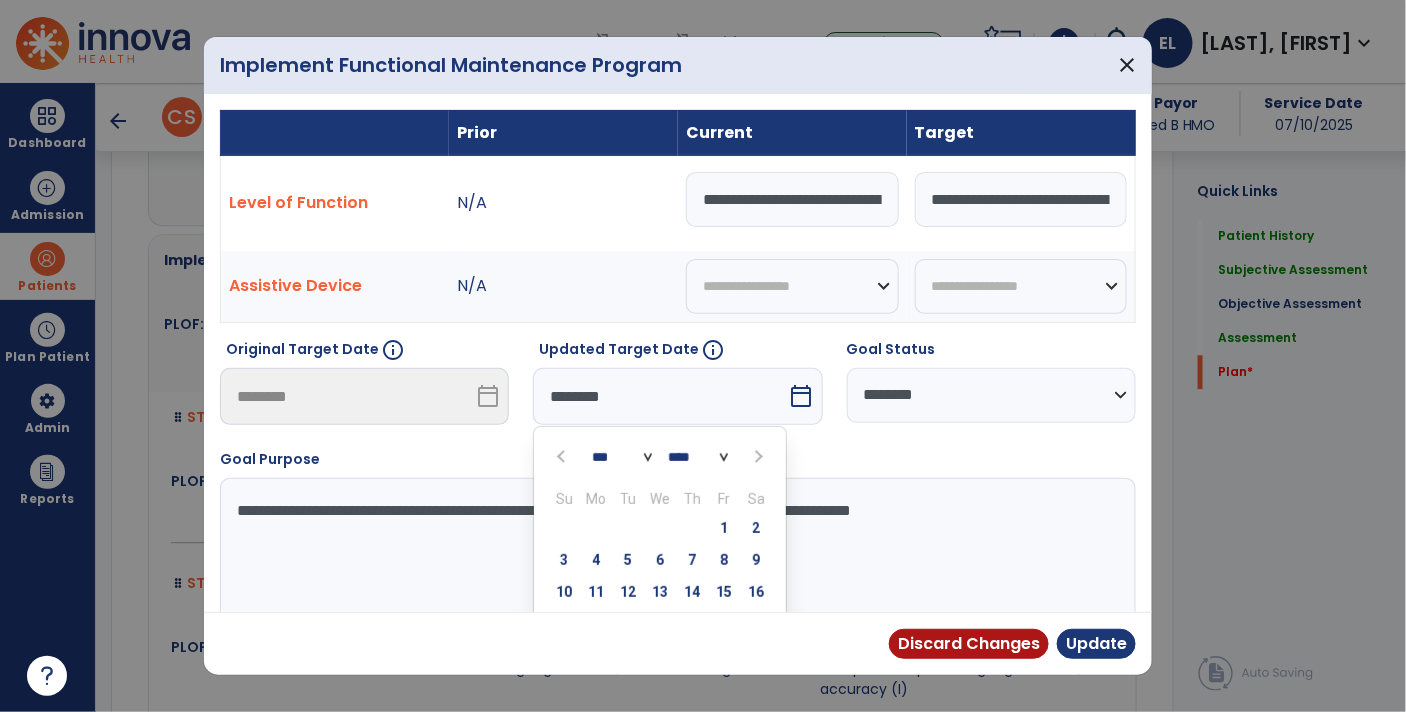 click at bounding box center (756, 456) 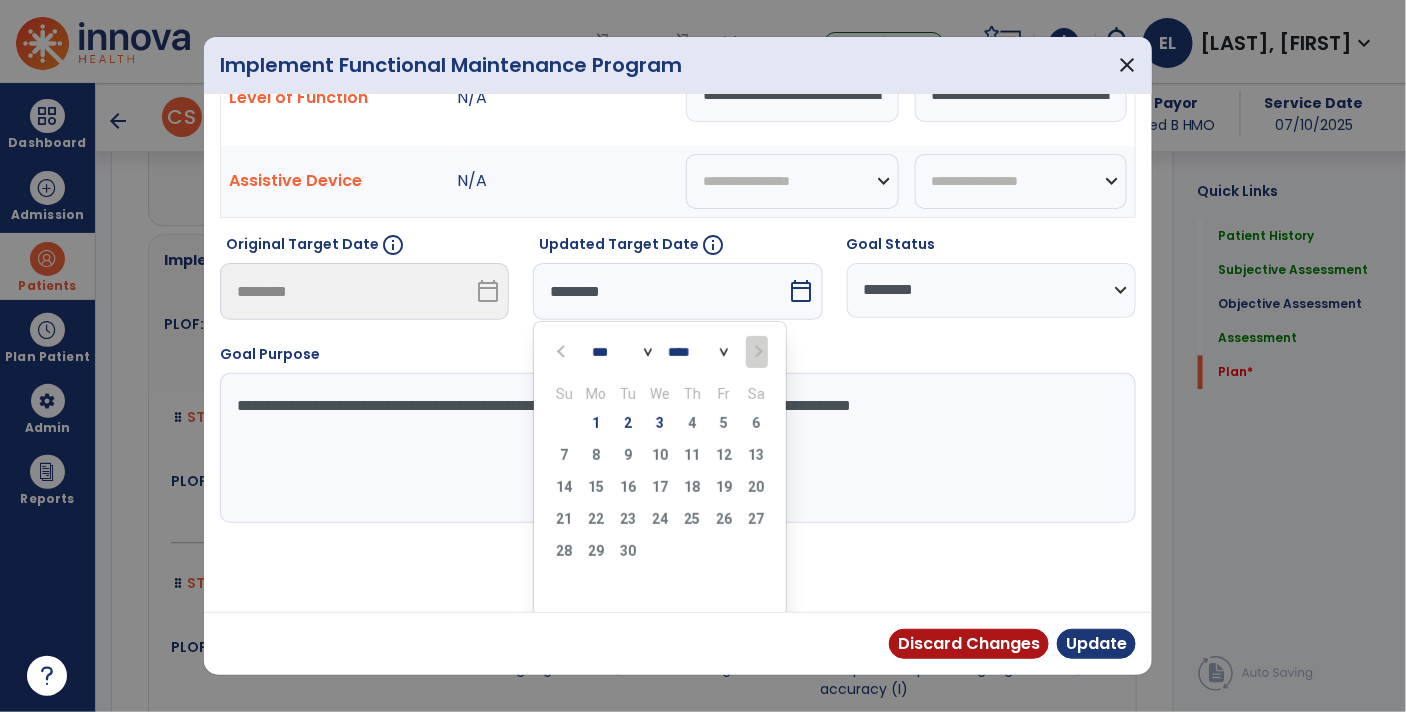 scroll, scrollTop: 102, scrollLeft: 0, axis: vertical 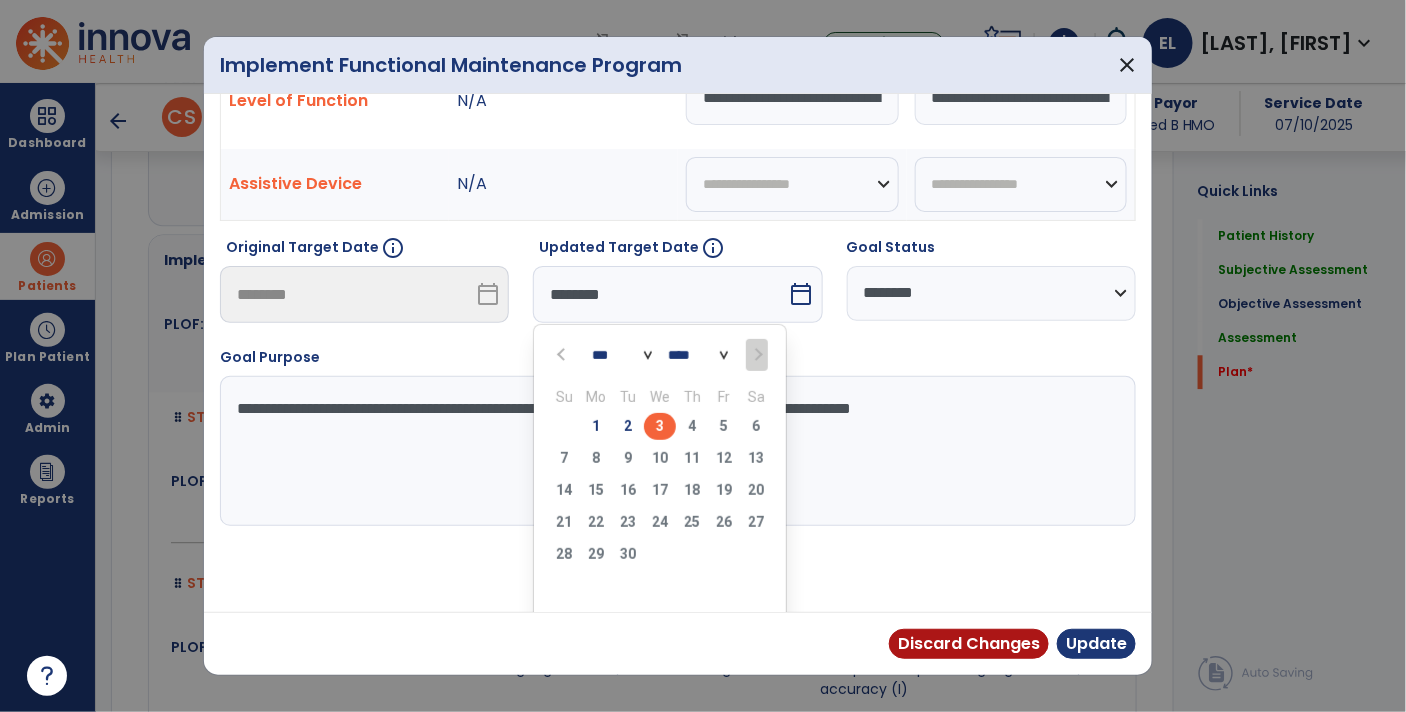 click on "3" at bounding box center (660, 426) 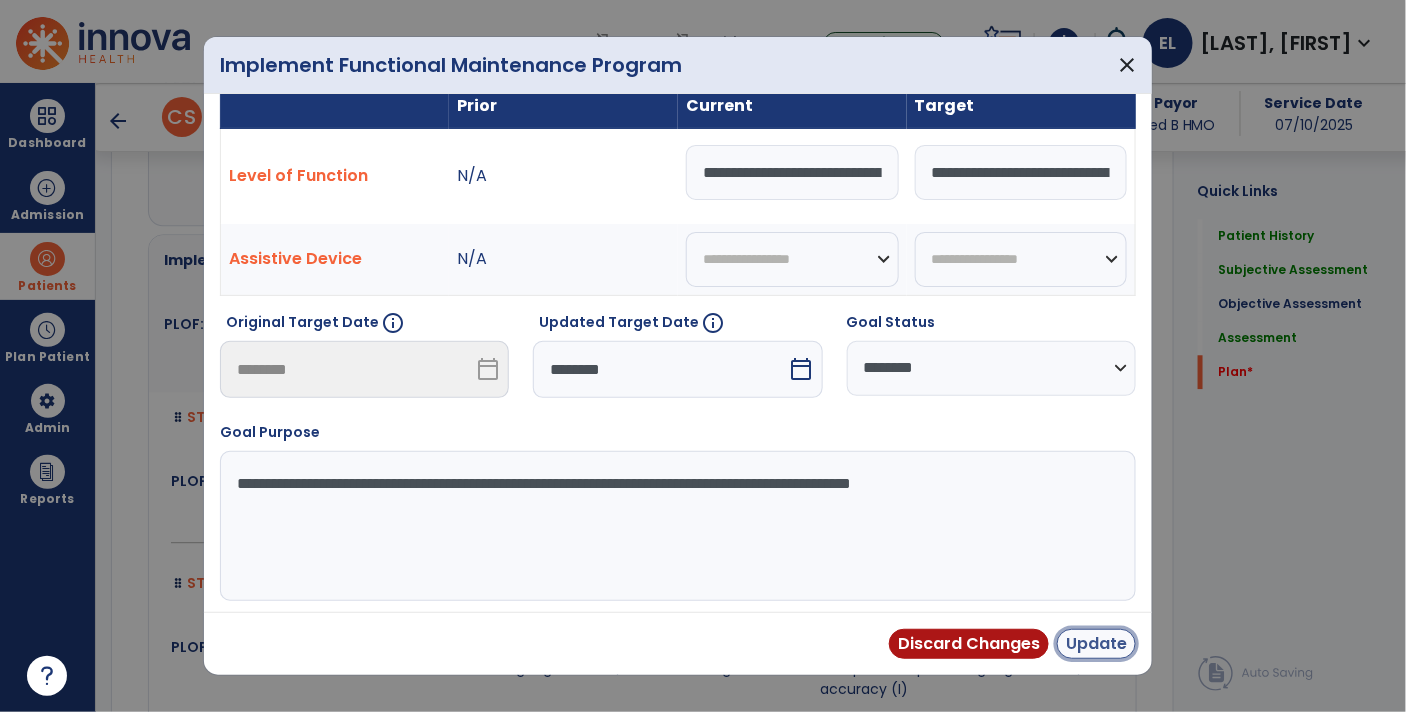 click on "Update" at bounding box center (1096, 644) 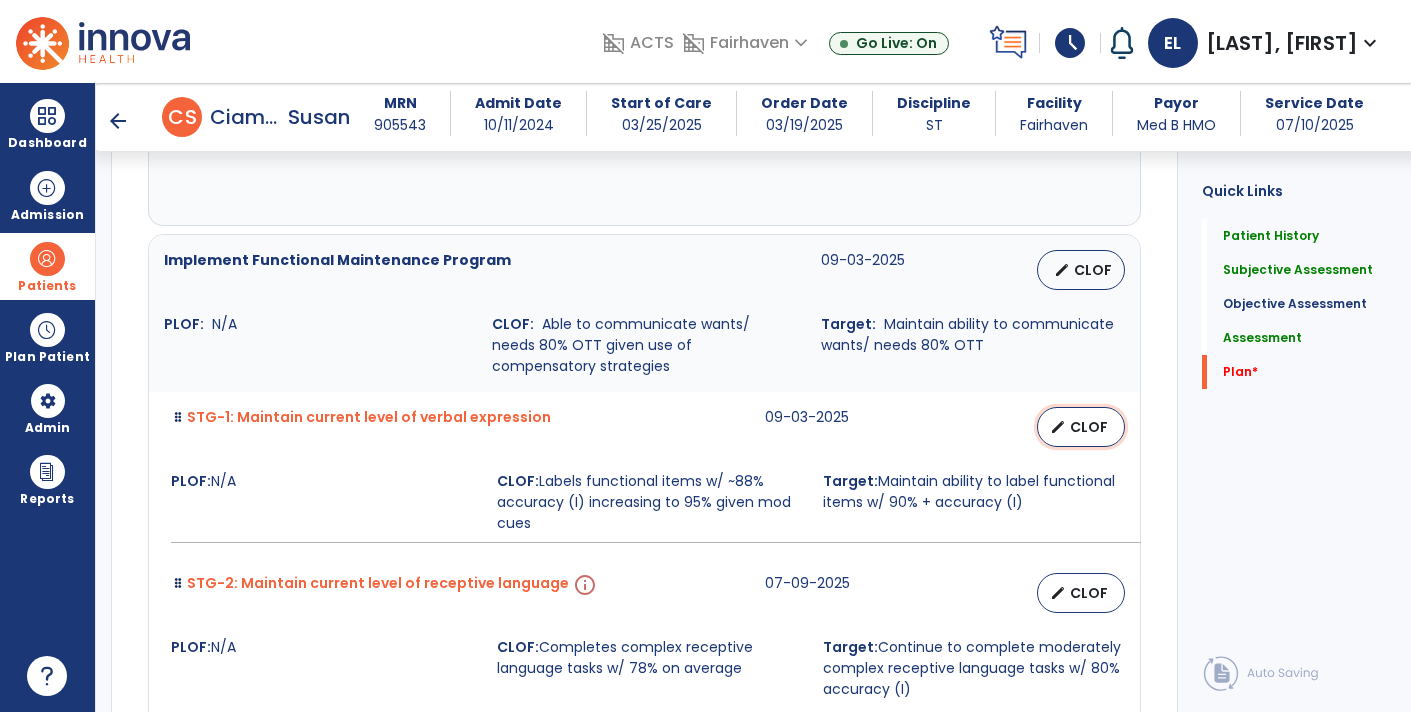 click on "CLOF" at bounding box center [1089, 427] 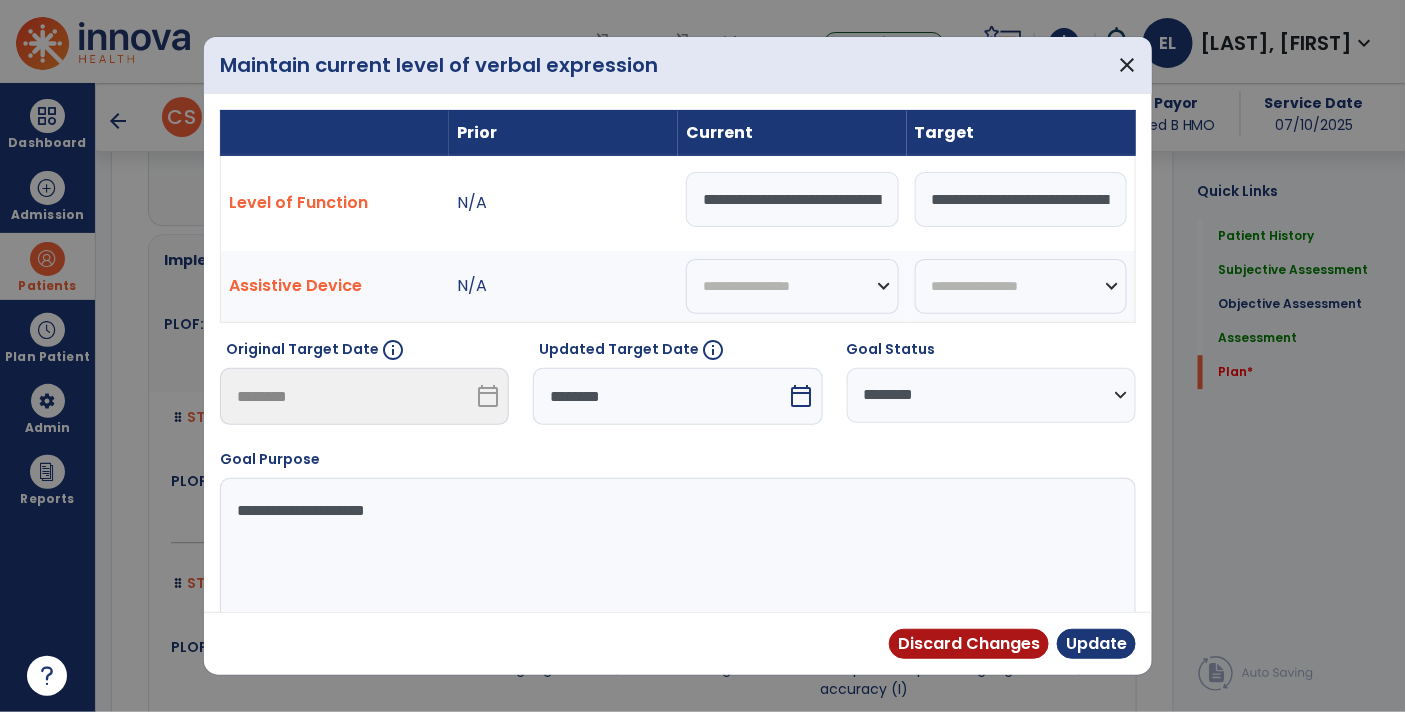 scroll, scrollTop: 3837, scrollLeft: 0, axis: vertical 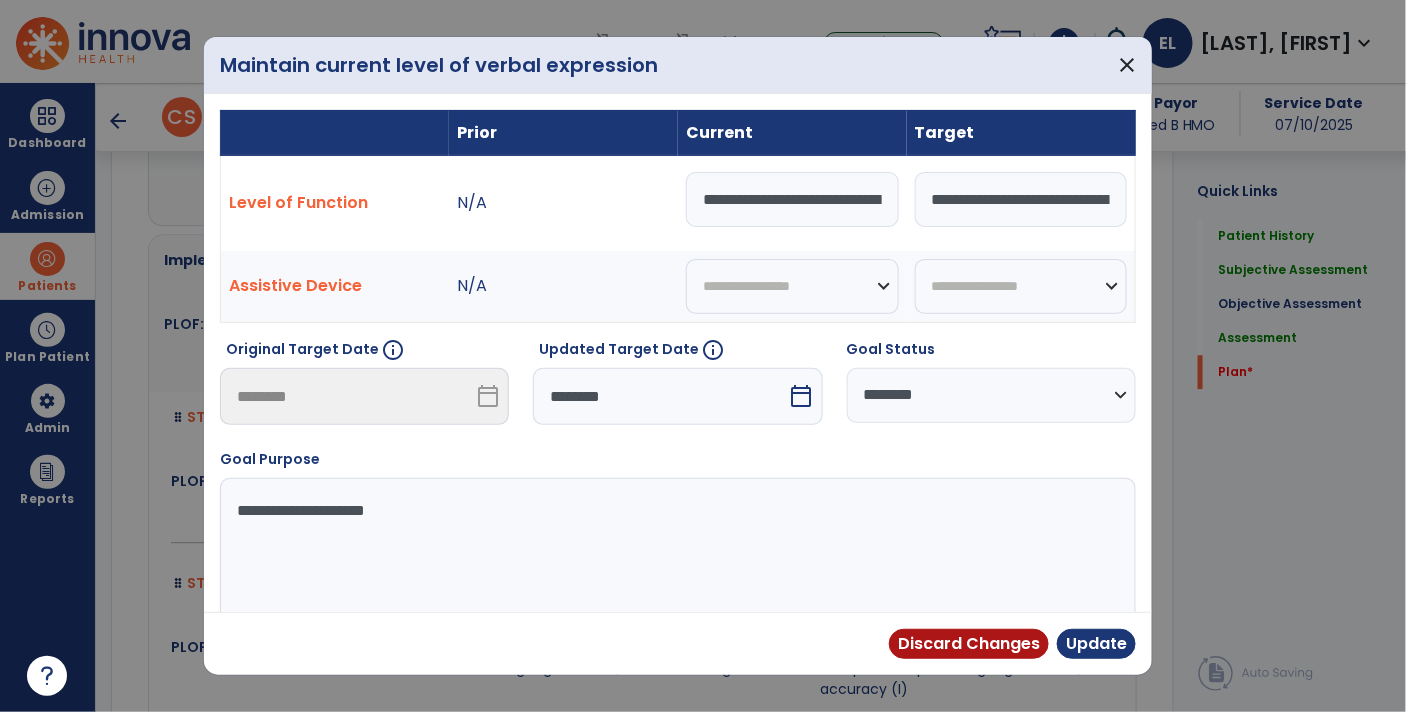 click on "********" at bounding box center (660, 396) 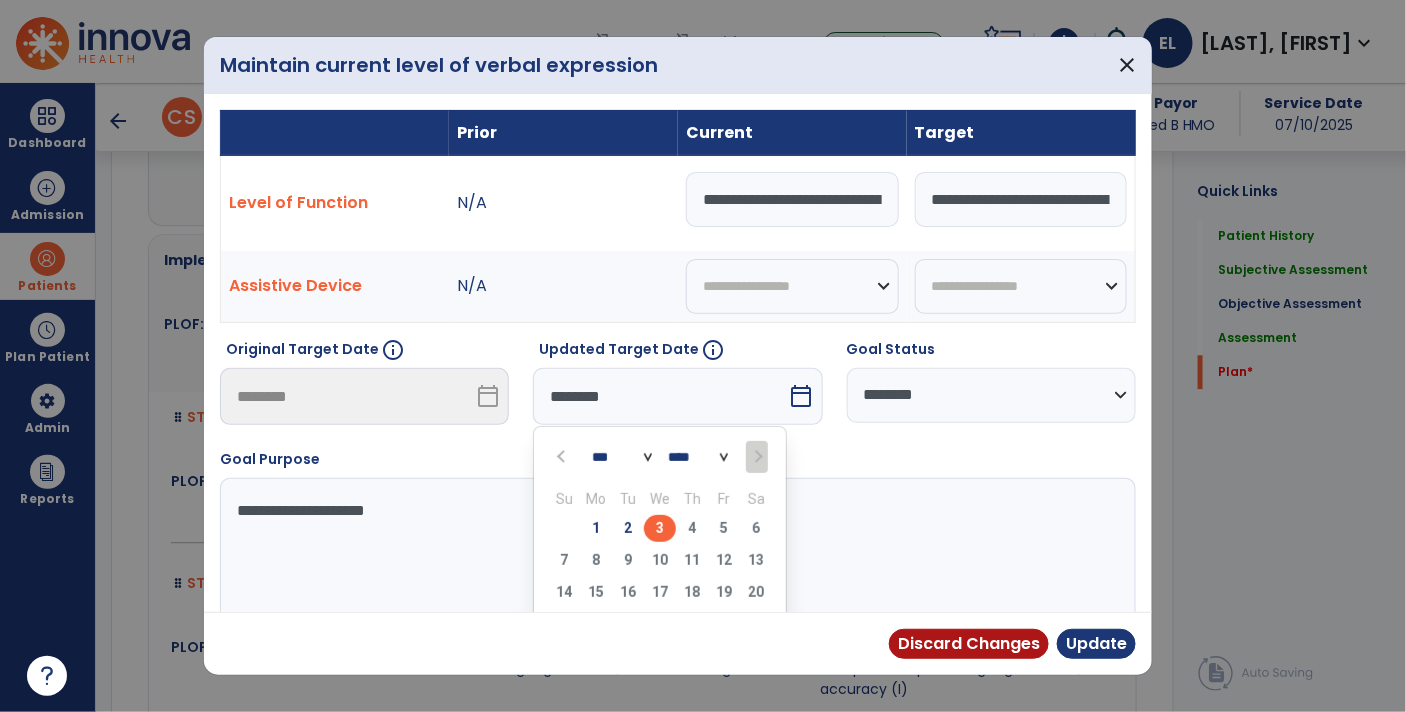 click on "*** *** ***" at bounding box center (622, 457) 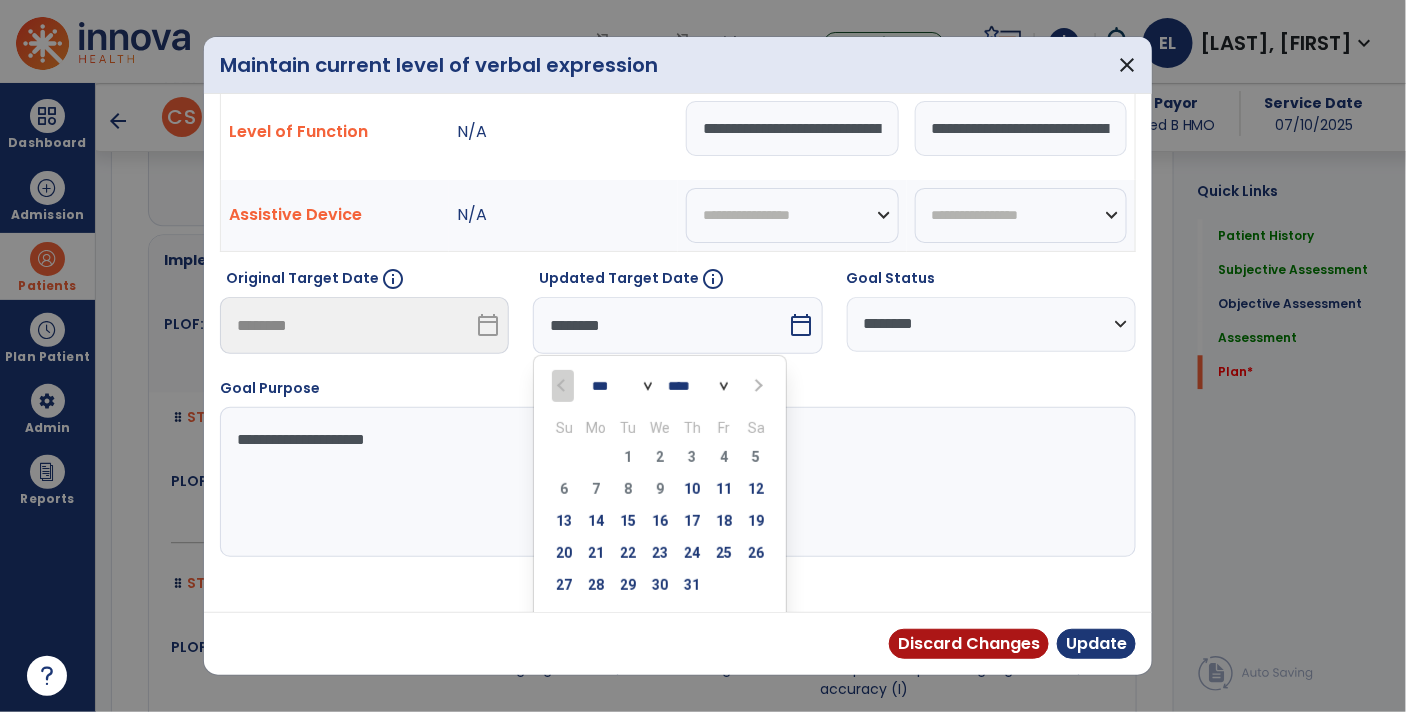 scroll, scrollTop: 73, scrollLeft: 0, axis: vertical 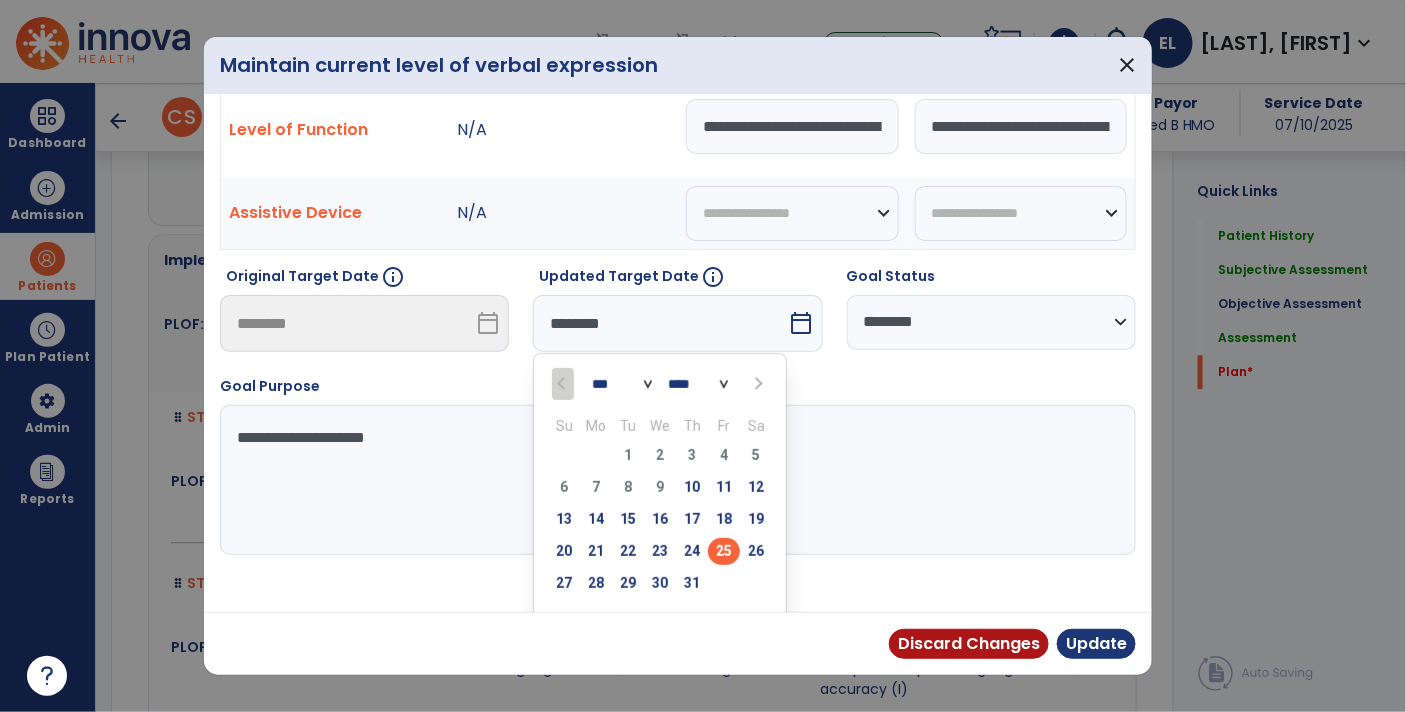 click on "25" at bounding box center [724, 551] 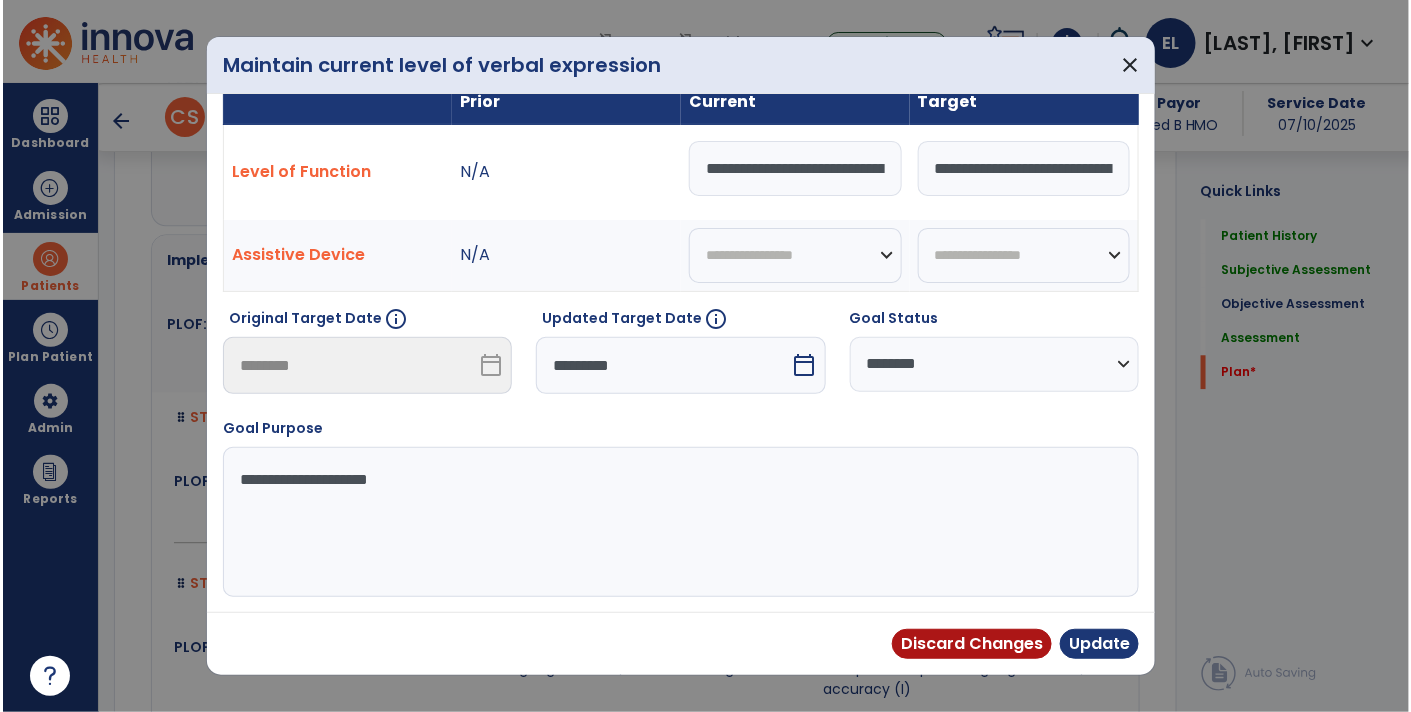 scroll, scrollTop: 27, scrollLeft: 0, axis: vertical 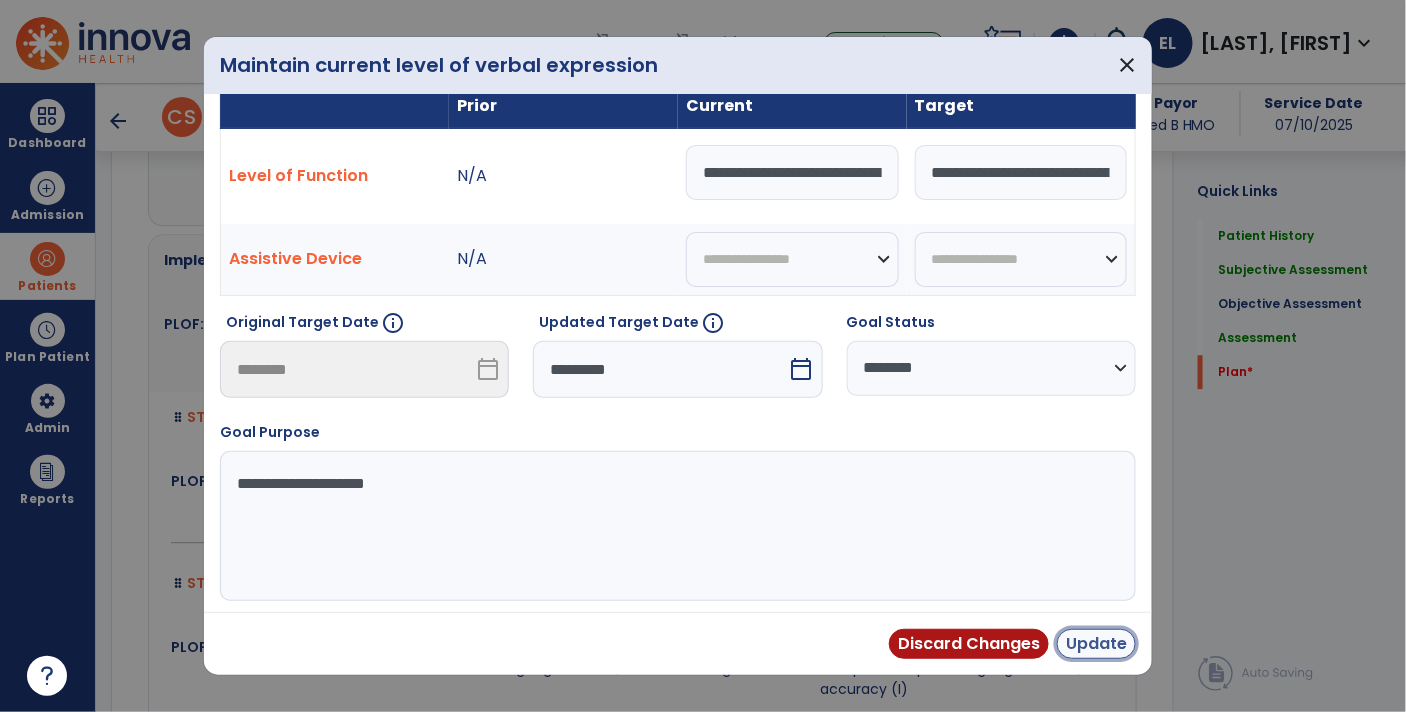 click on "Update" at bounding box center (1096, 644) 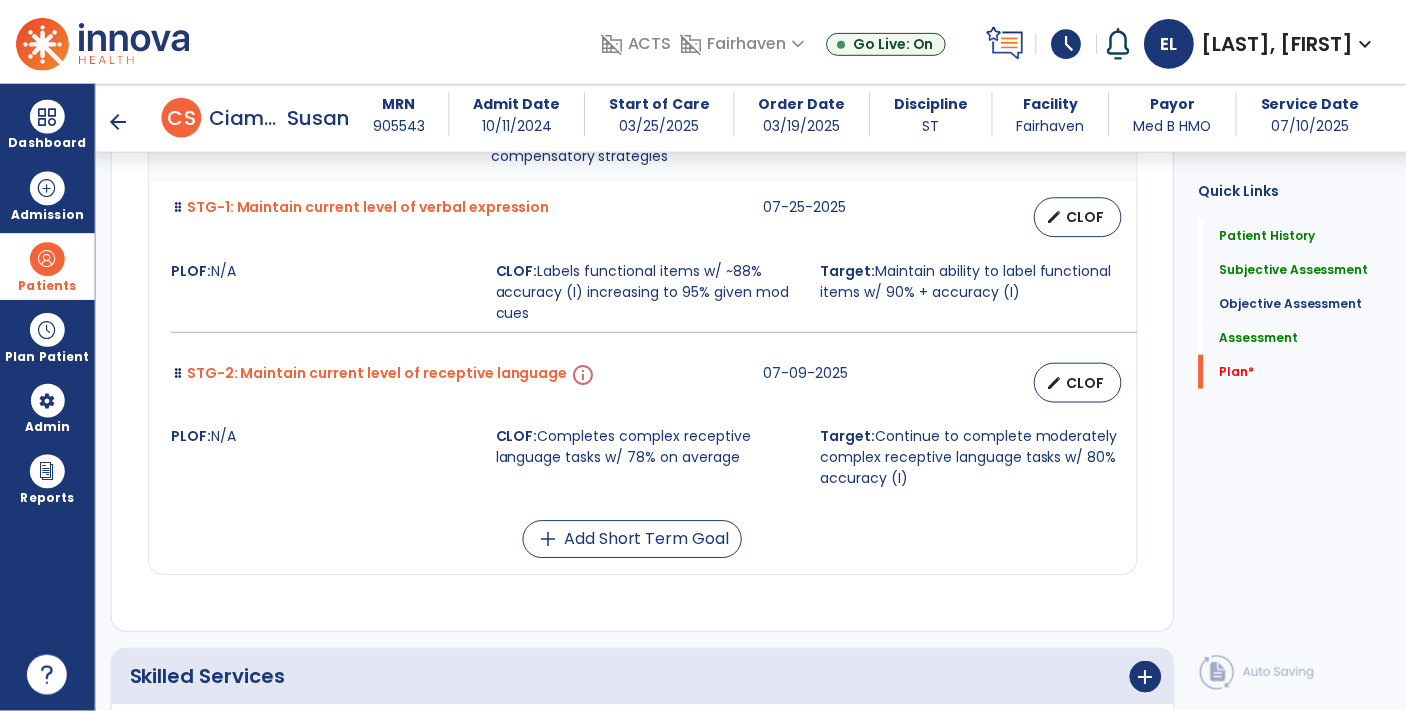 scroll, scrollTop: 4055, scrollLeft: 0, axis: vertical 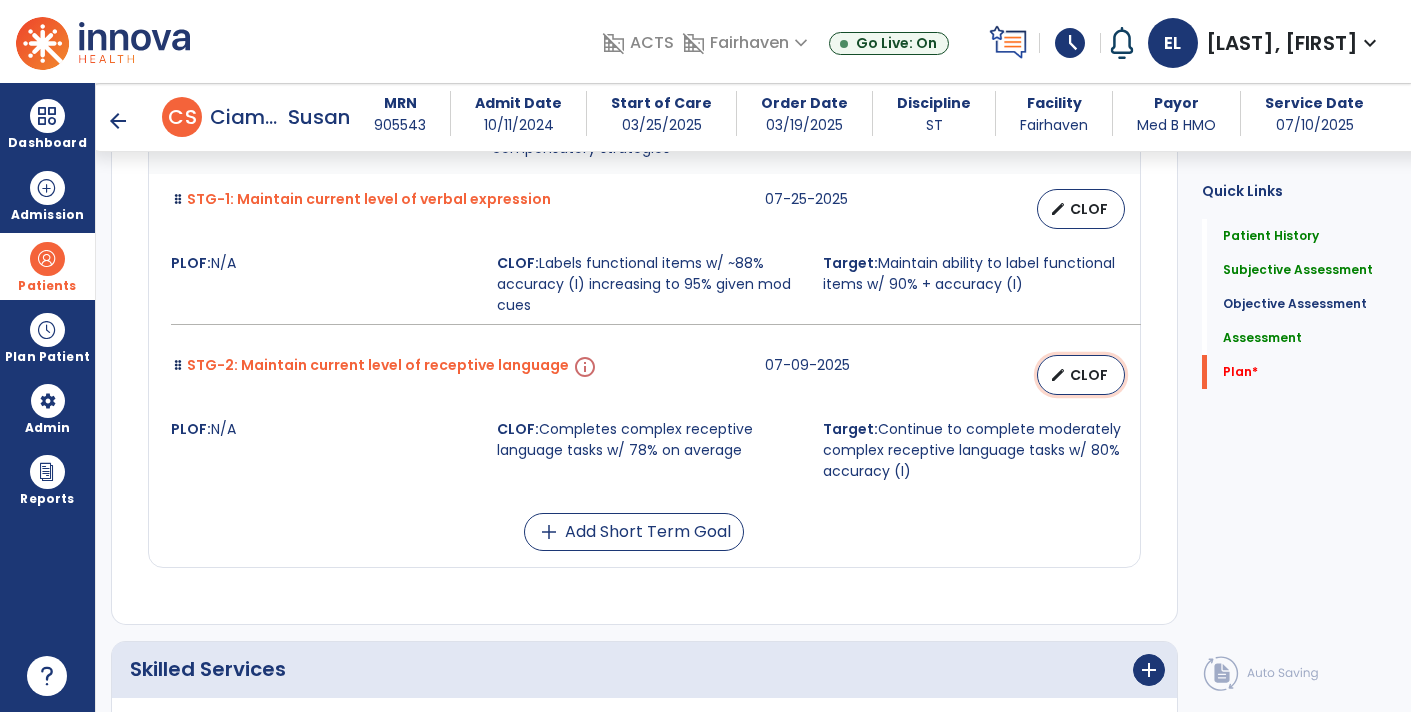 click on "edit" at bounding box center [1058, 375] 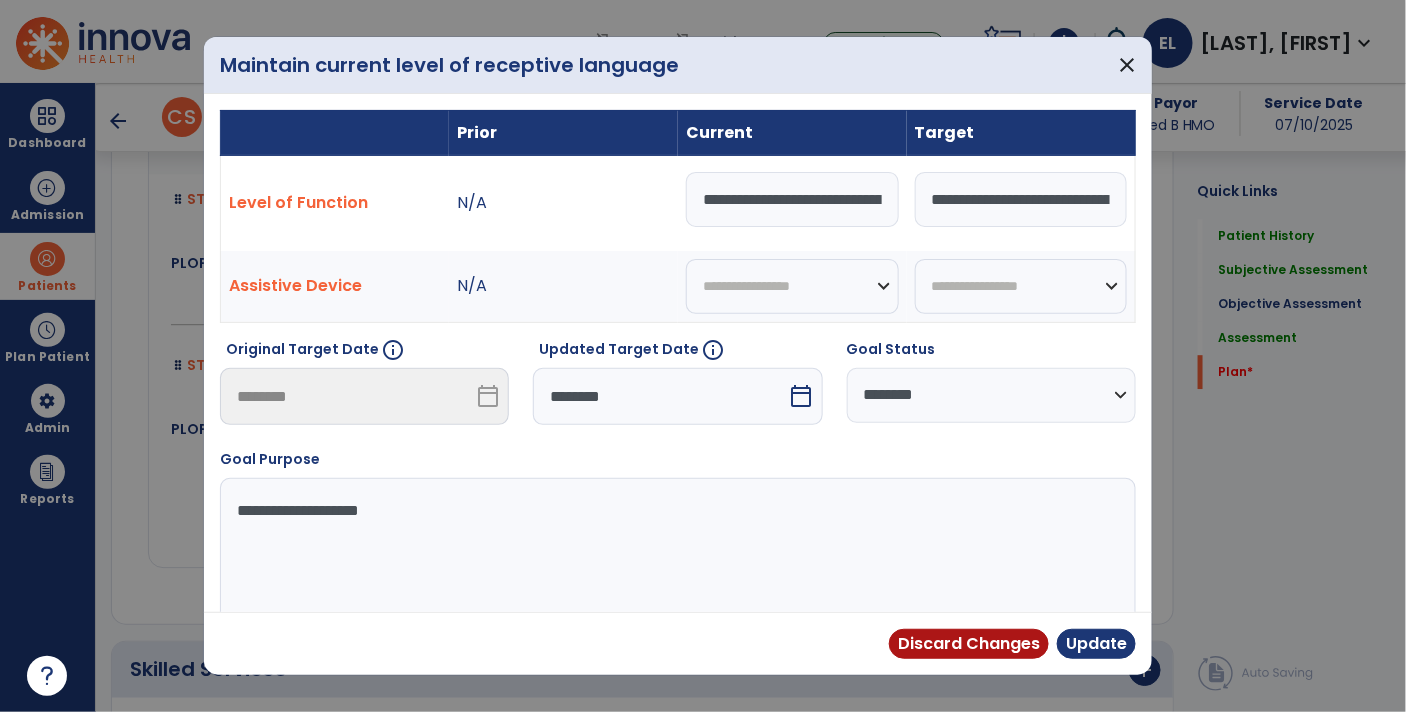 scroll, scrollTop: 4055, scrollLeft: 0, axis: vertical 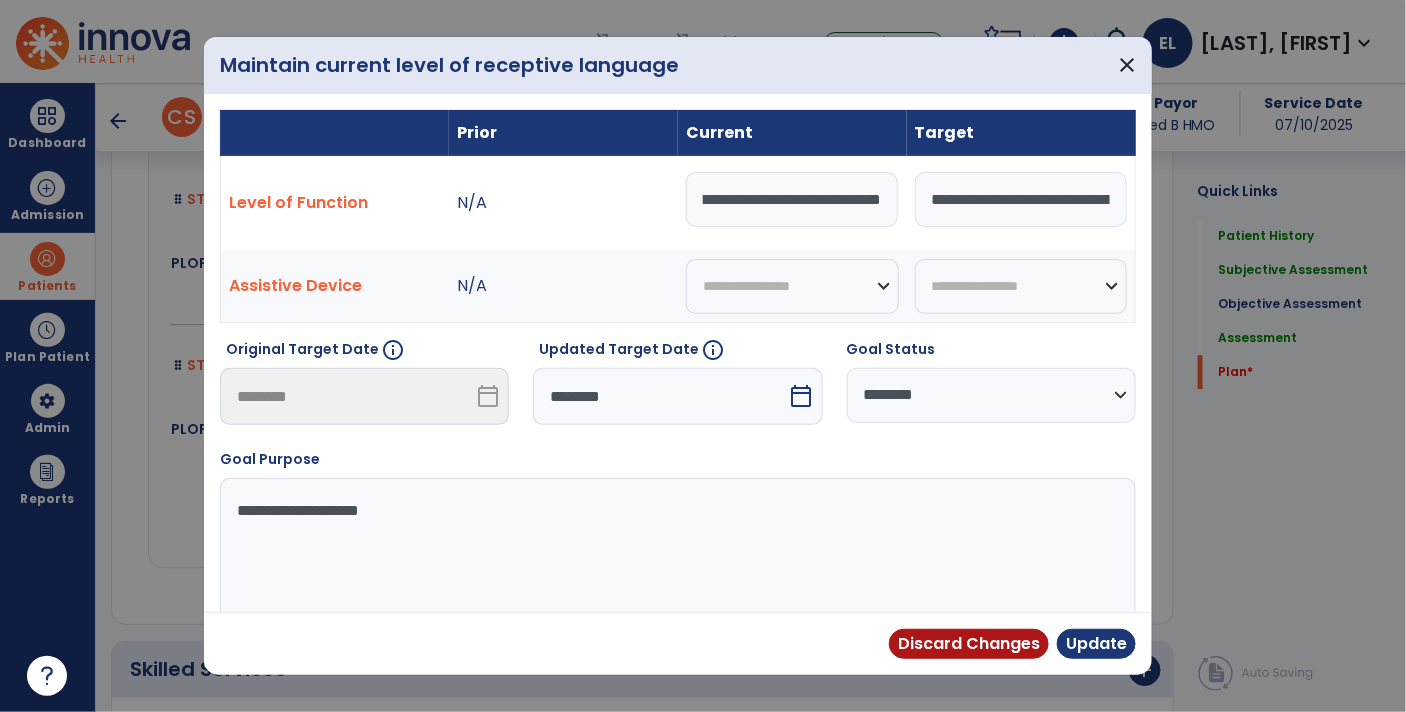 type on "**********" 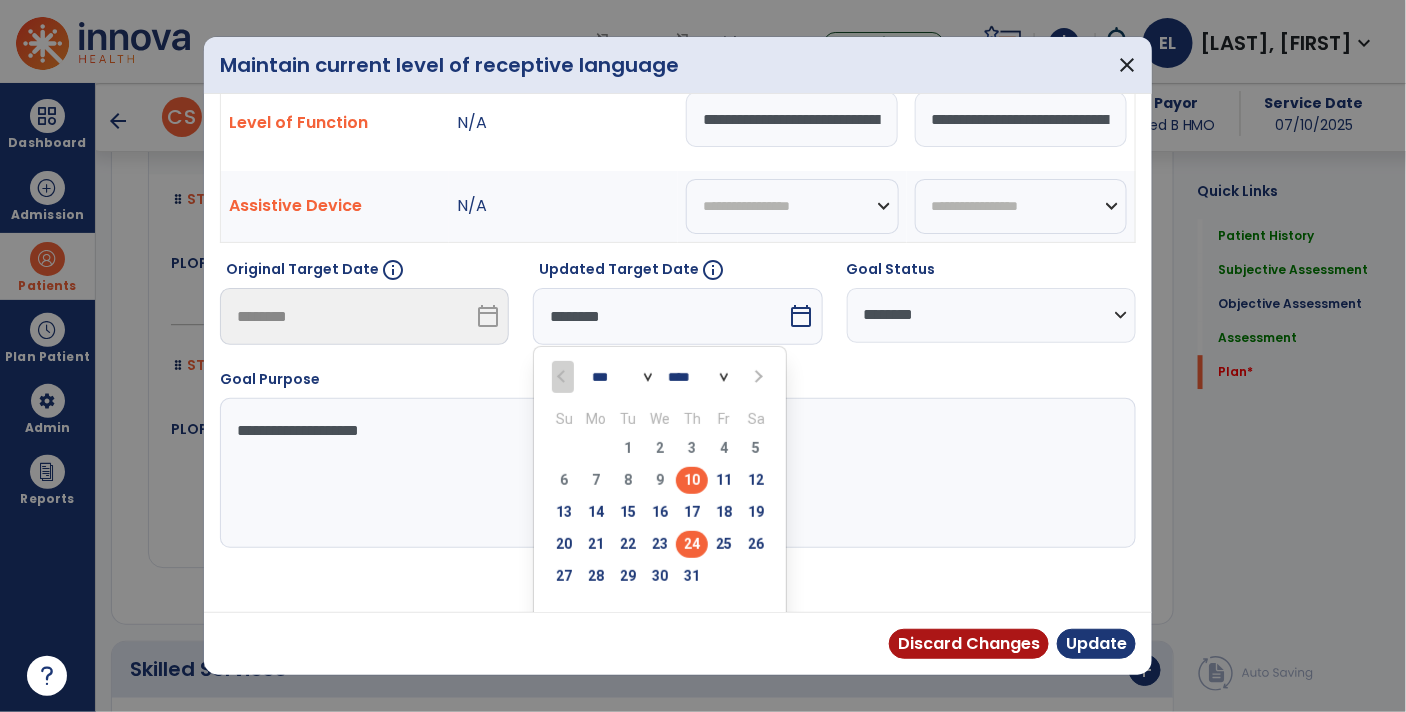 click on "24" at bounding box center [692, 544] 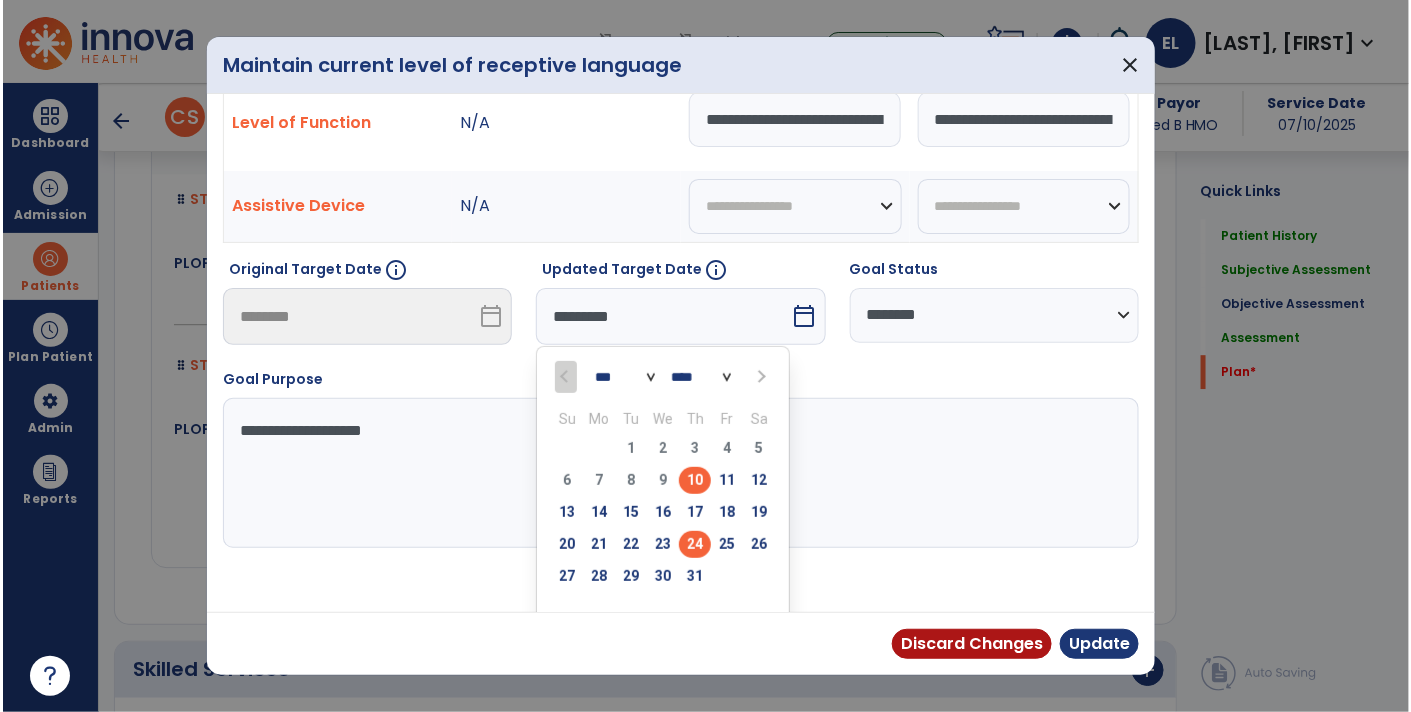 scroll, scrollTop: 27, scrollLeft: 0, axis: vertical 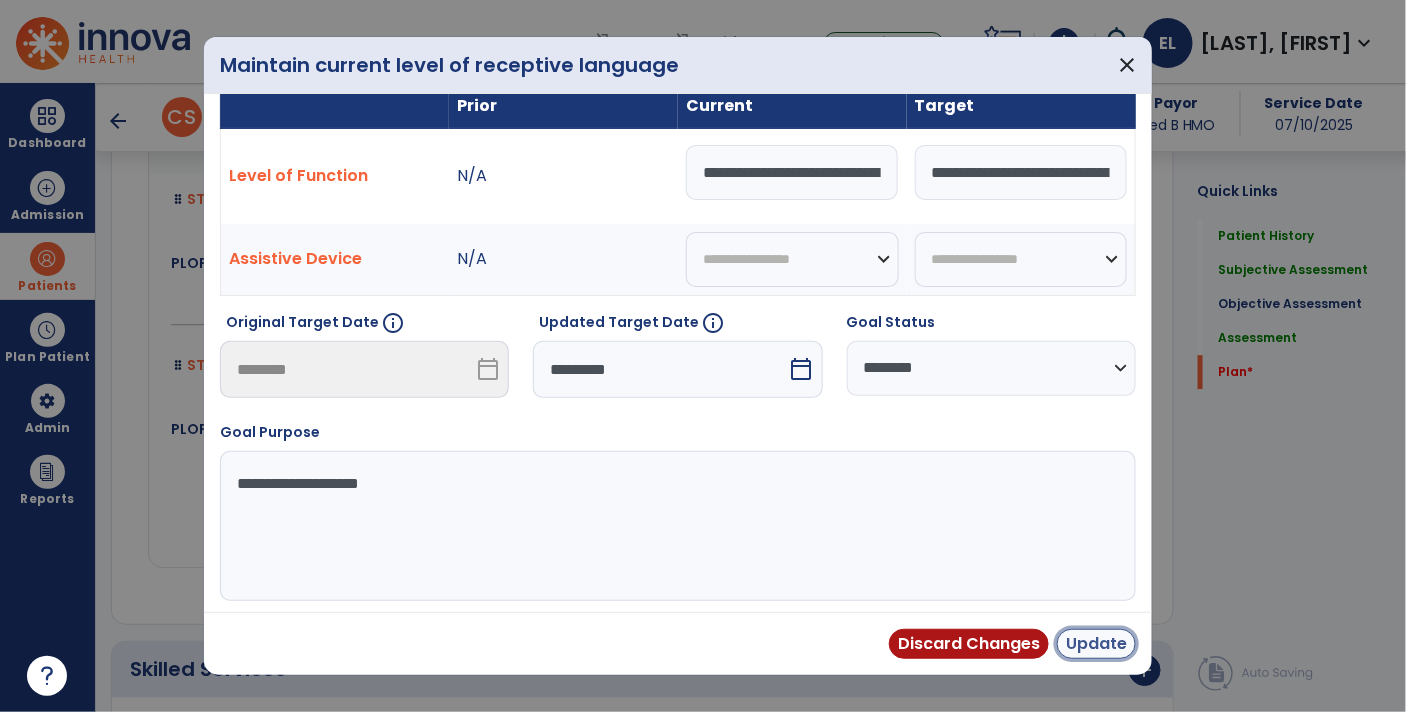 click on "Update" at bounding box center (1096, 644) 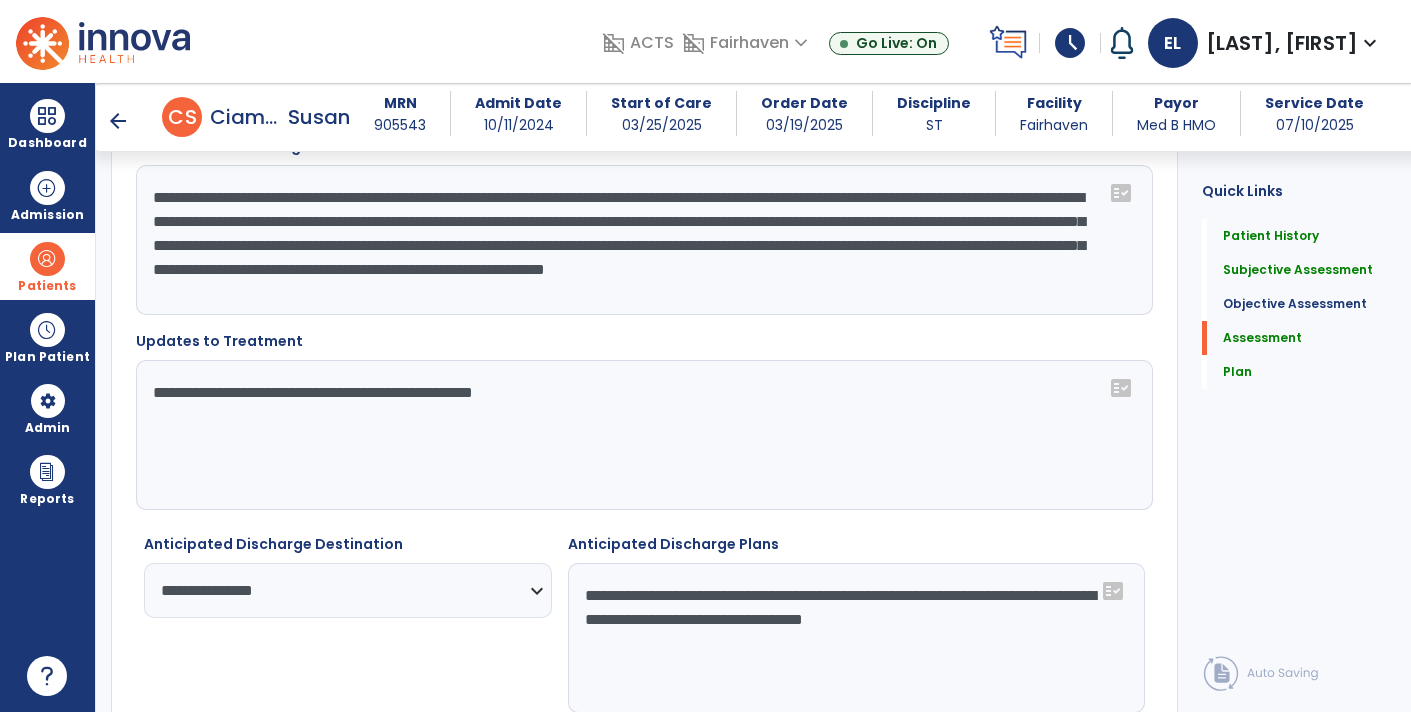 scroll, scrollTop: 1707, scrollLeft: 0, axis: vertical 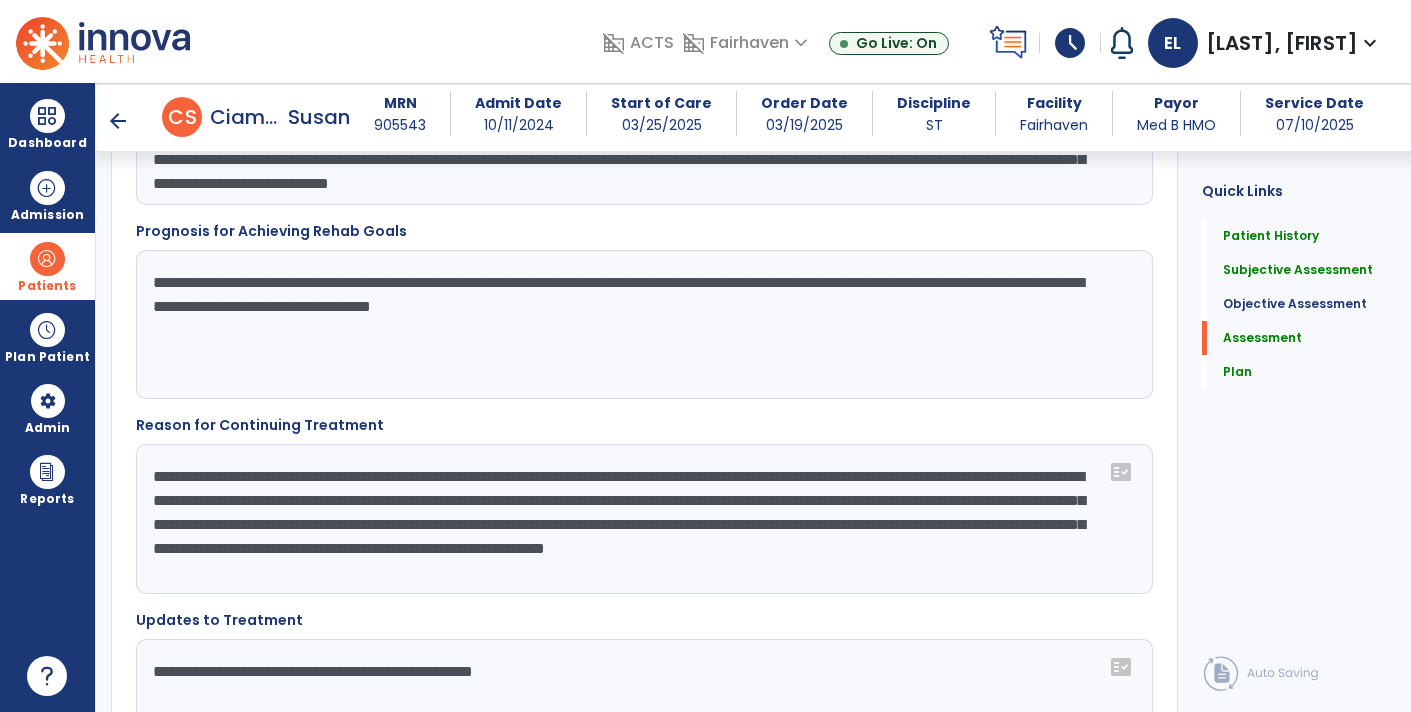 click on "**********" 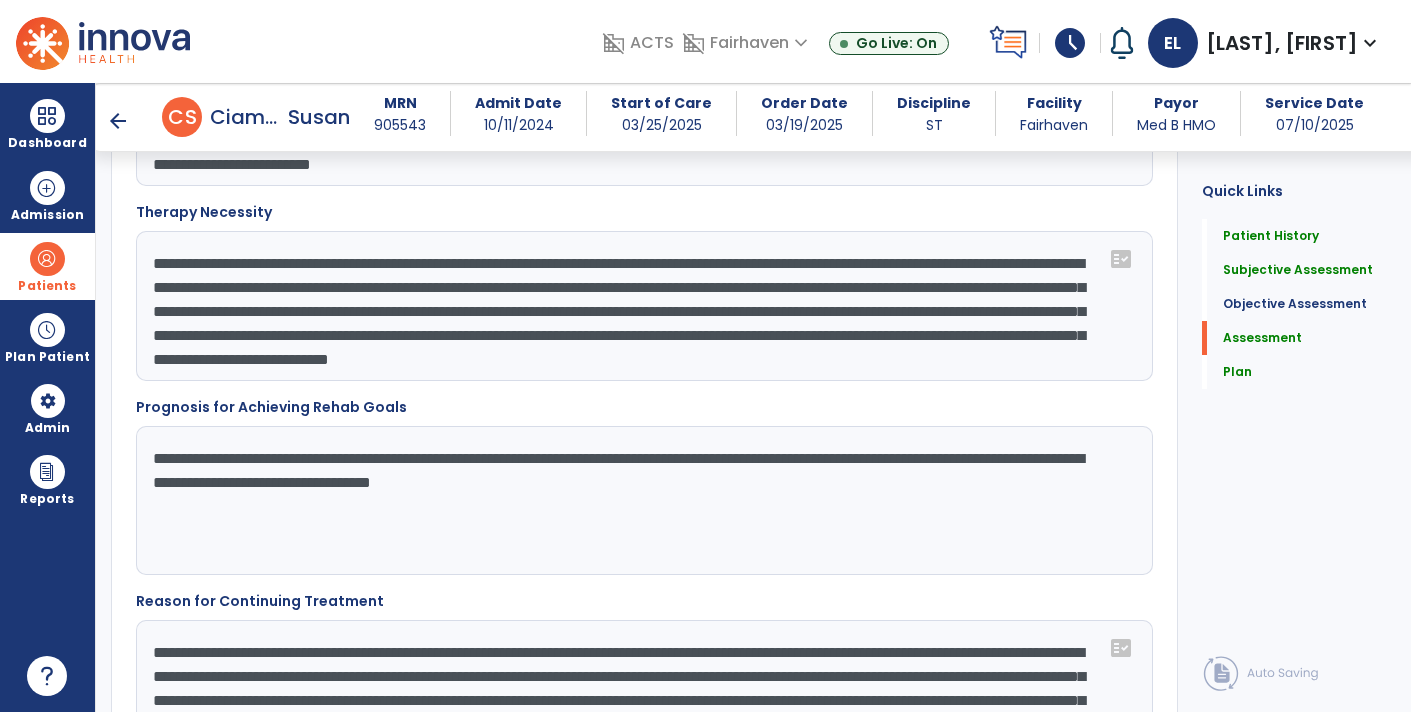 scroll, scrollTop: 1532, scrollLeft: 0, axis: vertical 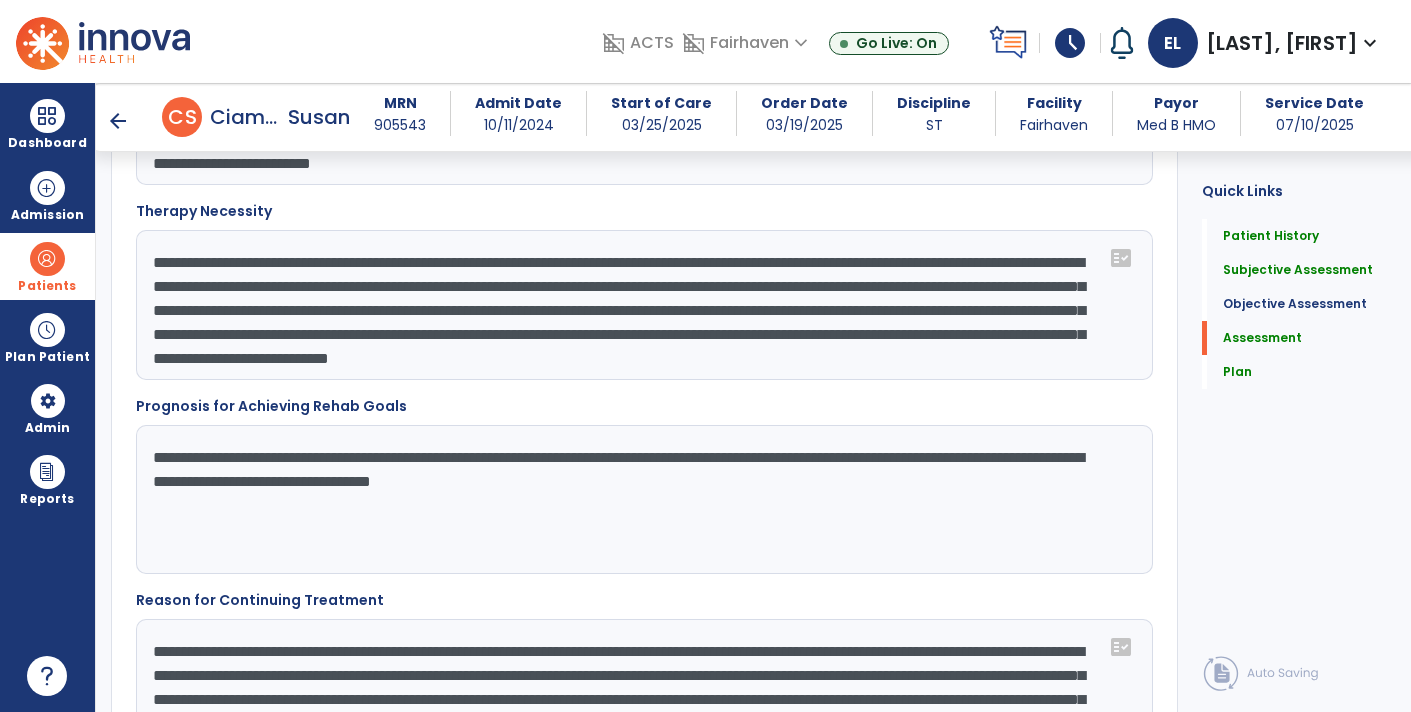 click on "**********" 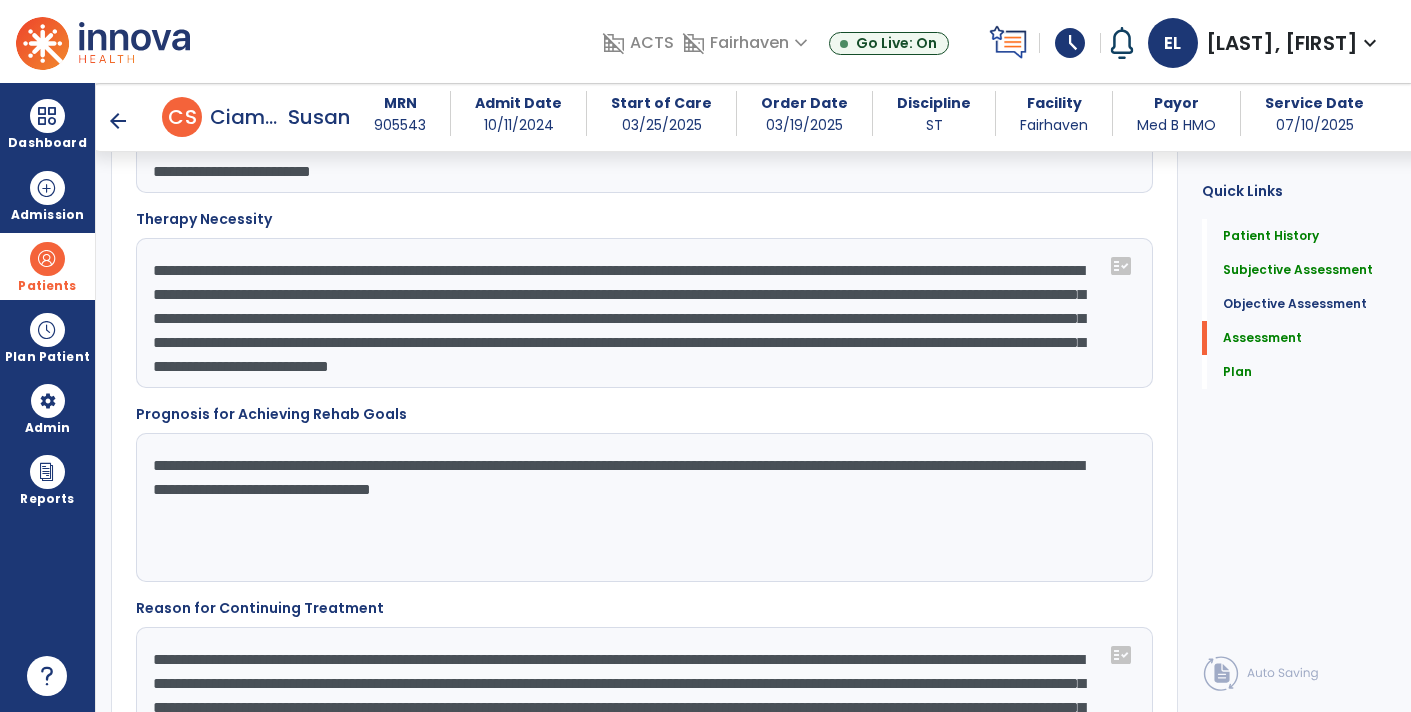 scroll, scrollTop: 1521, scrollLeft: 0, axis: vertical 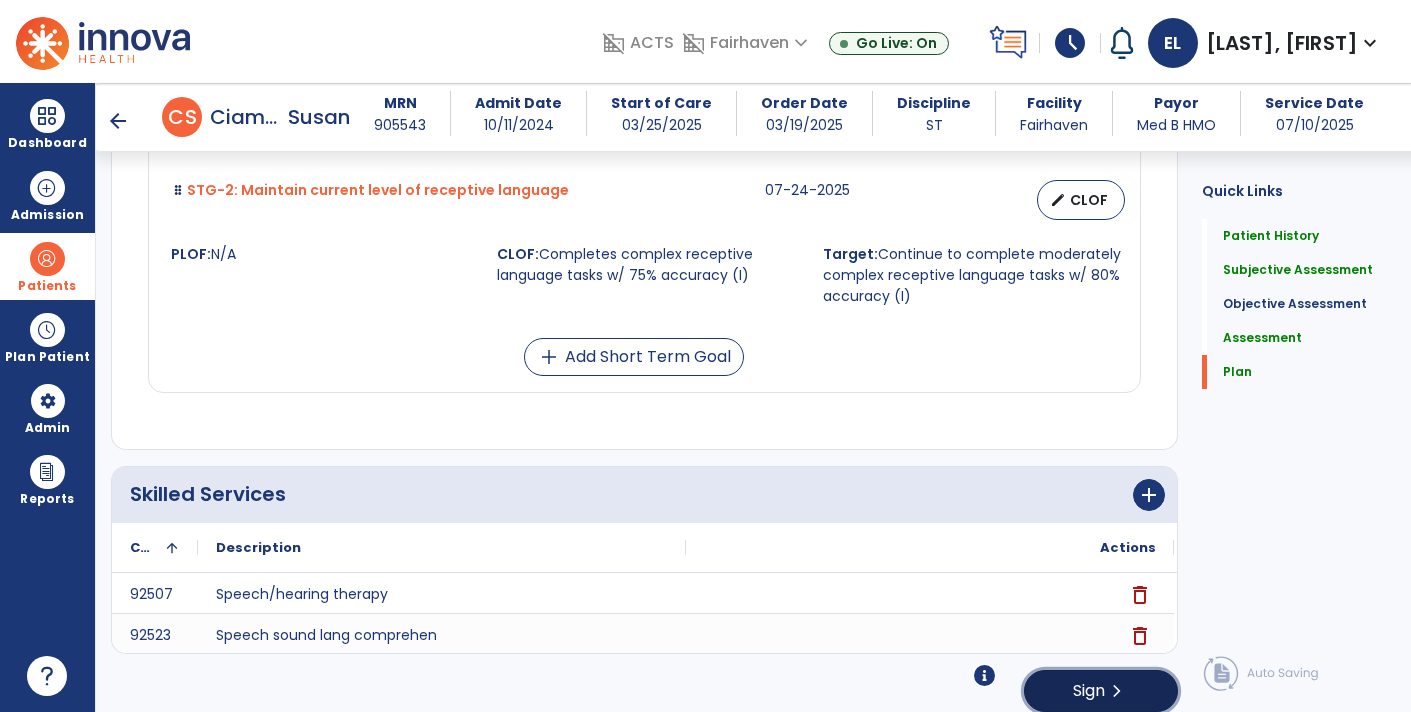 click on "chevron_right" 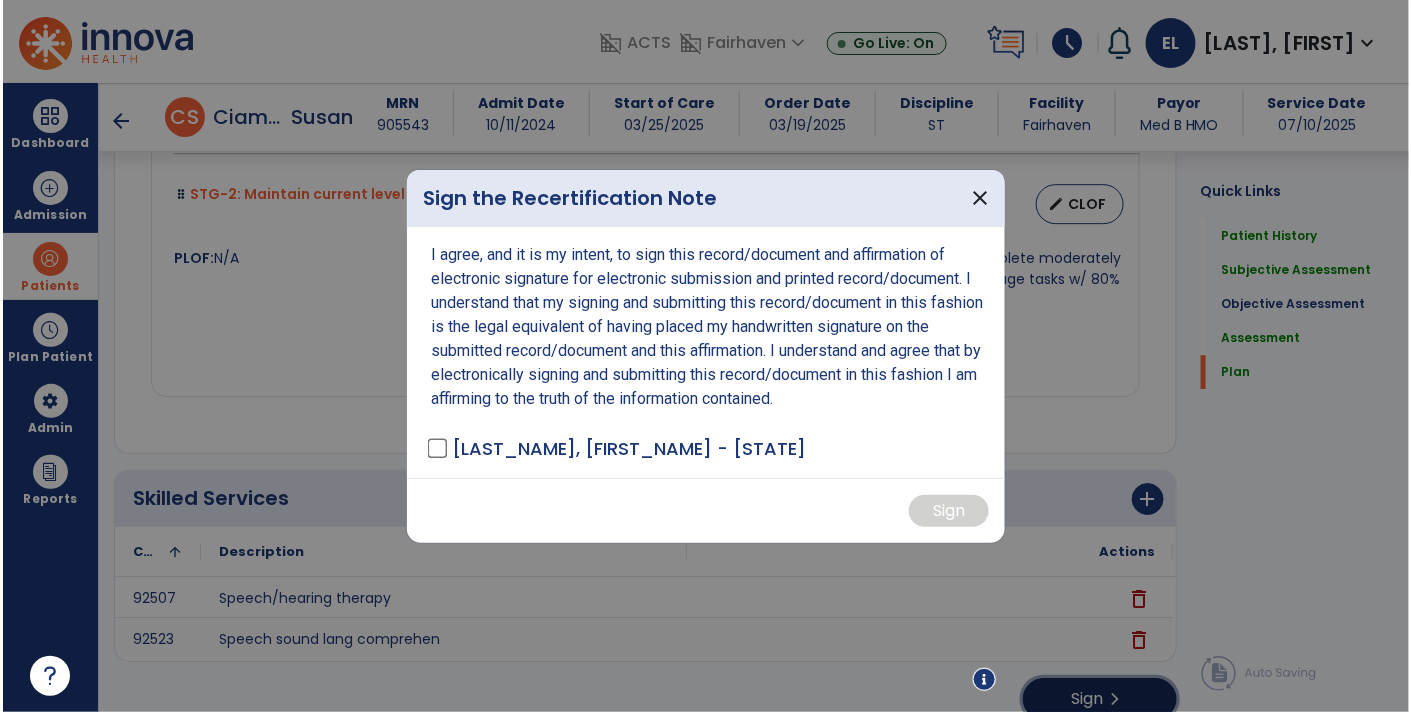 scroll, scrollTop: 4230, scrollLeft: 0, axis: vertical 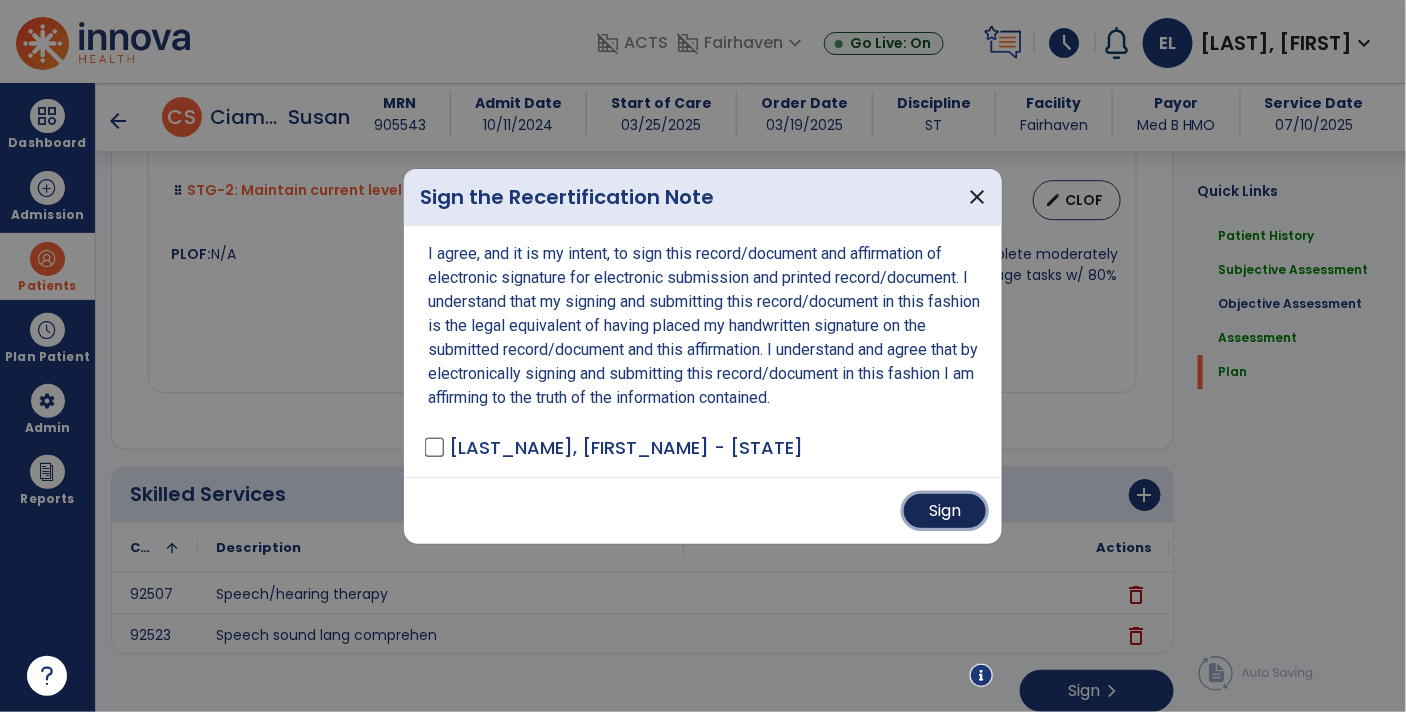 click on "Sign" at bounding box center [945, 511] 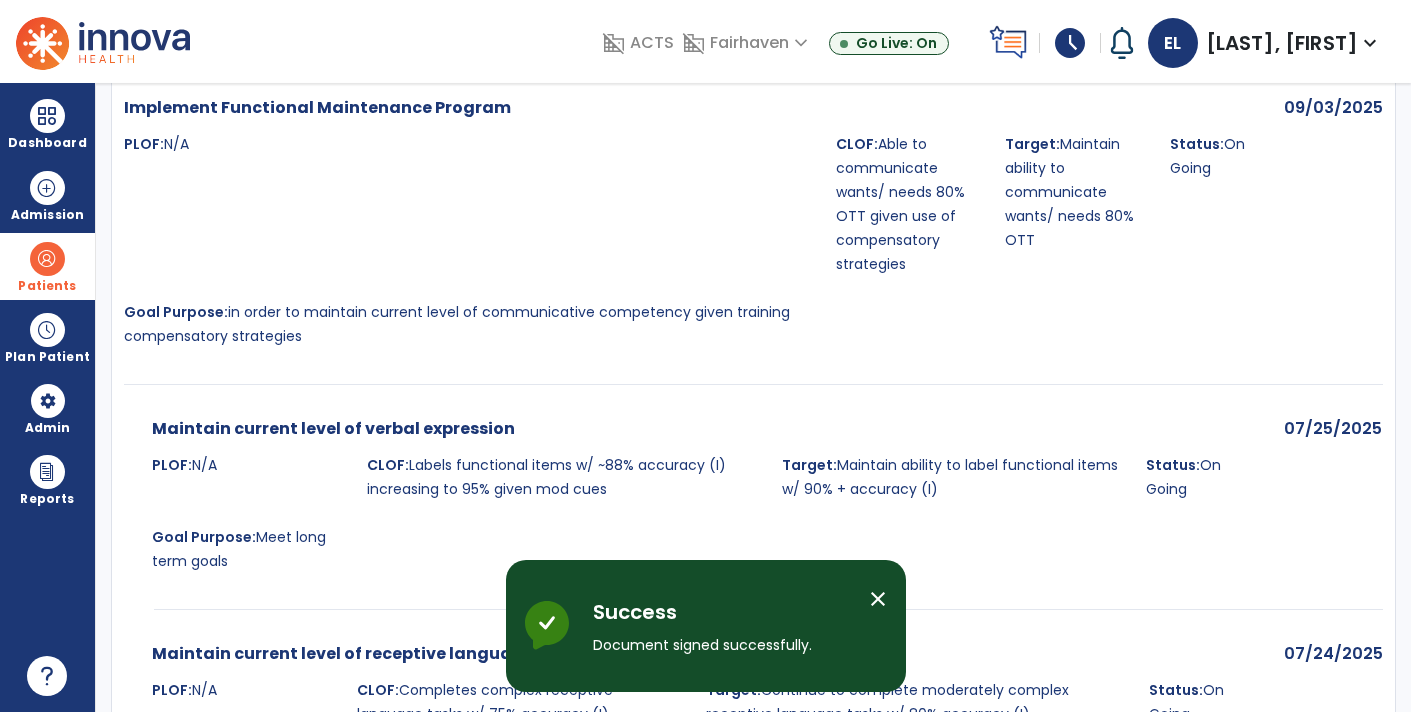 scroll, scrollTop: 0, scrollLeft: 0, axis: both 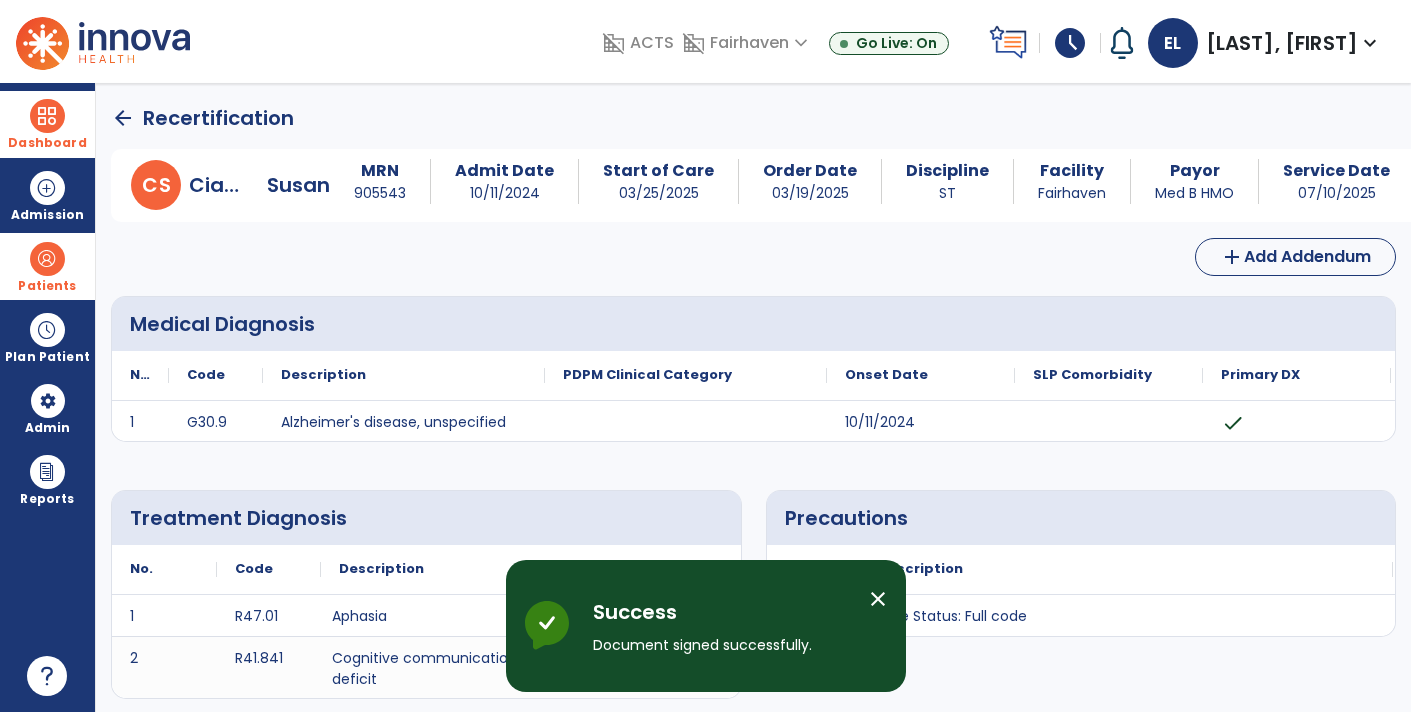 click on "Dashboard" at bounding box center (47, 143) 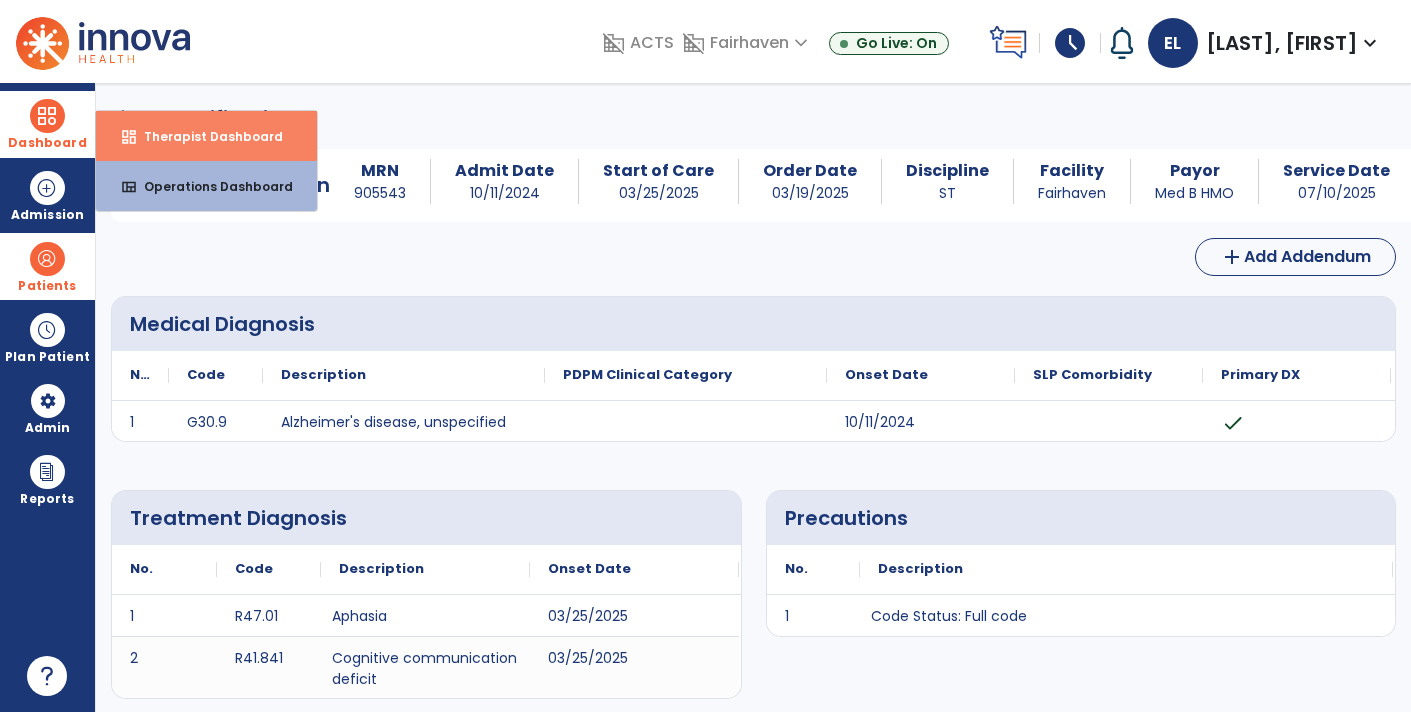 click on "Therapist Dashboard" at bounding box center [205, 136] 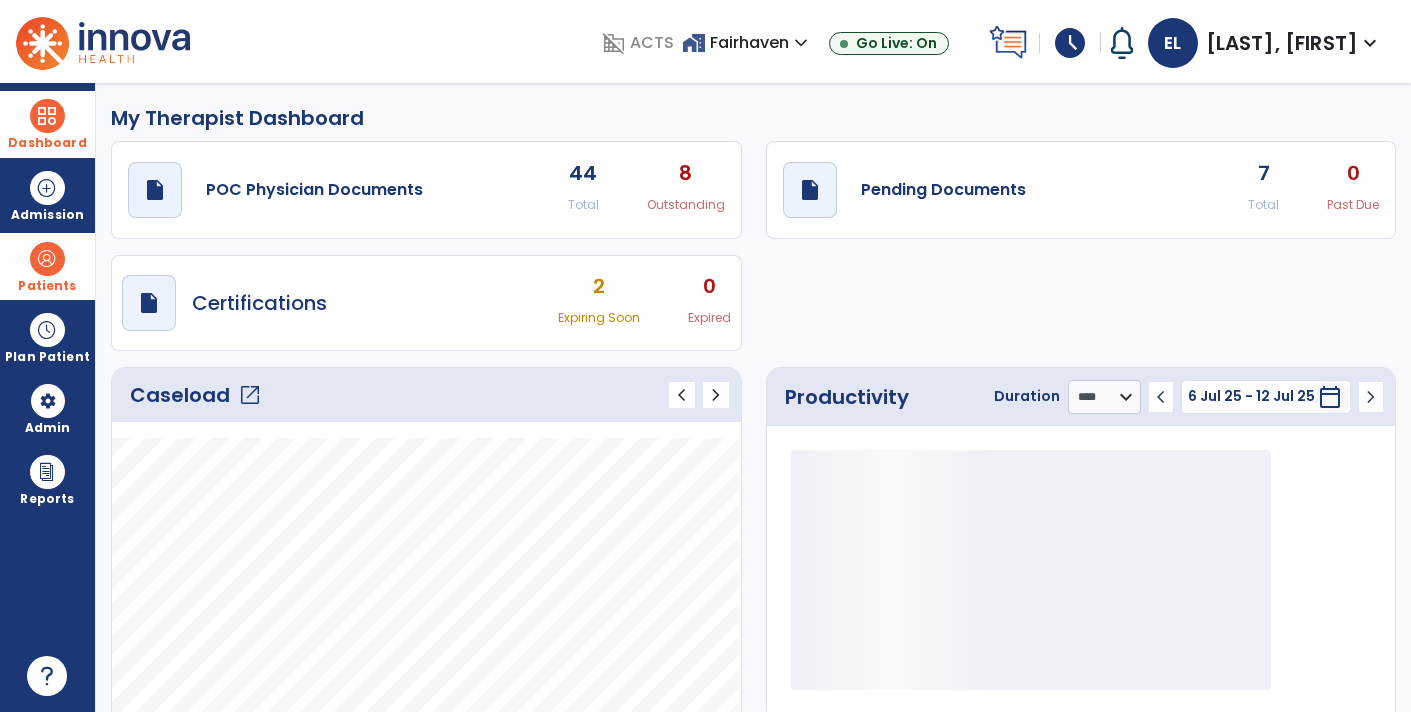 click on "draft   open_in_new  Pending Documents 7 Total 0 Past Due" 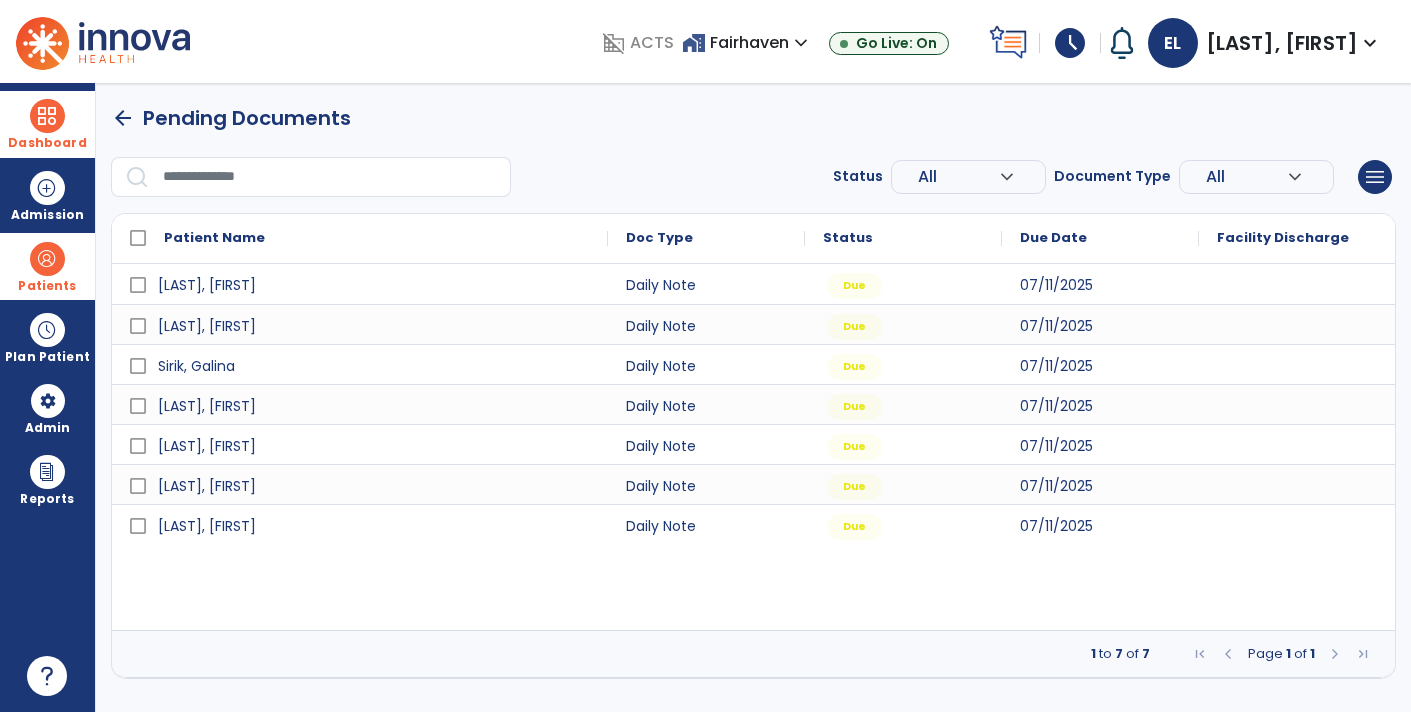 click on "Patients" at bounding box center (47, 286) 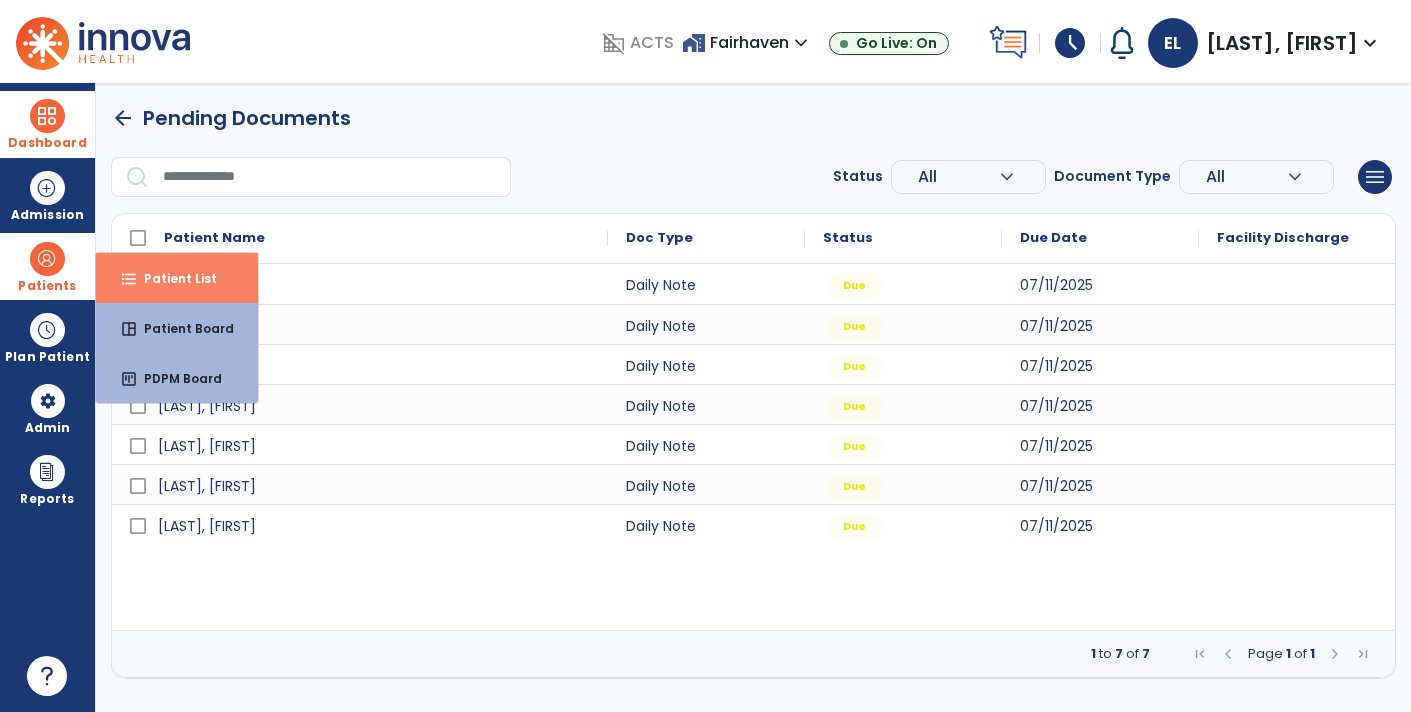click on "format_list_bulleted  Patient List" at bounding box center [177, 278] 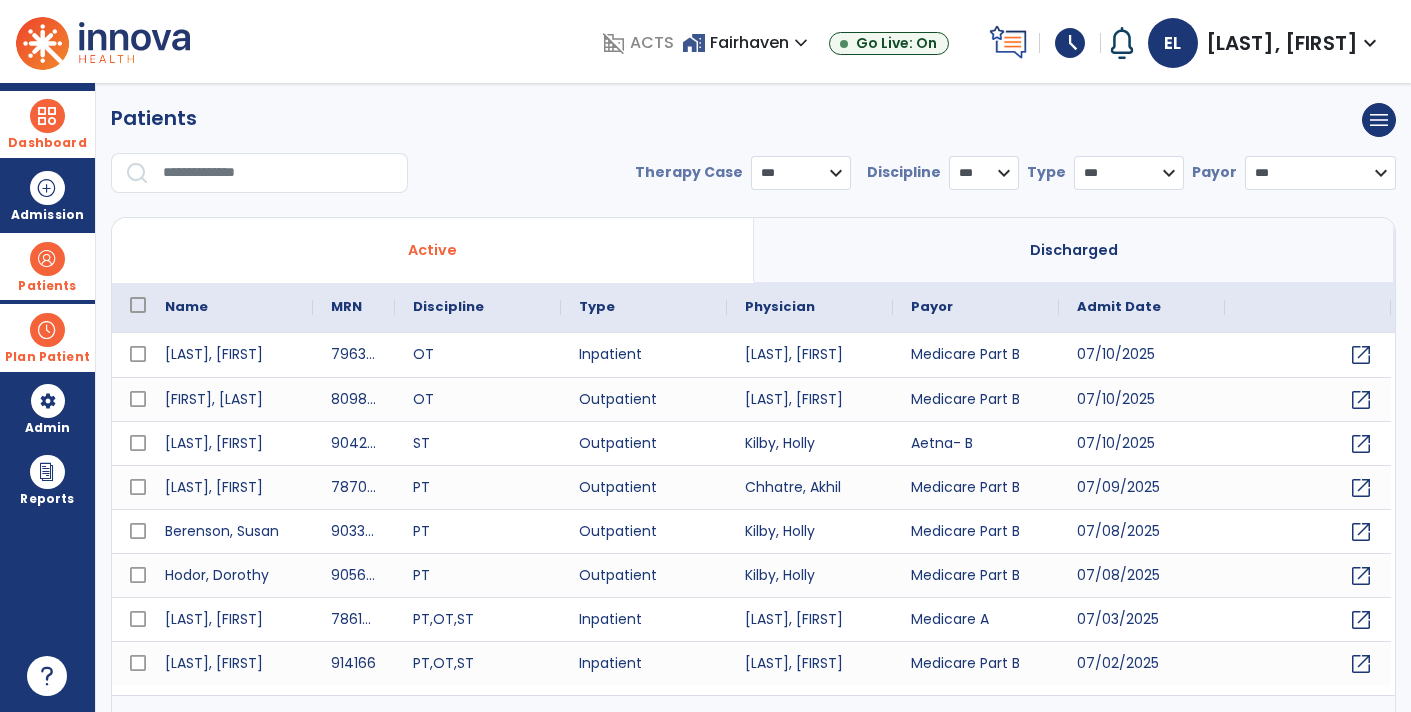 click on "Plan Patient" at bounding box center [47, 286] 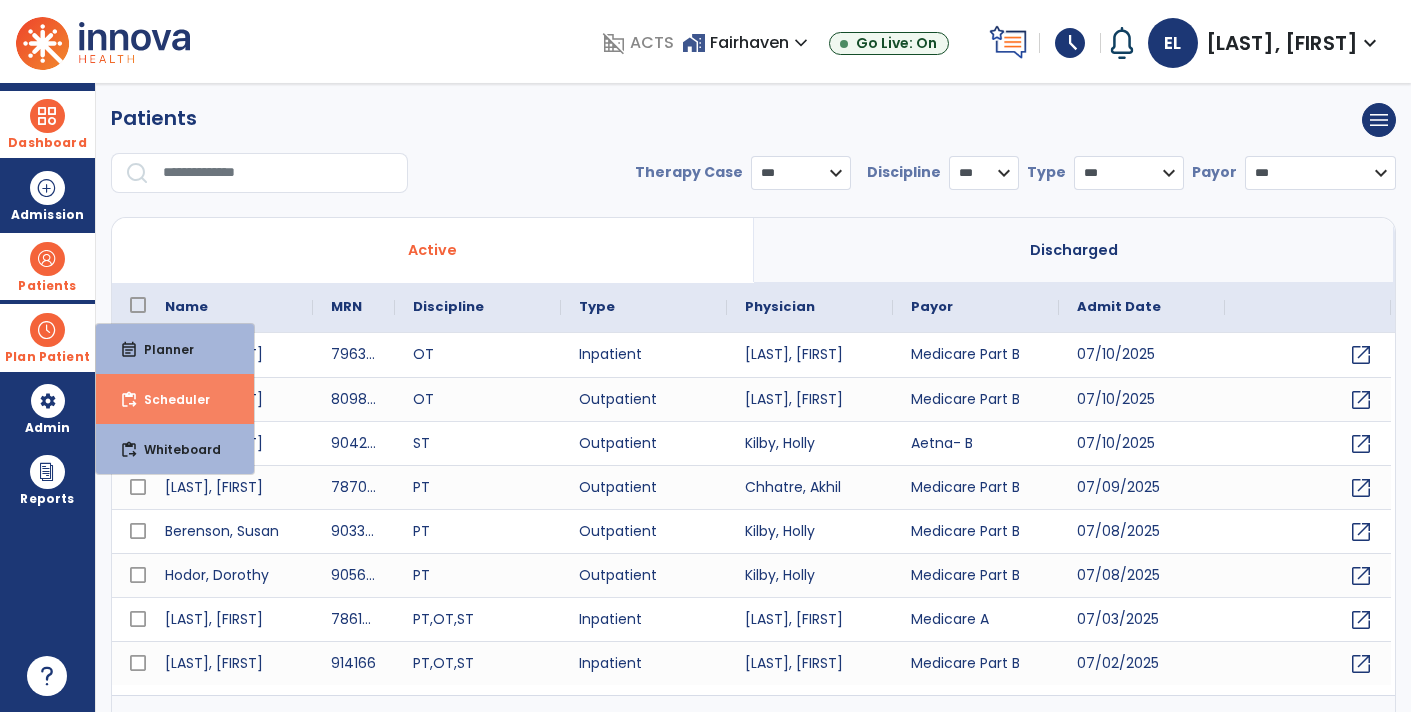 click on "content_paste_go  Scheduler" at bounding box center (175, 399) 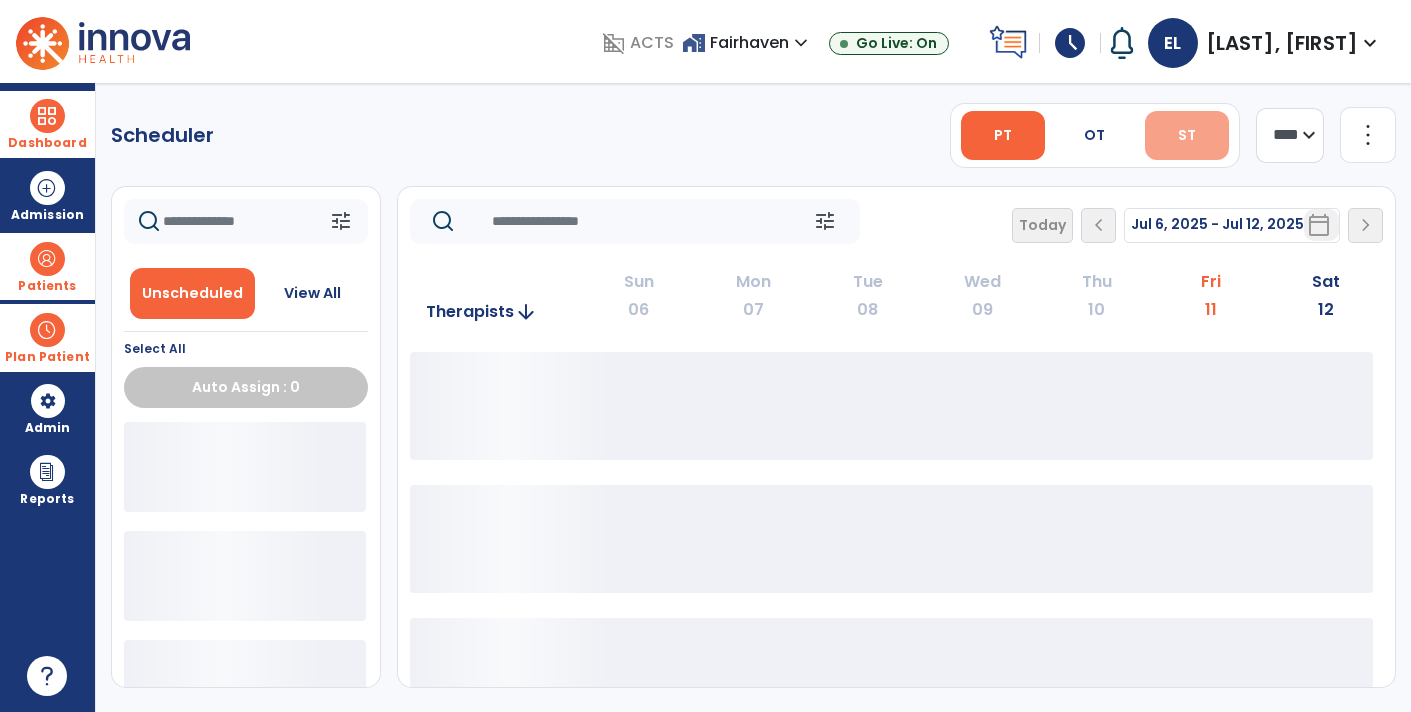click on "ST" at bounding box center (1187, 135) 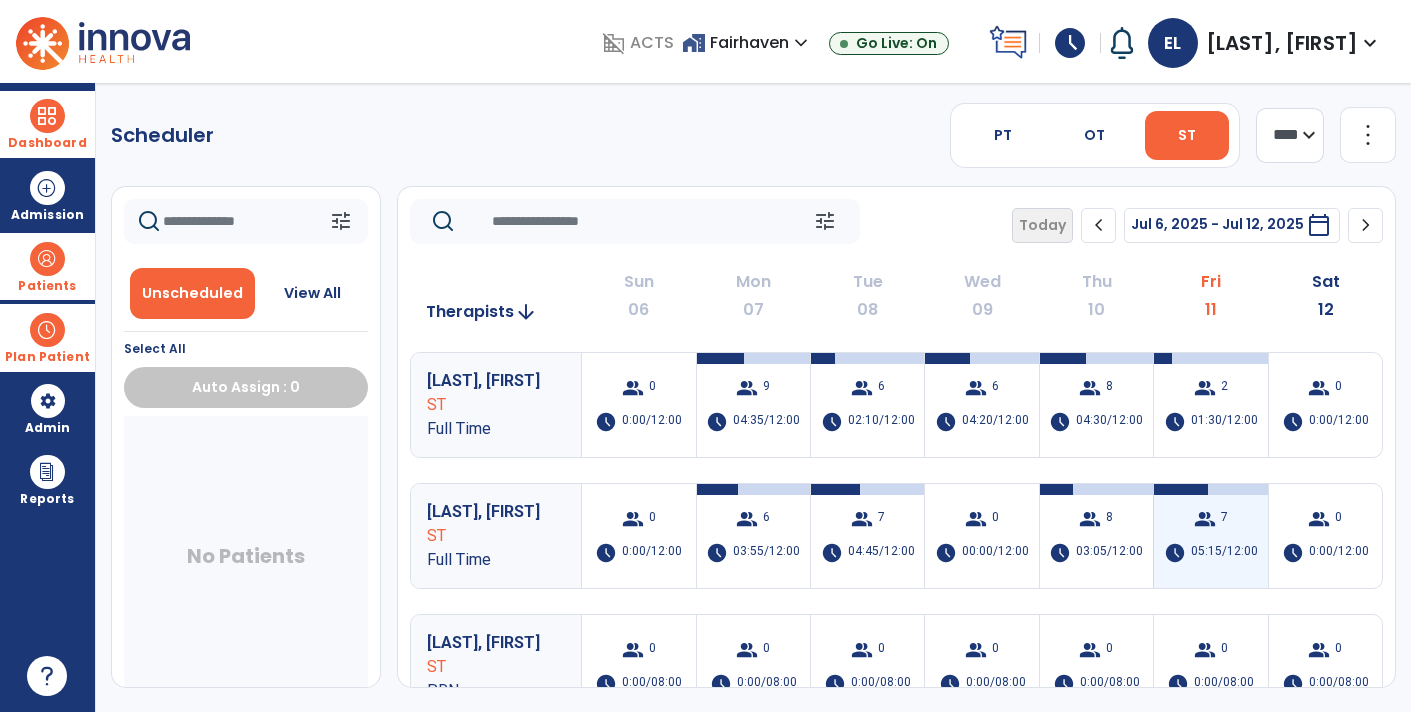 click on "group" at bounding box center [1205, 519] 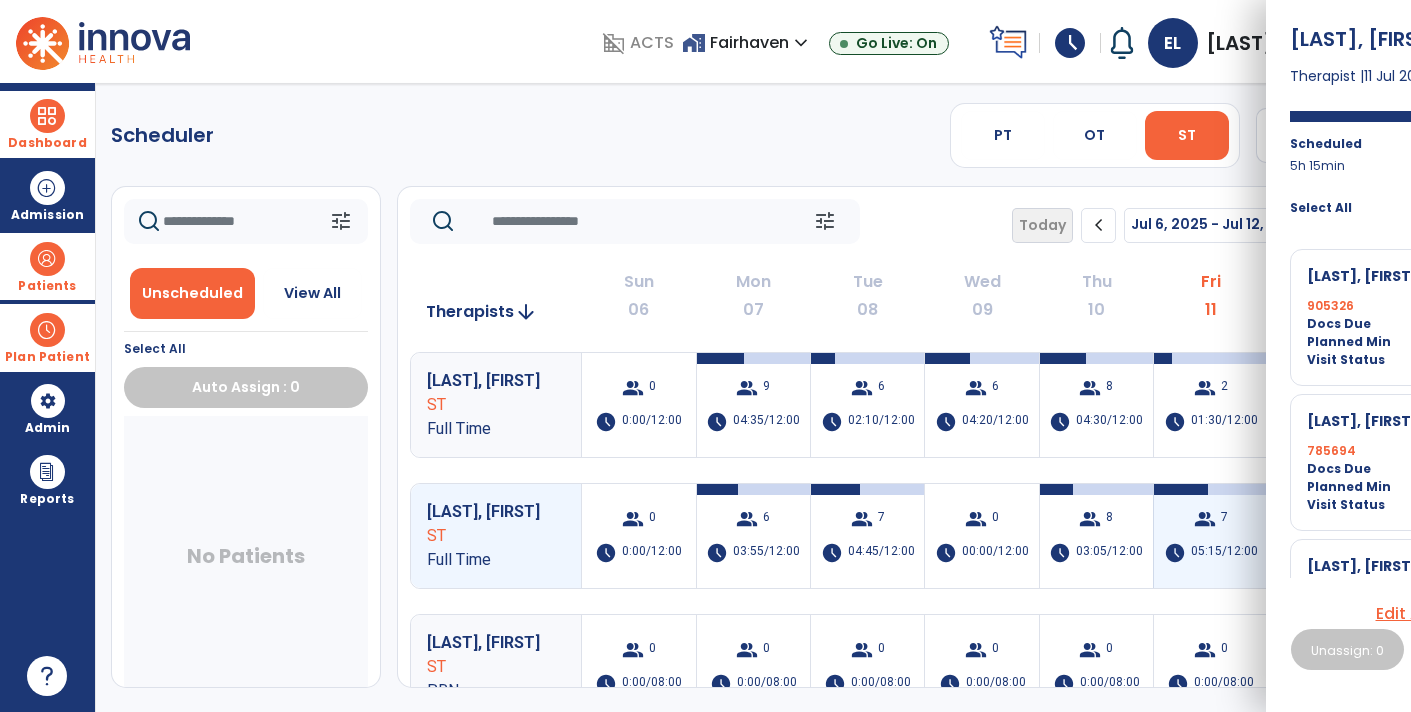 click on "[LAST], [FIRST] [TIME] [OPTIONS] [OPTIONS] [OPTIONS] [OPTIONS] [OPTIONS] [OPTIONS] [OPTIONS] [OPTIONS] [OPTIONS] [OPTIONS] [OPTIONS] [OPTIONS] [OPTIONS] [OPTIONS] [OPTIONS] [OPTIONS] [OPTIONS] [OPTIONS]" at bounding box center (1201, 462) 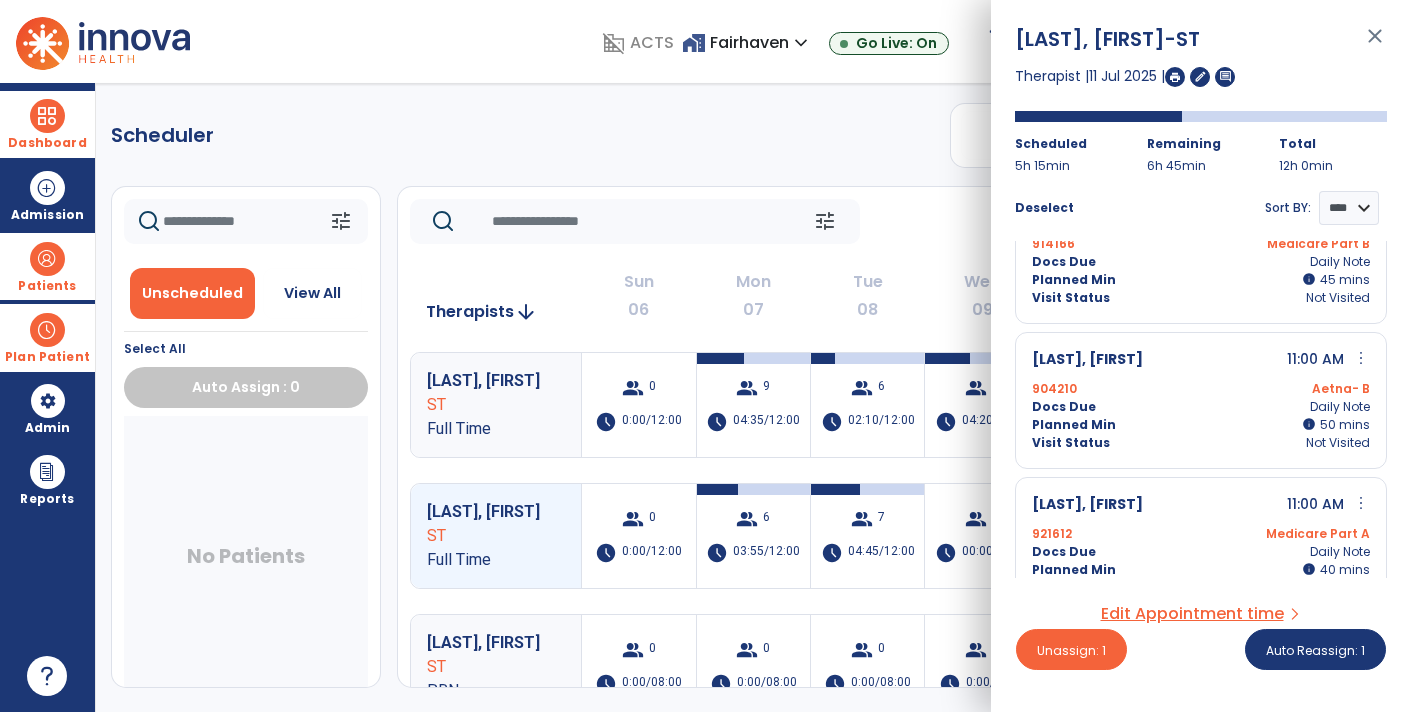 scroll, scrollTop: 0, scrollLeft: 0, axis: both 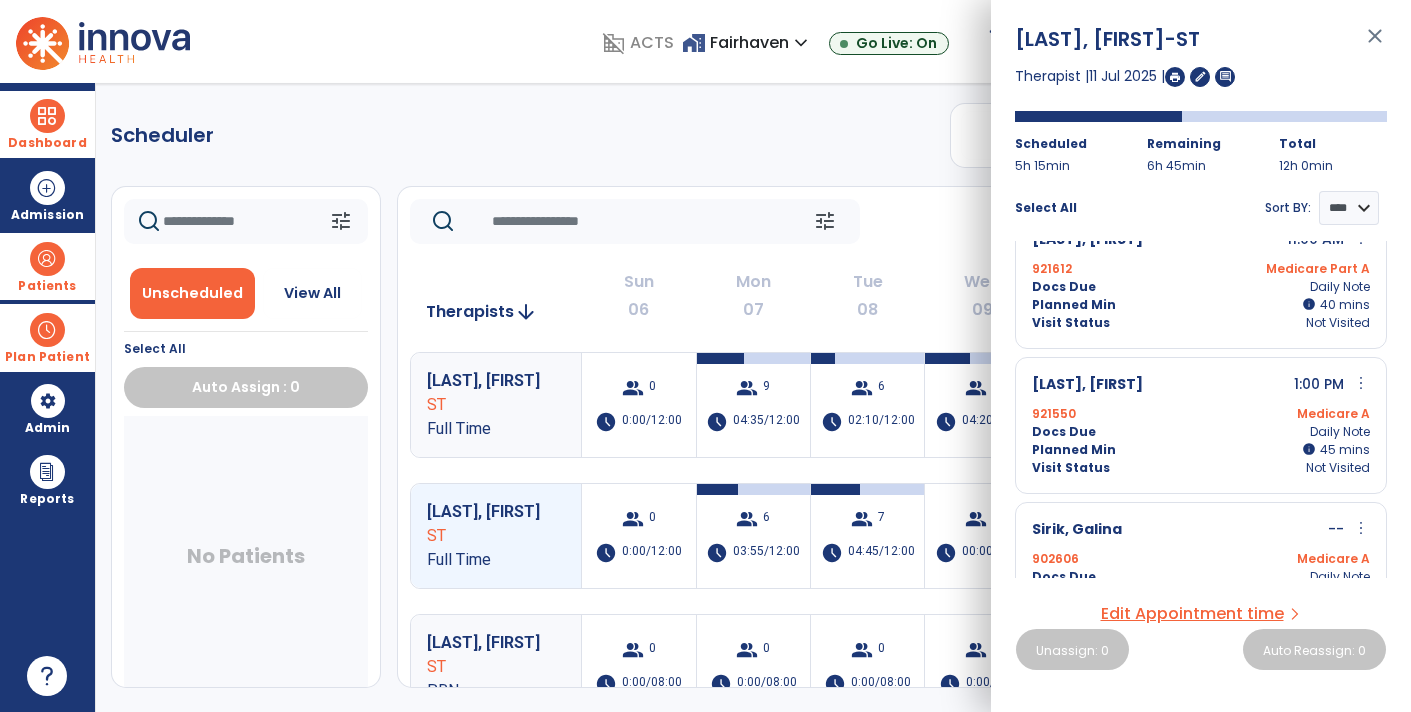 click on "[LAST], [FIRST] [TIME]  more_vert  edit   Edit Session   alt_route   Split Minutes" at bounding box center (1201, 385) 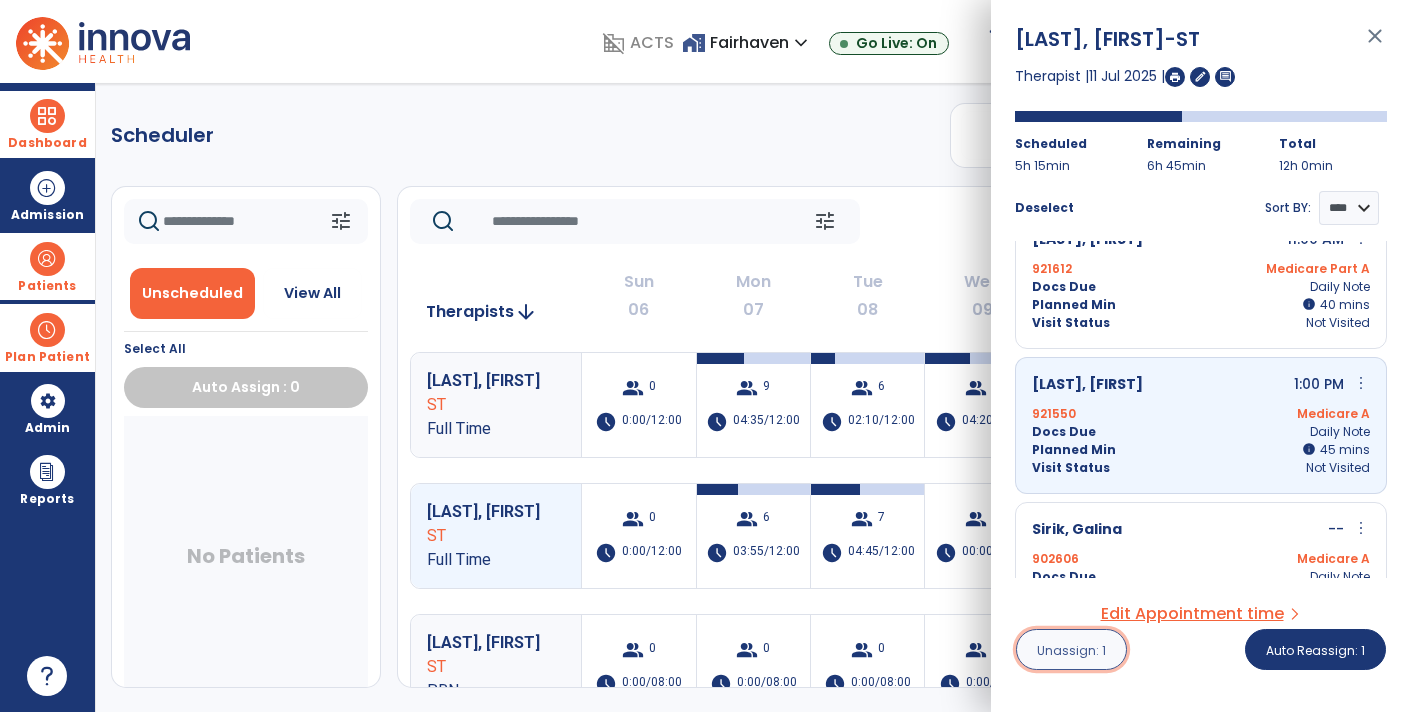 click on "Unassign: 1" at bounding box center [1071, 650] 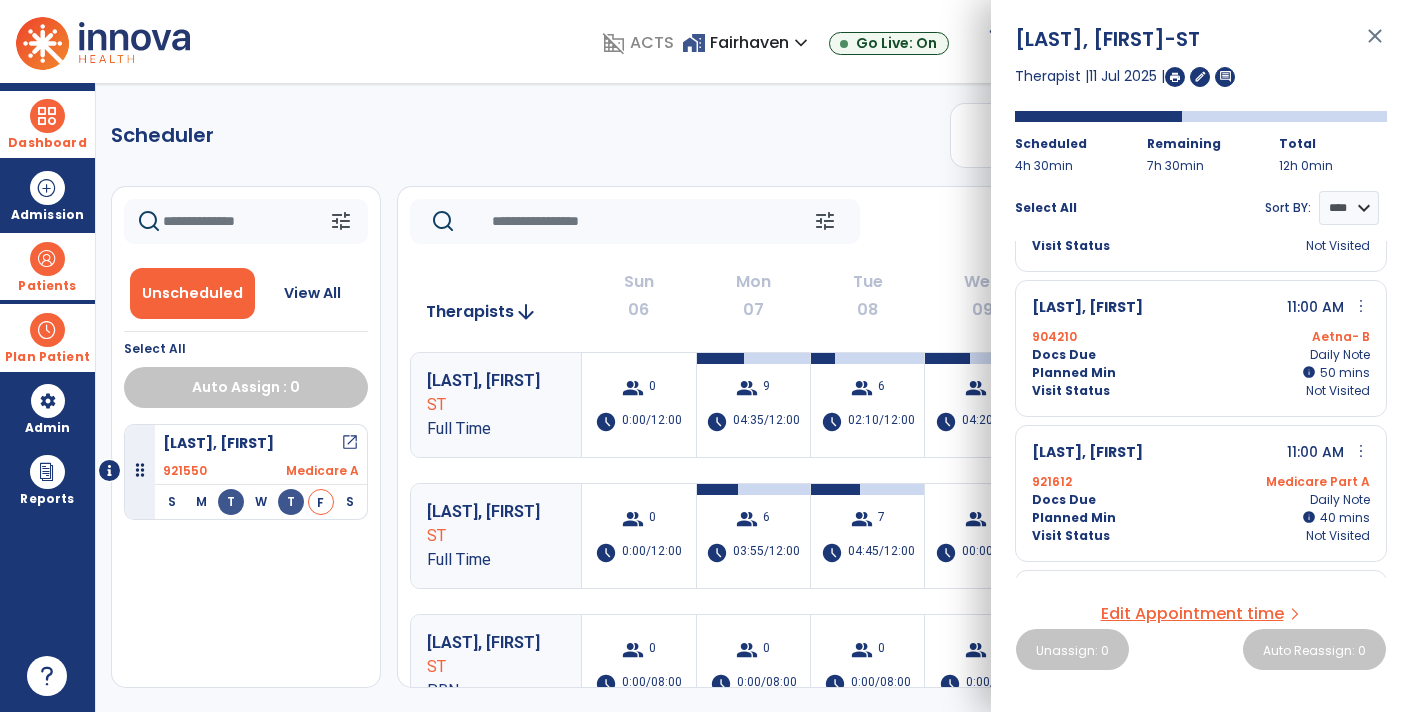 scroll, scrollTop: 405, scrollLeft: 0, axis: vertical 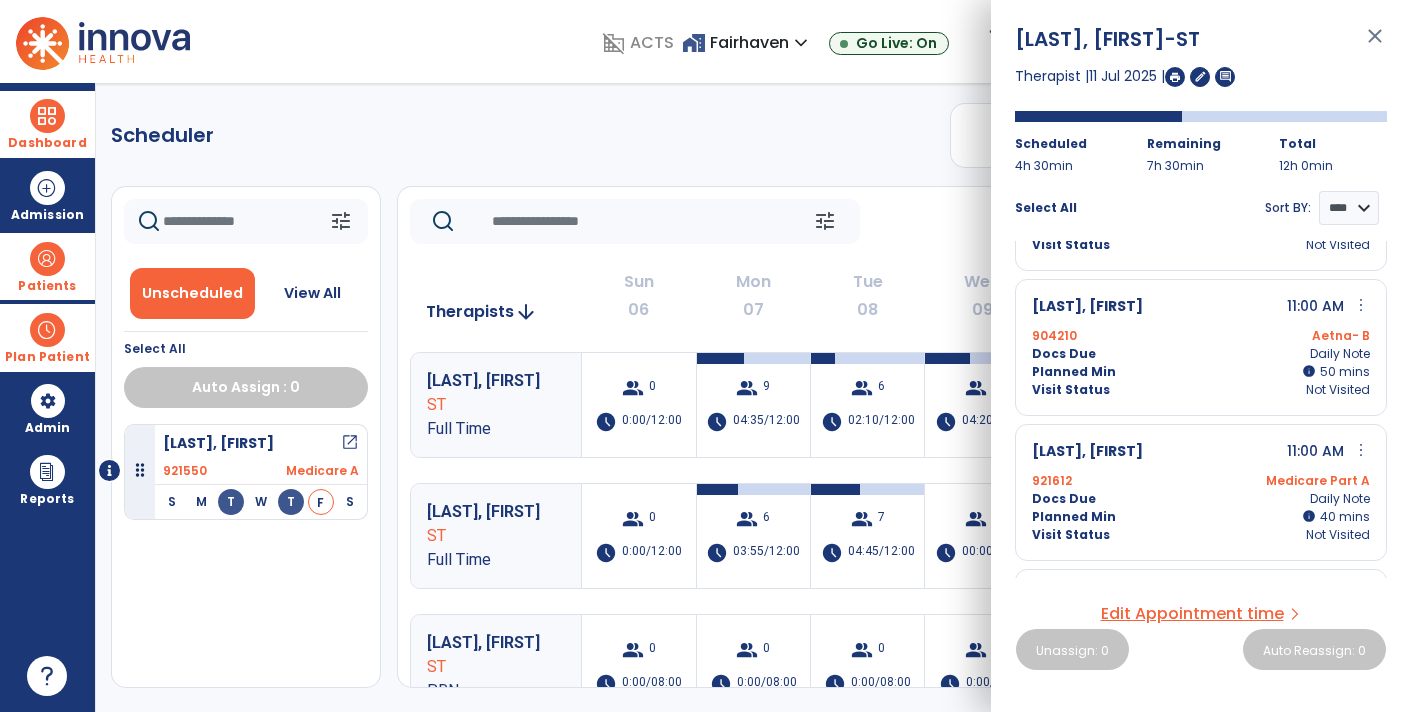 click on "[FIRST], [LAST] 11:00 AM more_vert edit Edit Session alt_route Split Minutes" at bounding box center (1201, 452) 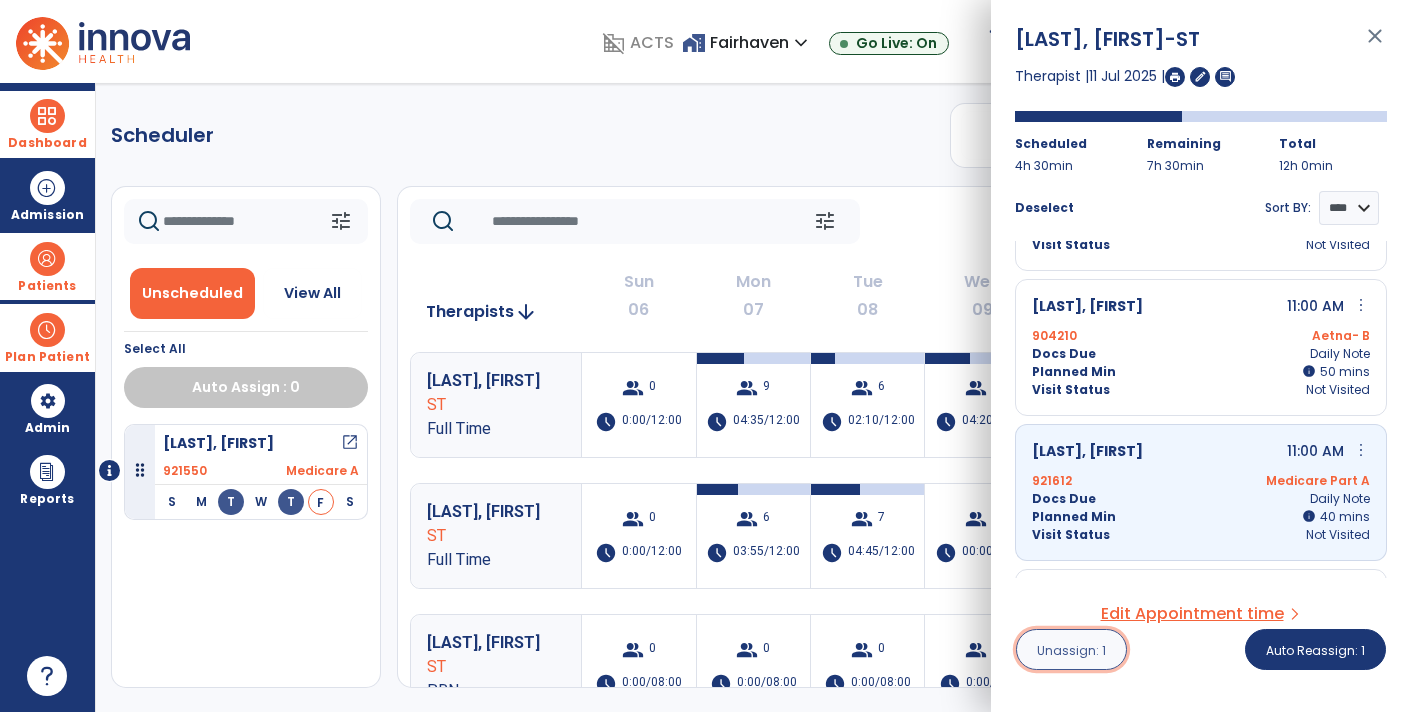 click on "Unassign: 1" at bounding box center [1071, 650] 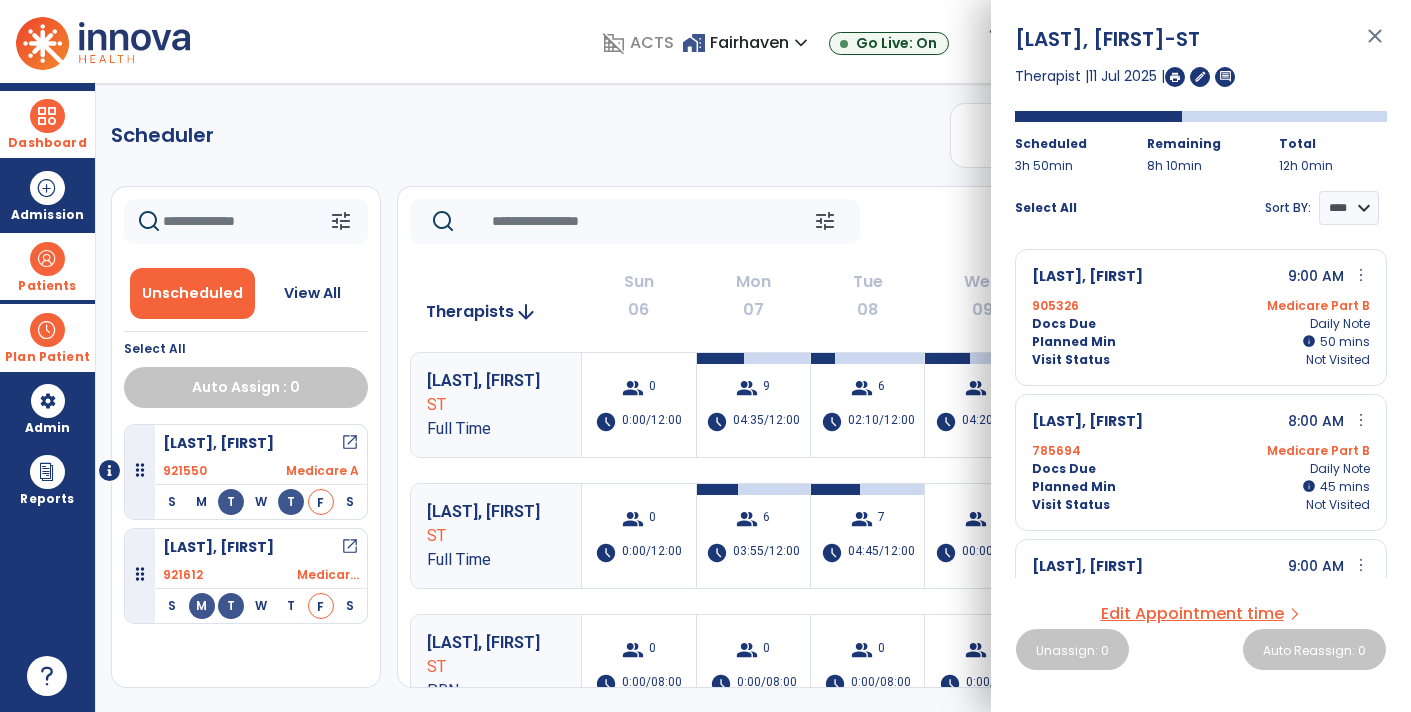 click on "close" at bounding box center (1375, 45) 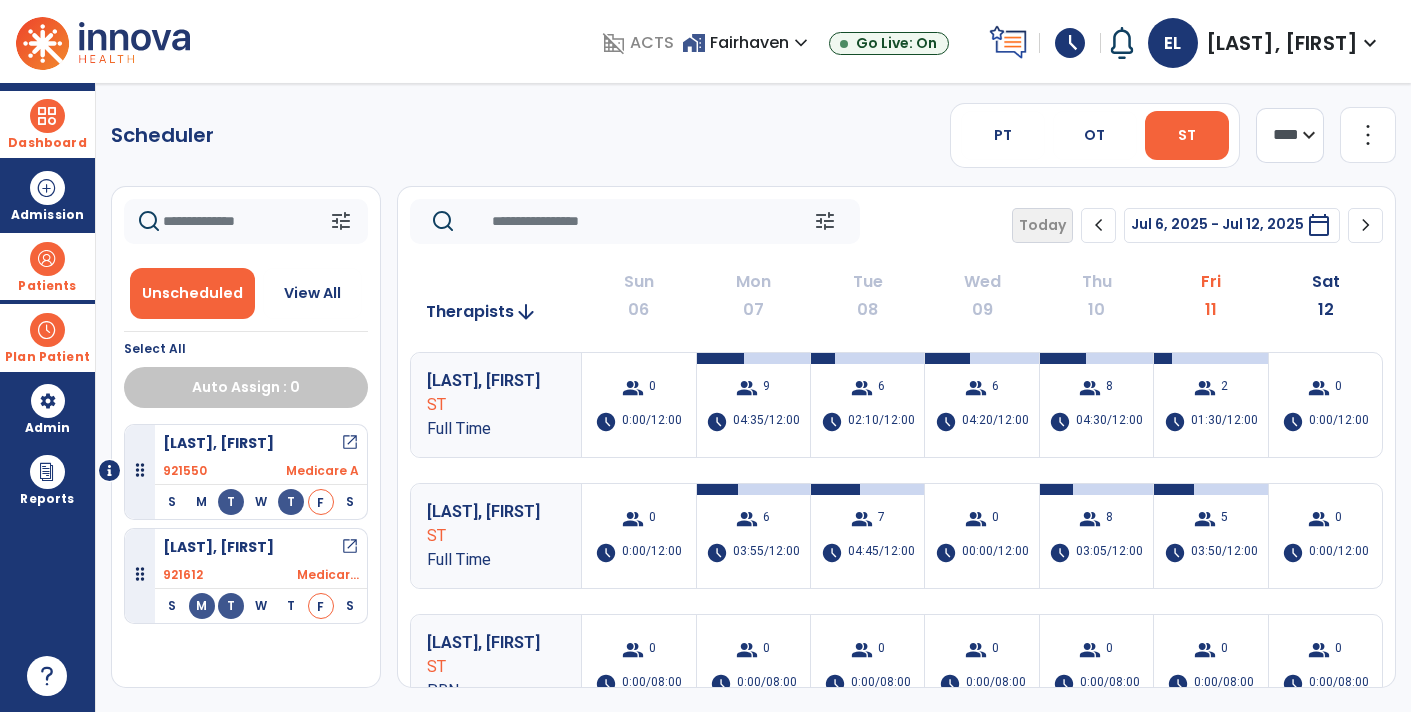 click on "open_in_new" at bounding box center (350, 443) 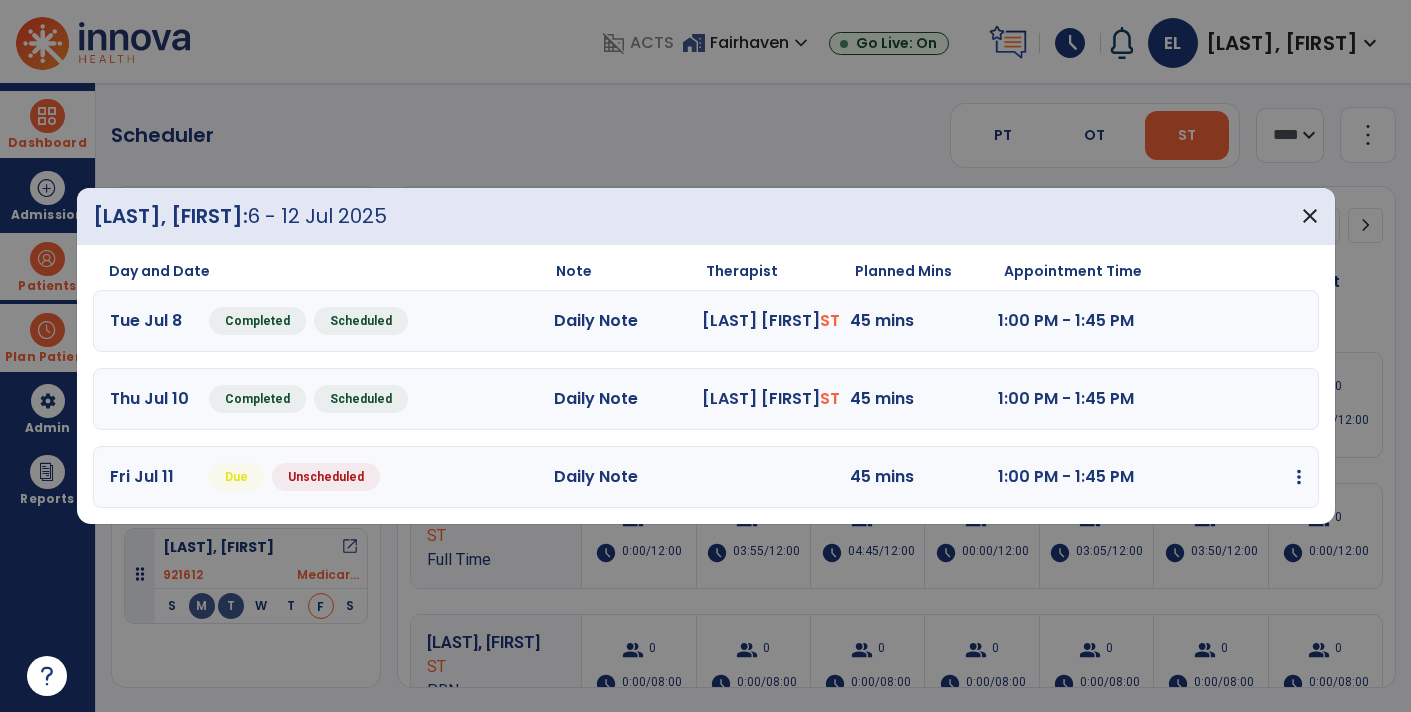 click at bounding box center (1299, 477) 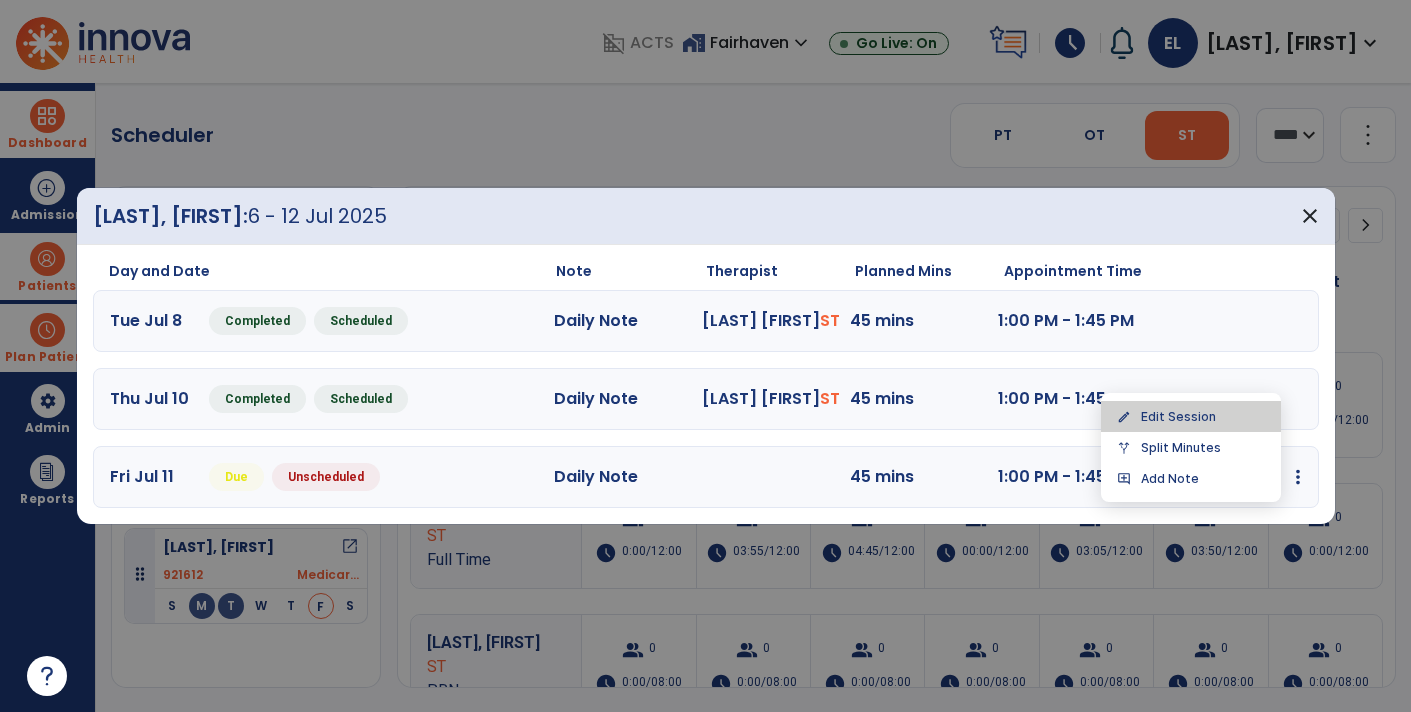 click on "edit   Edit Session" at bounding box center (1191, 416) 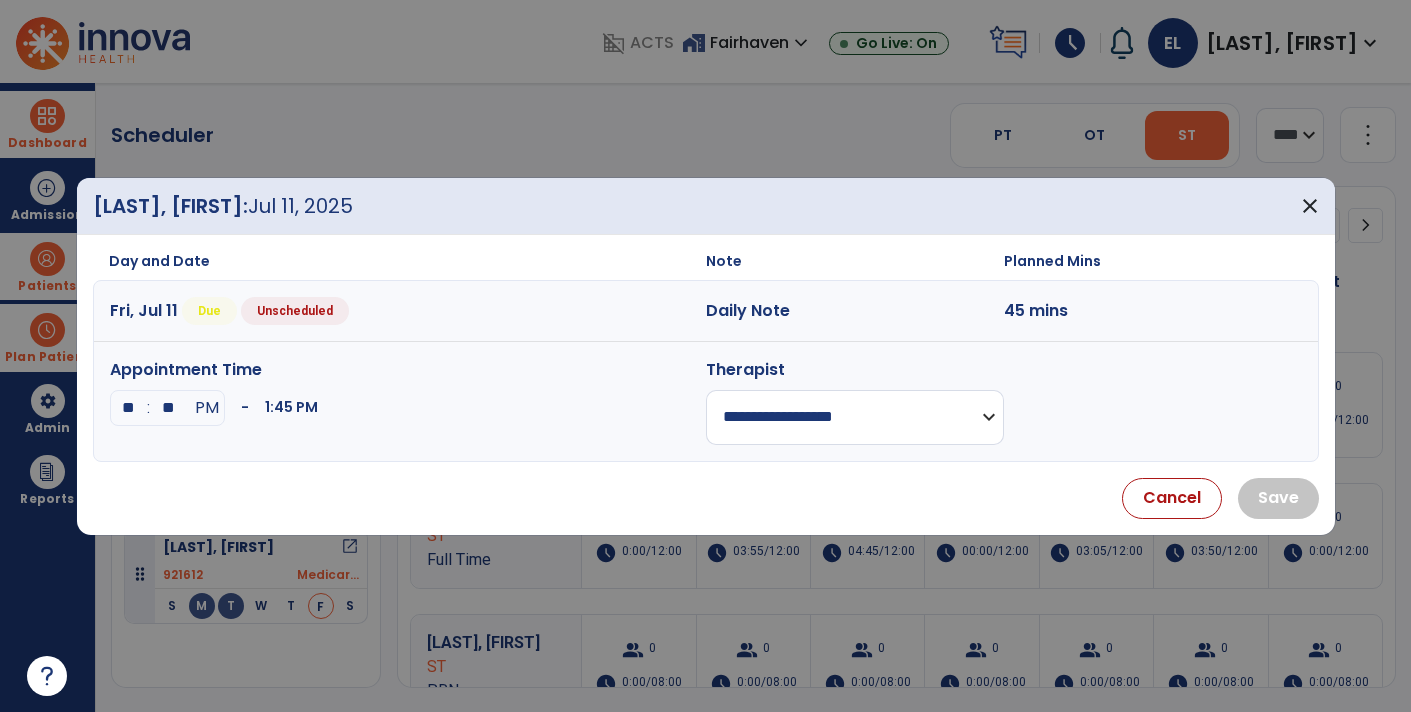 click on "**********" at bounding box center (855, 417) 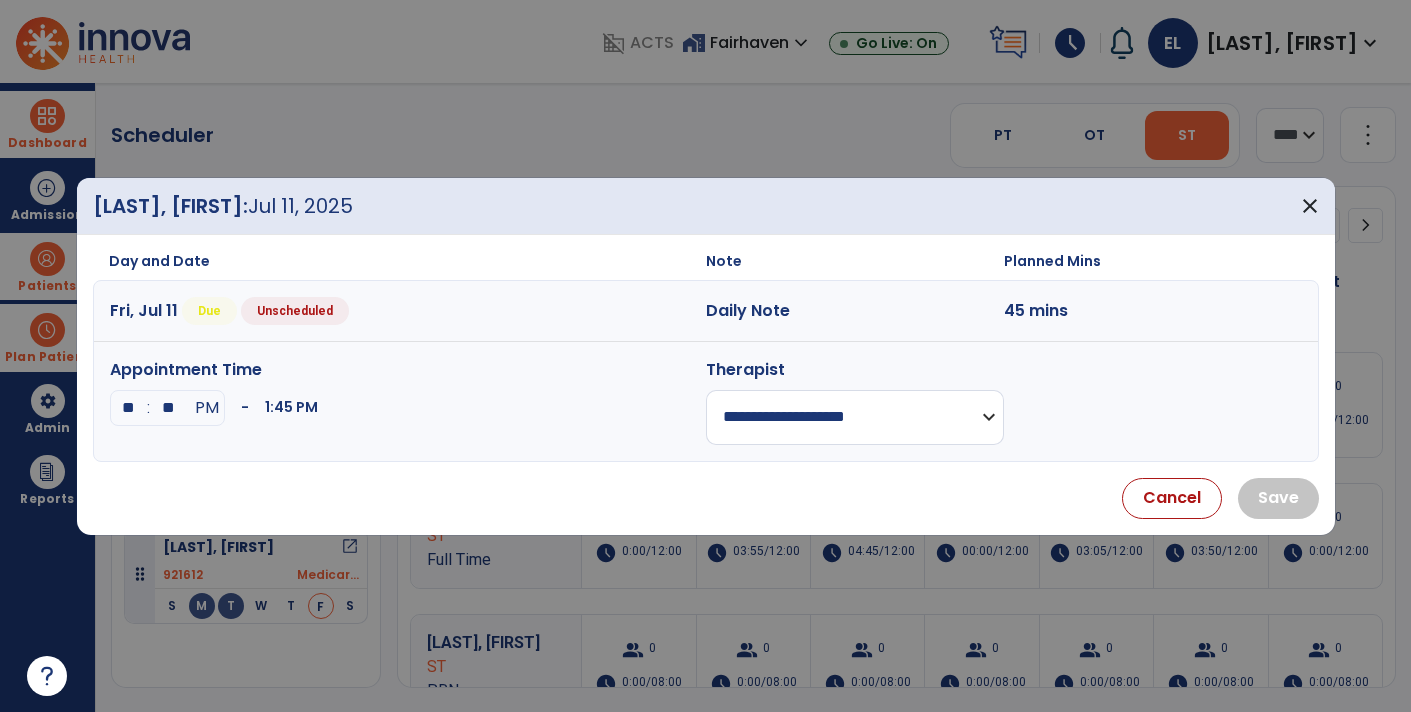 click on "**********" at bounding box center [855, 417] 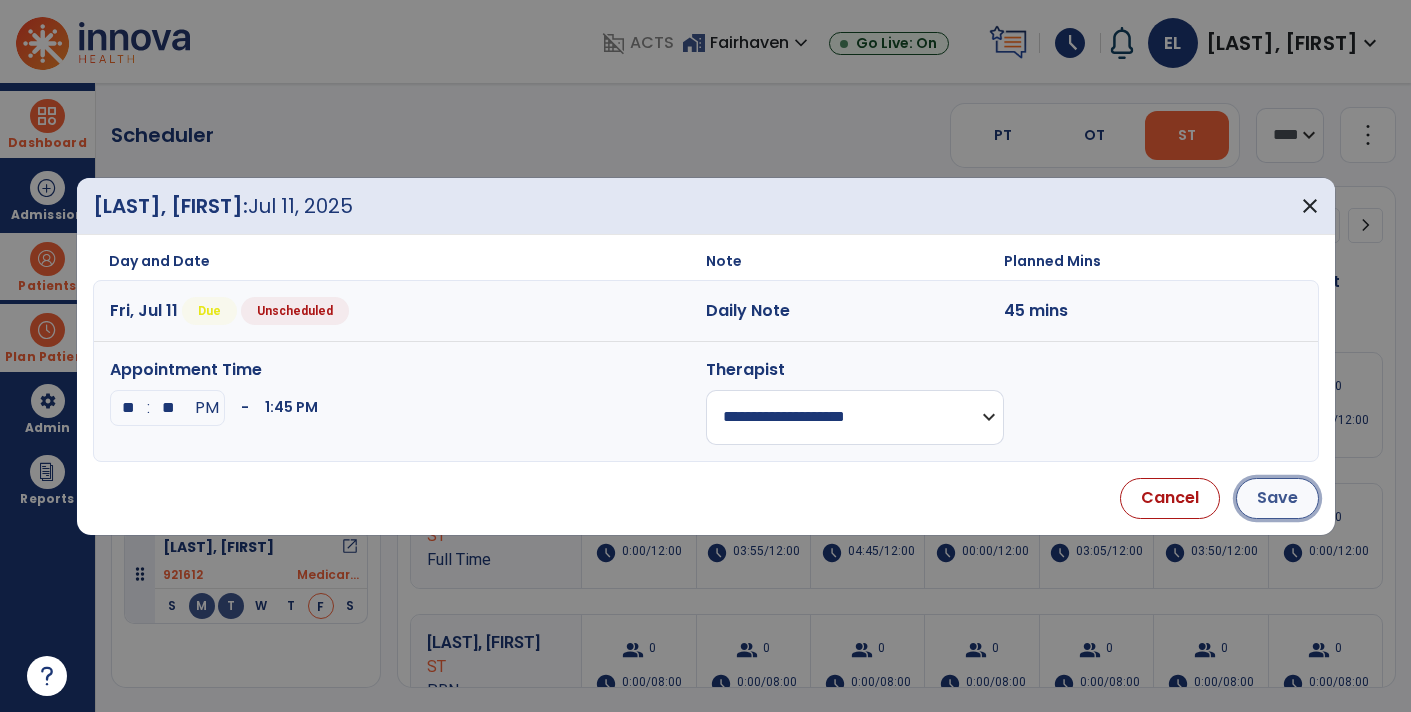 click on "Save" at bounding box center (1277, 498) 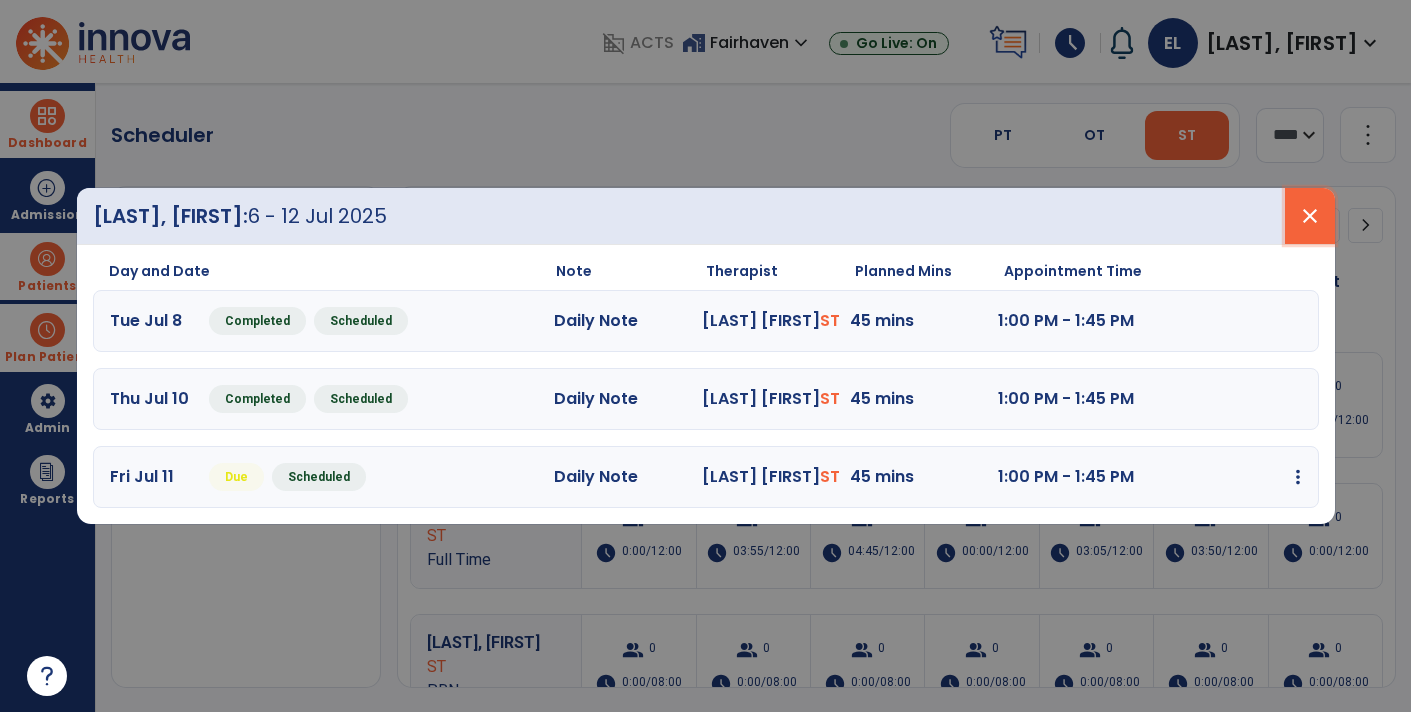 click on "close" at bounding box center (1310, 216) 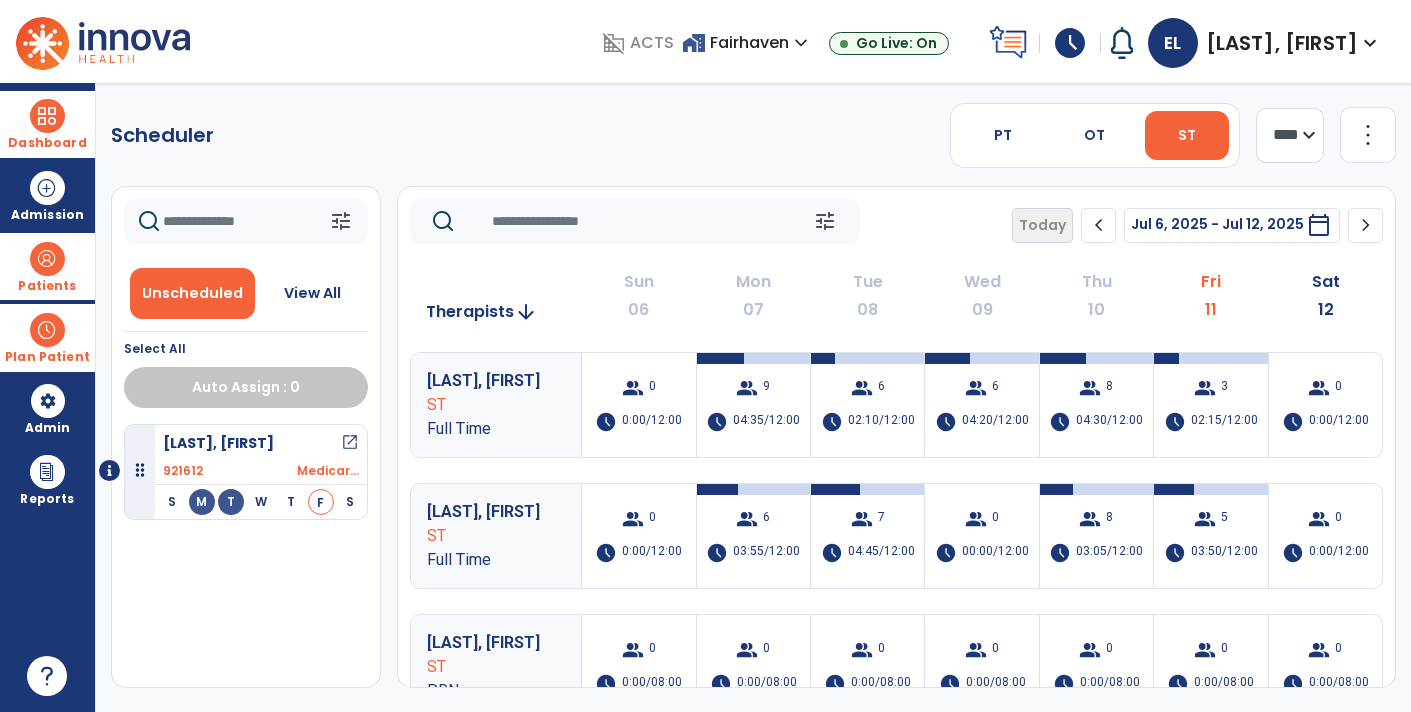 click on "open_in_new" at bounding box center (350, 443) 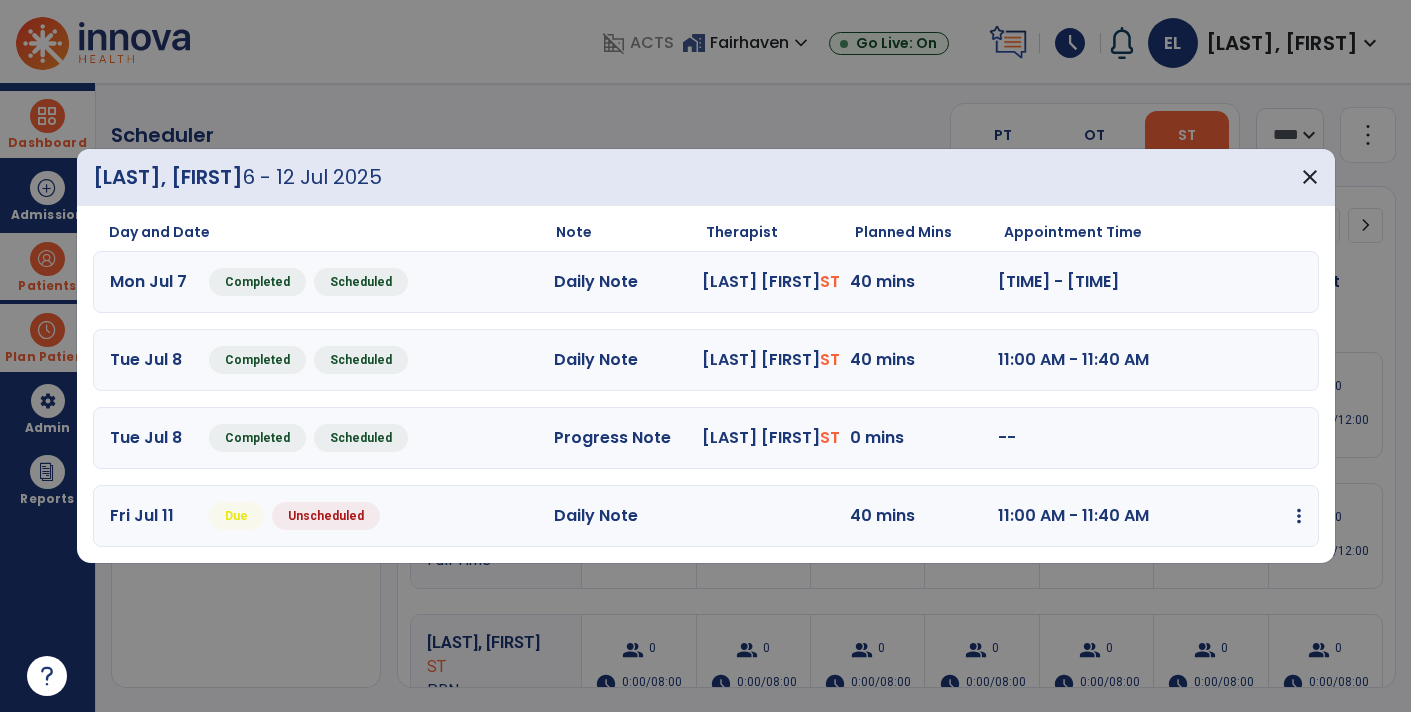 click on "edit   Edit Session   alt_route   Split Minutes  add_comment  Add Note" at bounding box center [1227, 516] 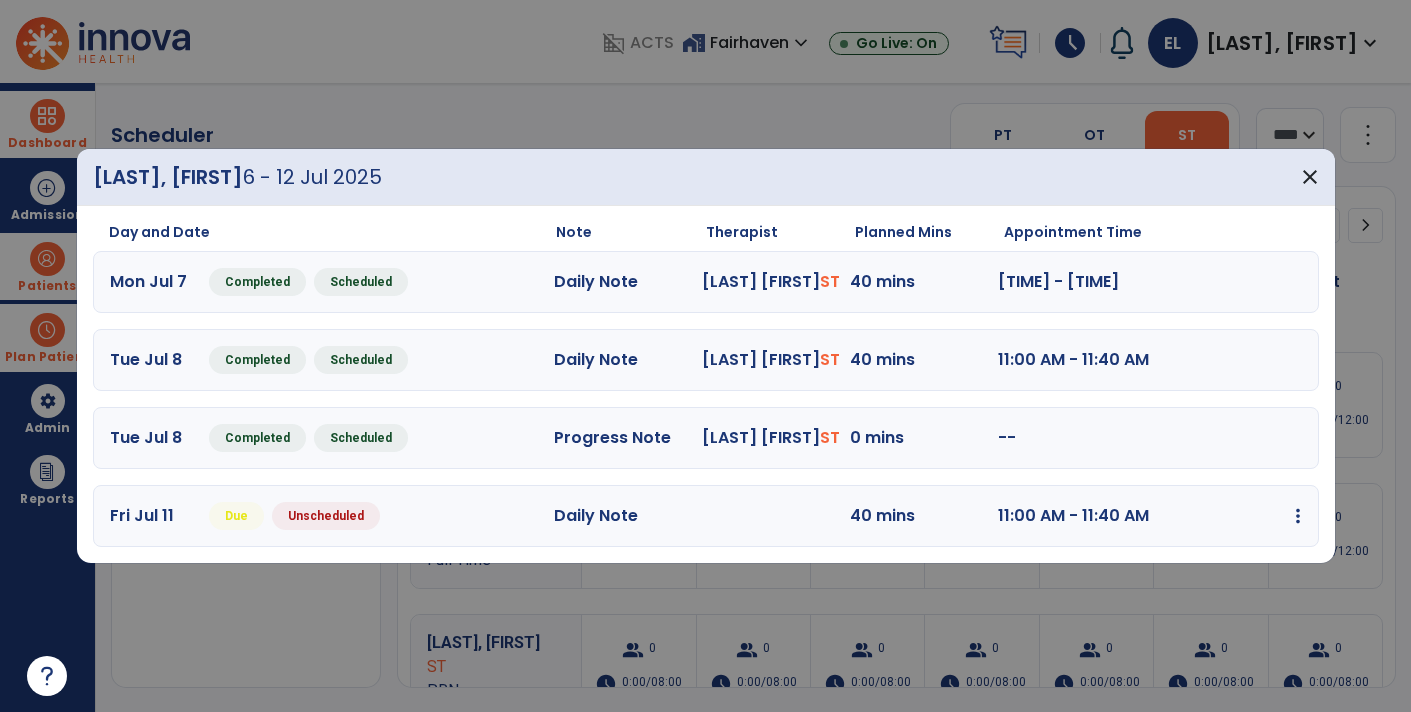 click on "Fri Jul 11 Due Unscheduled Daily Note     40 mins   11:00 AM - 11:40 AM   edit   Edit Session   alt_route   Split Minutes  add_comment  Add Note" at bounding box center [706, 516] 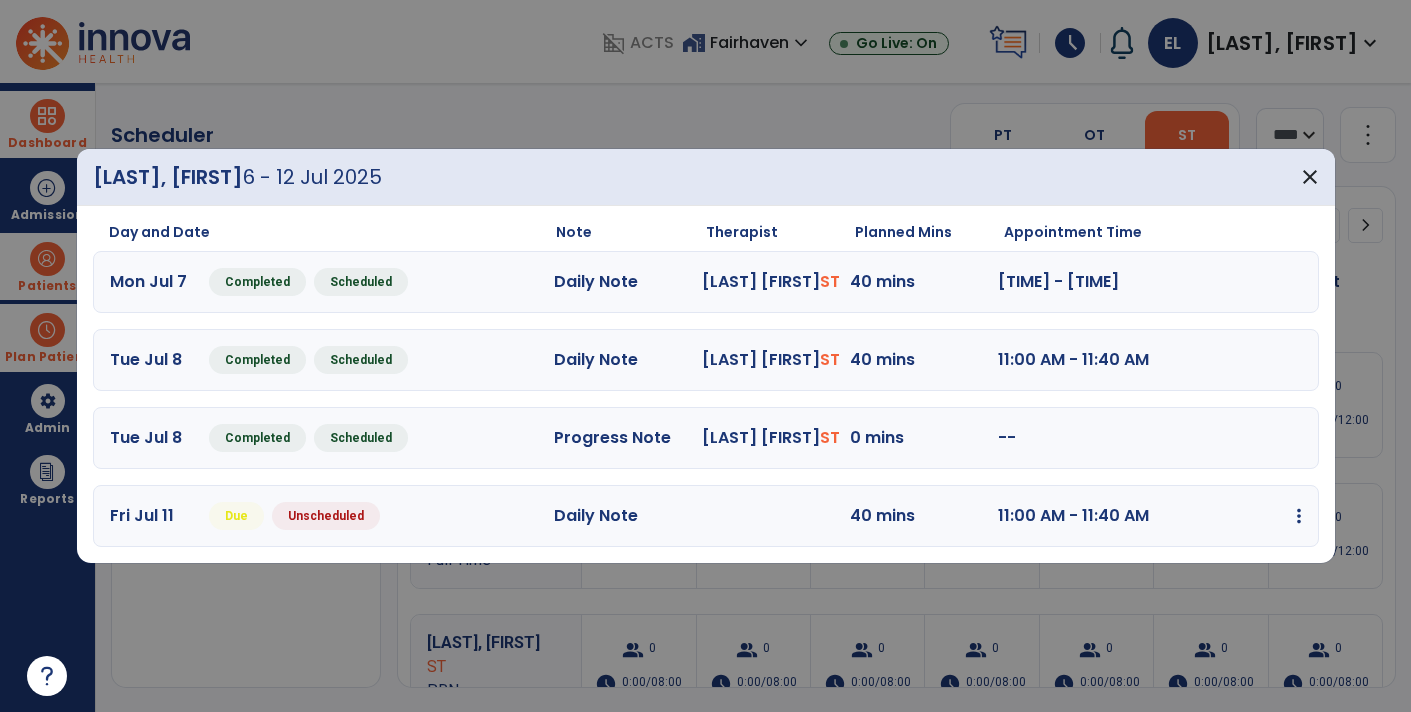click at bounding box center [1299, 516] 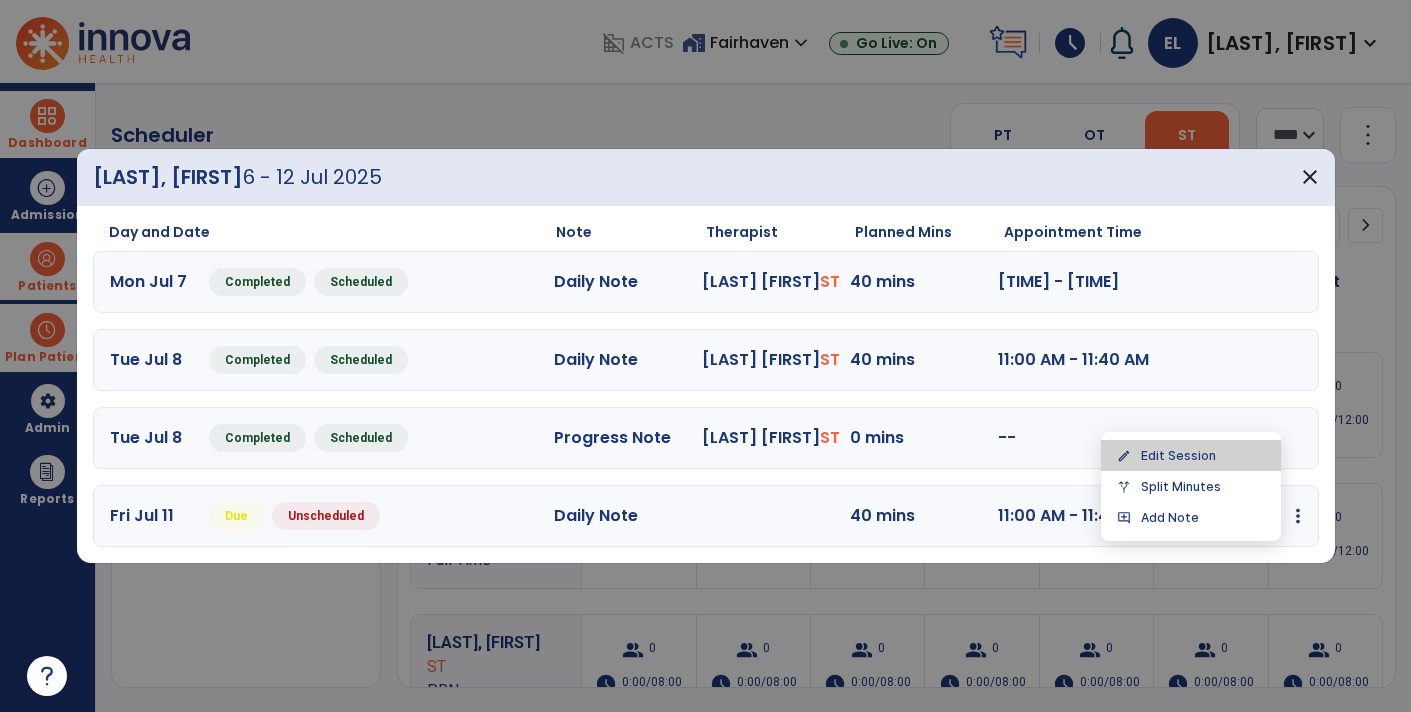 click on "edit   Edit Session" at bounding box center (1191, 455) 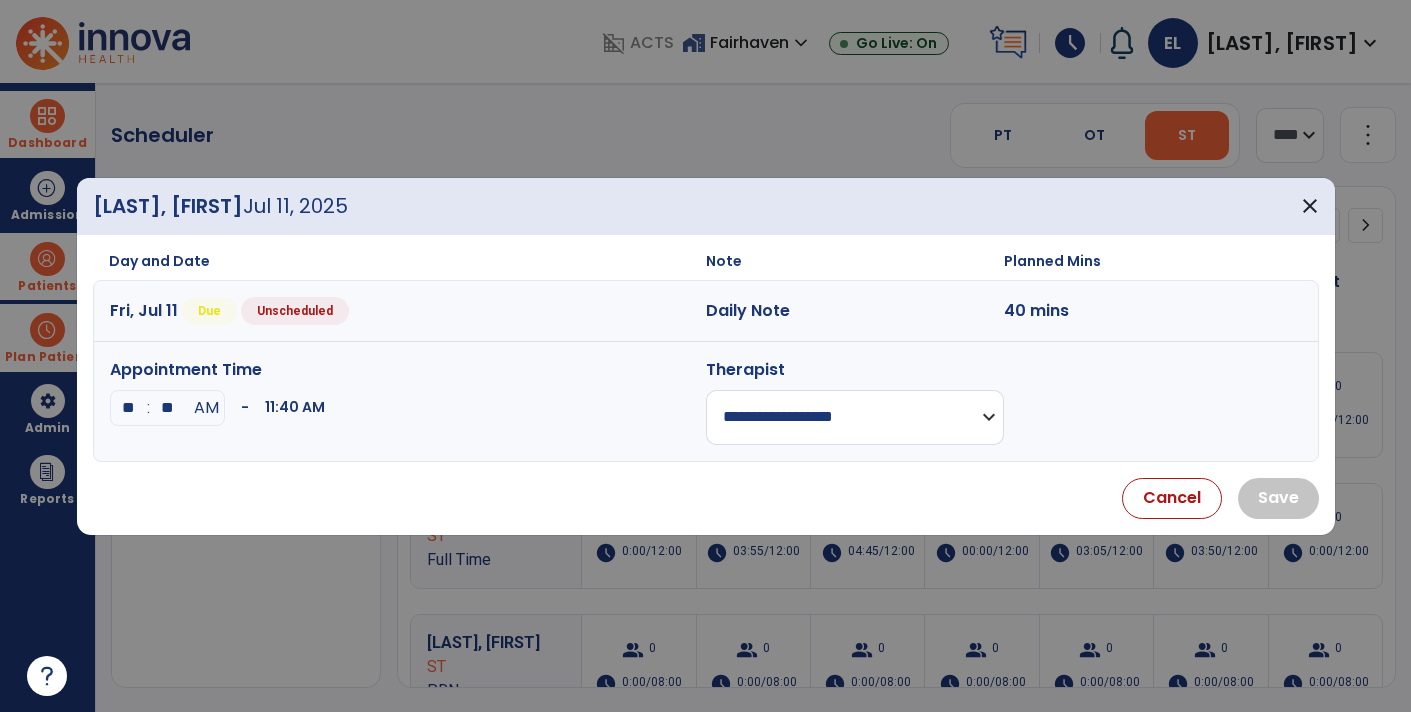 click on "**********" at bounding box center (855, 417) 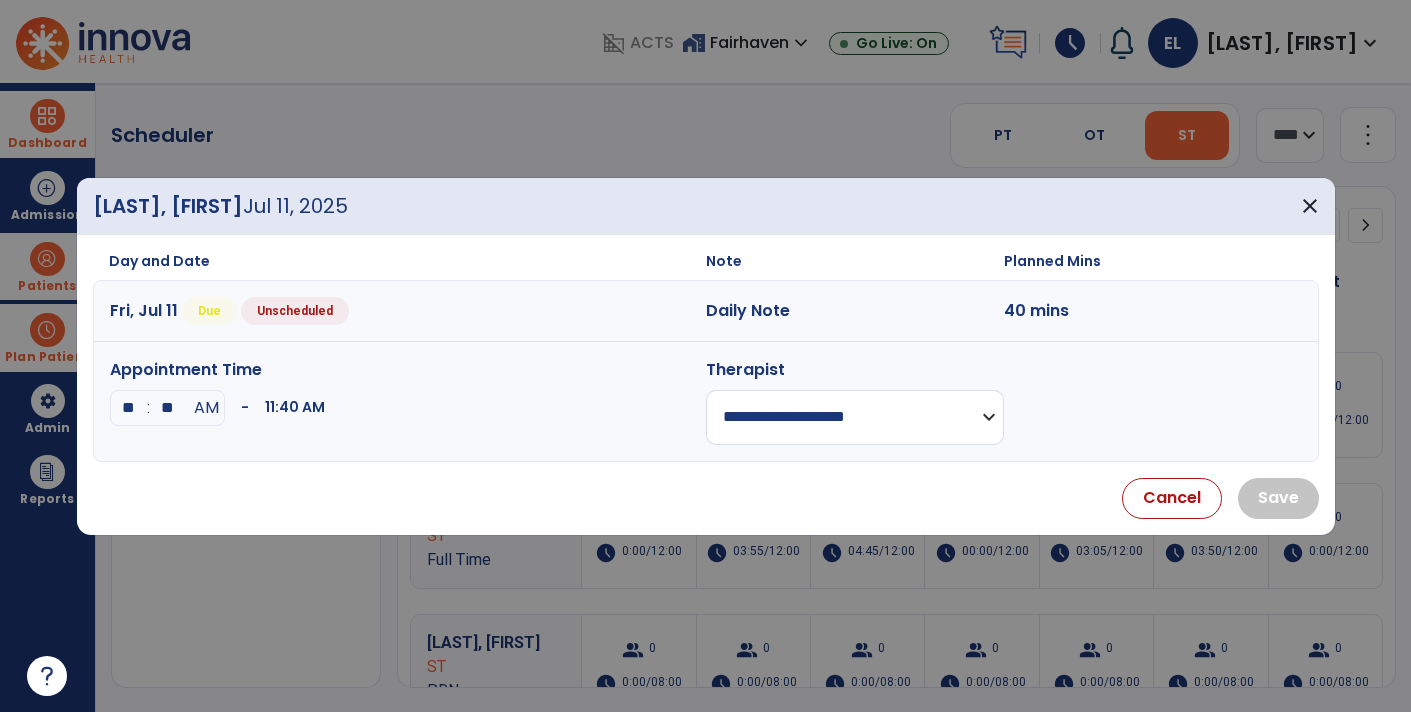 click on "**********" at bounding box center [855, 417] 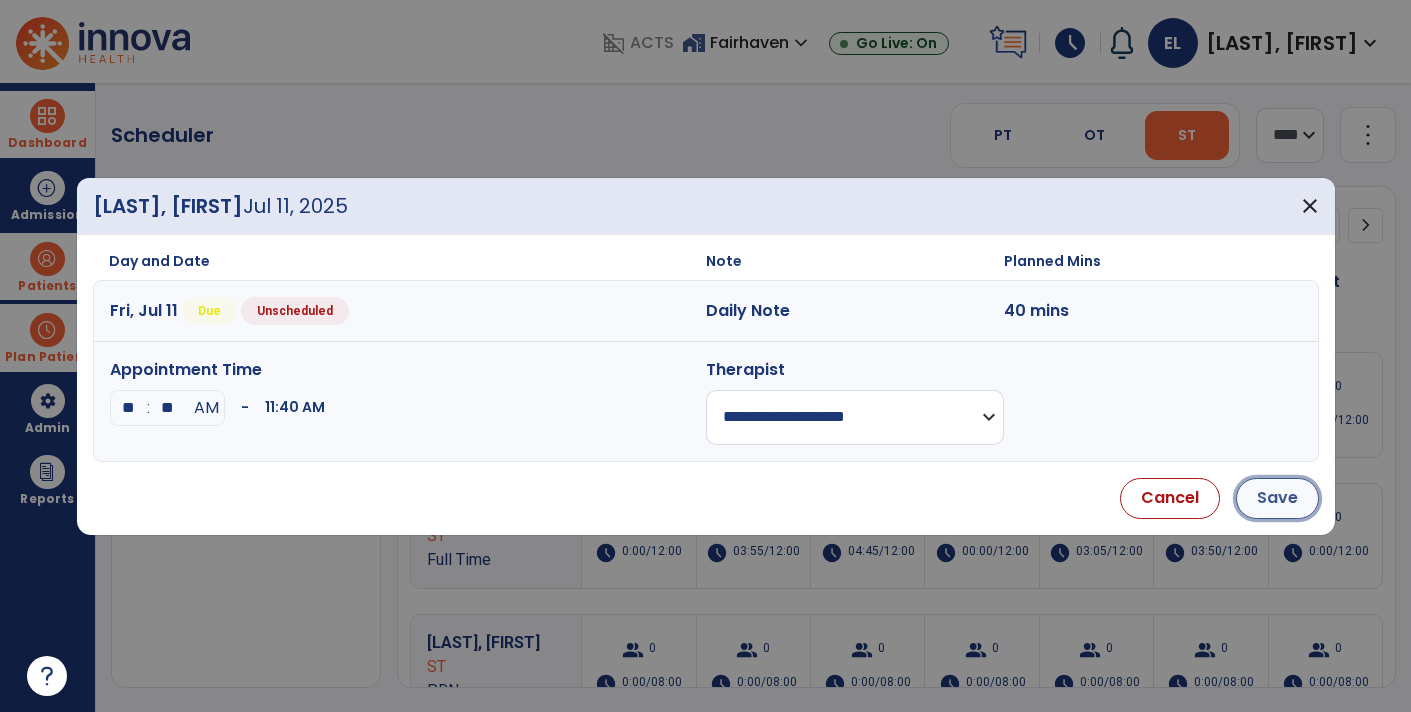 click on "Save" at bounding box center (1277, 498) 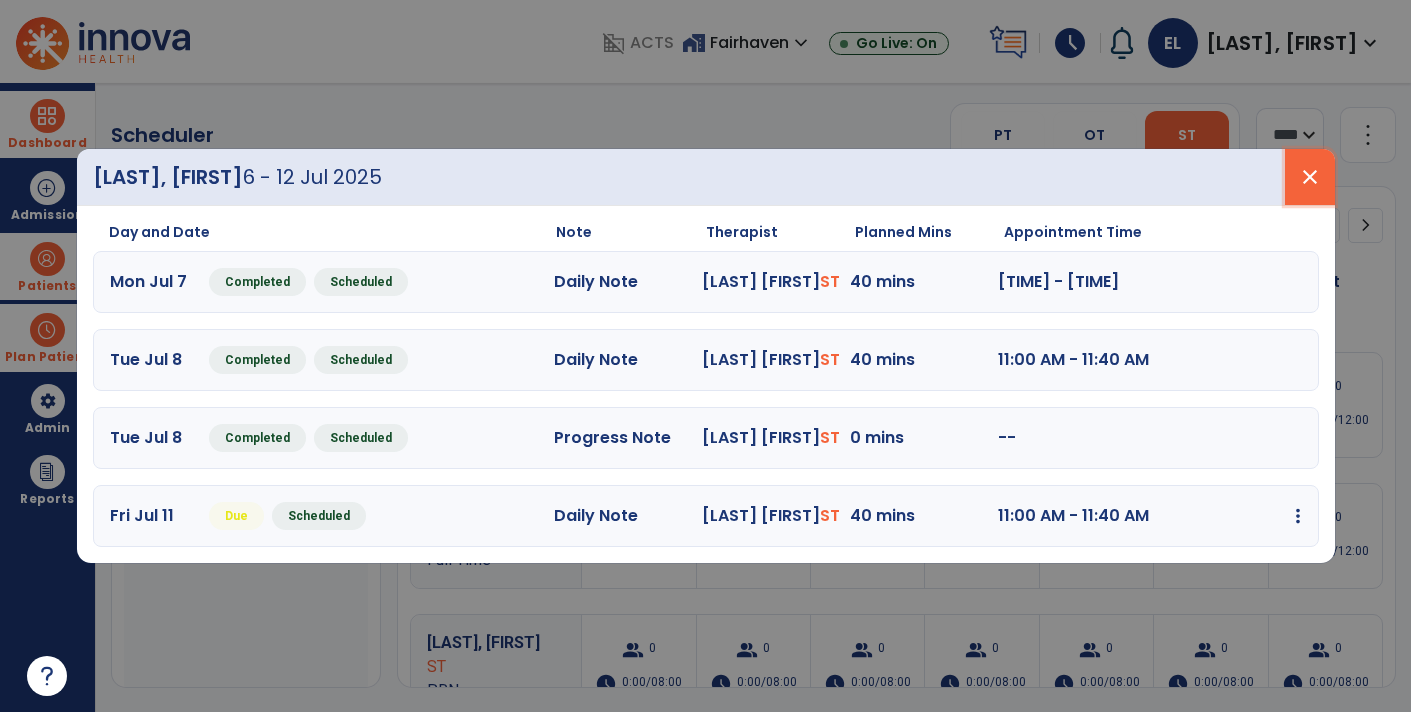 click on "close" at bounding box center (1310, 177) 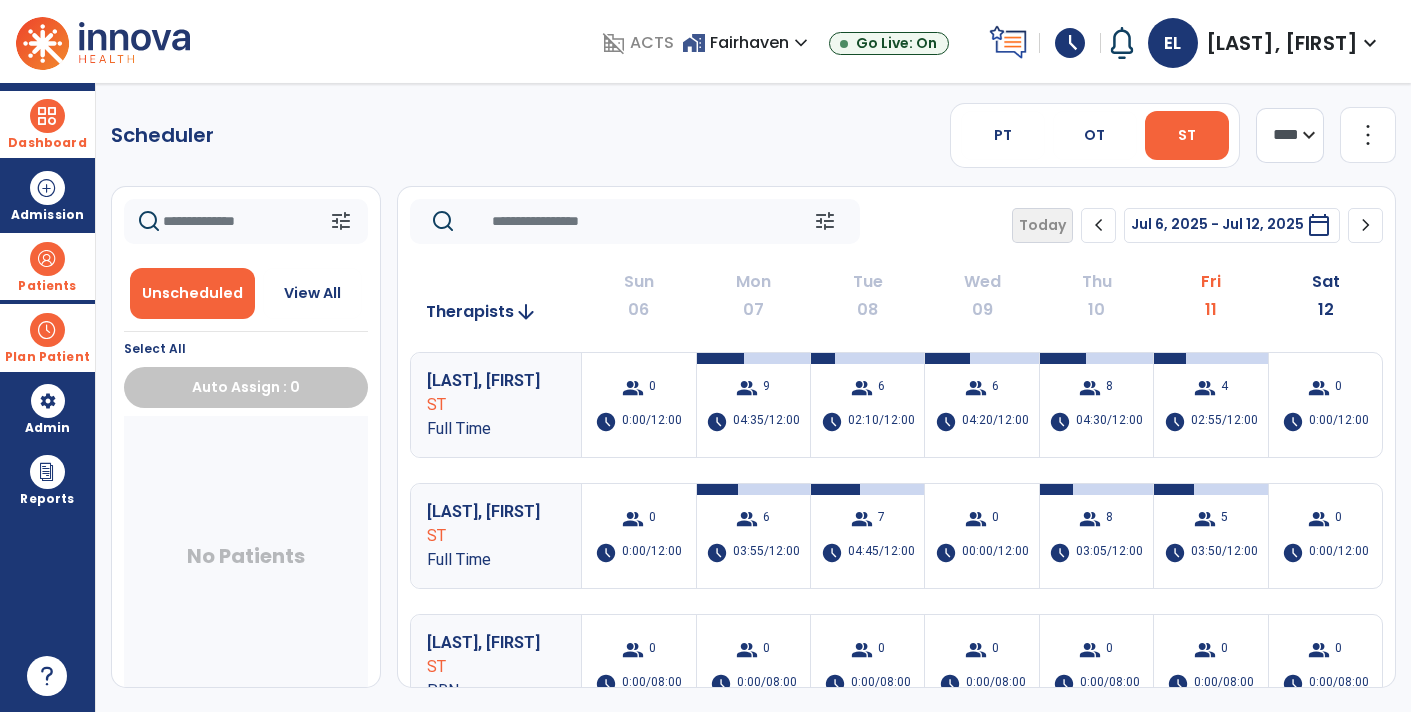 click on "Dashboard" at bounding box center (47, 143) 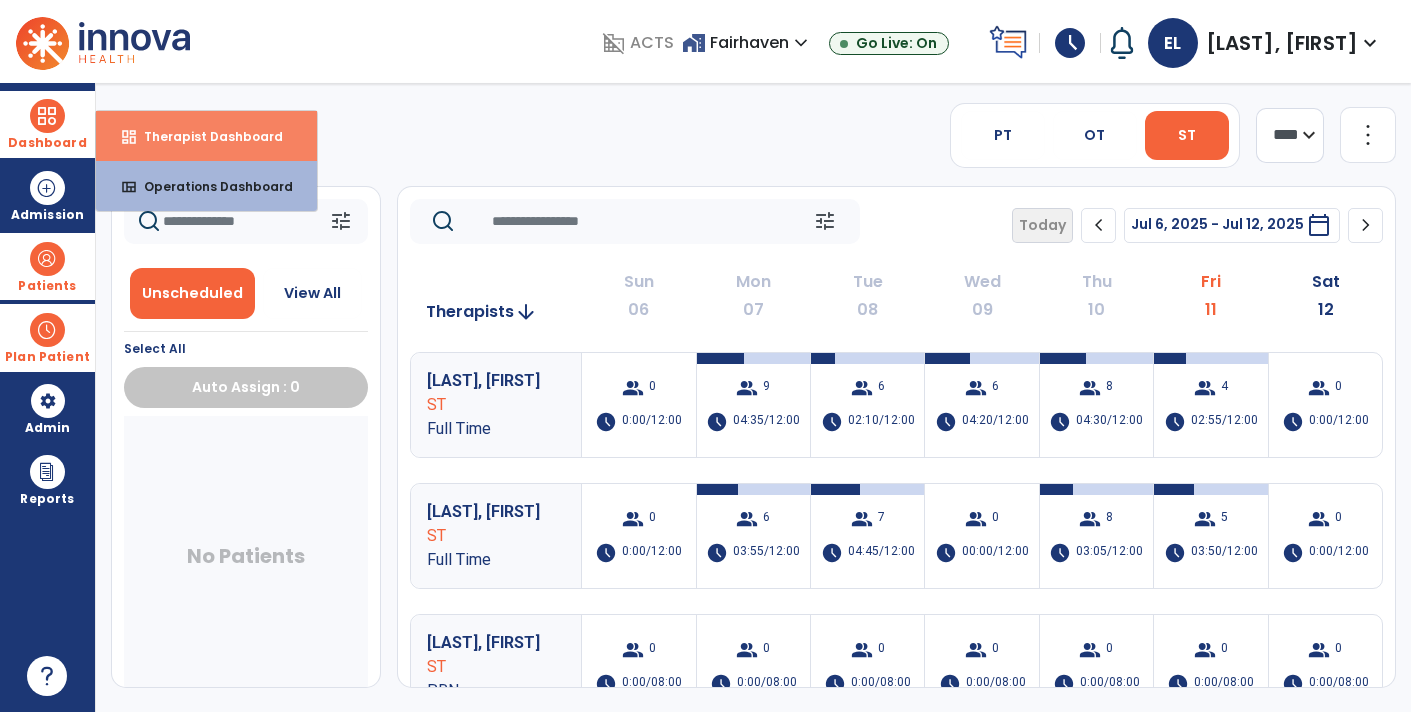 click on "dashboard  Therapist Dashboard" at bounding box center [206, 136] 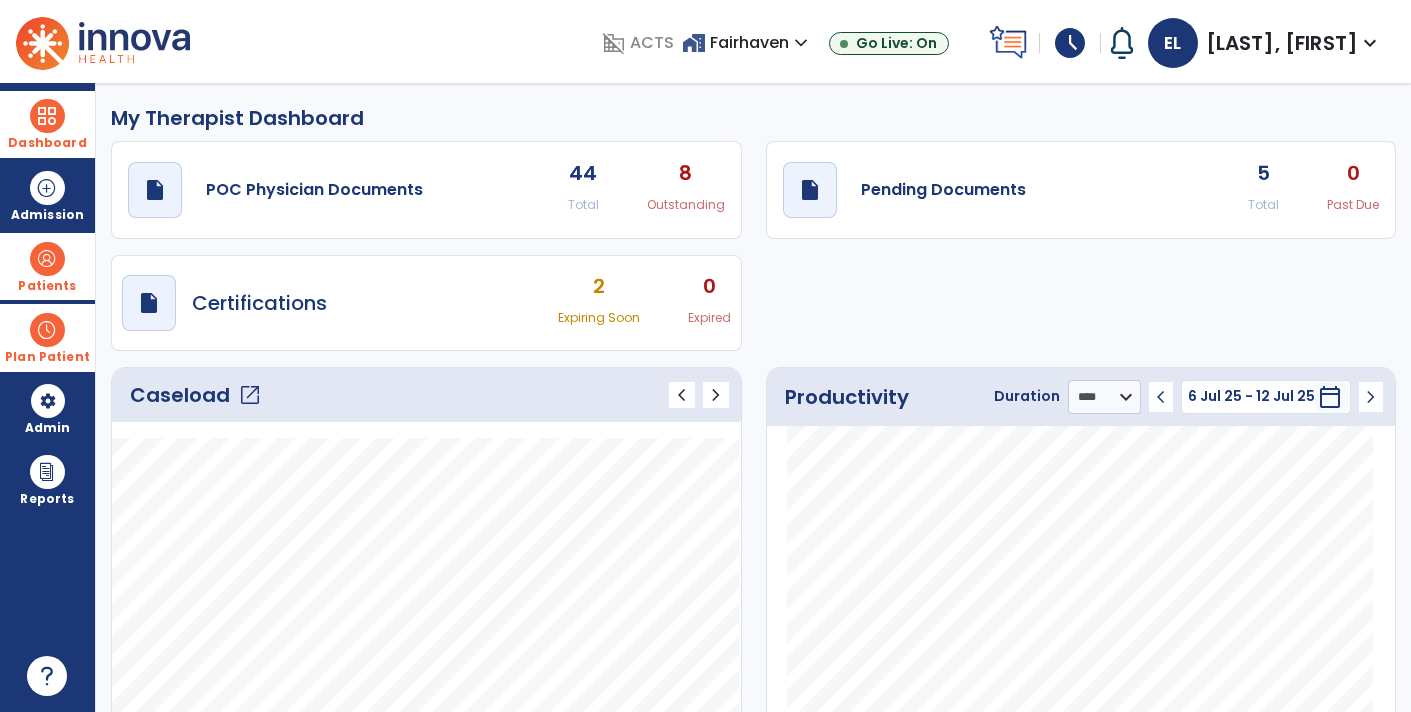 click on "draft   open_in_new  Pending Documents 5 Total 0 Past Due" 